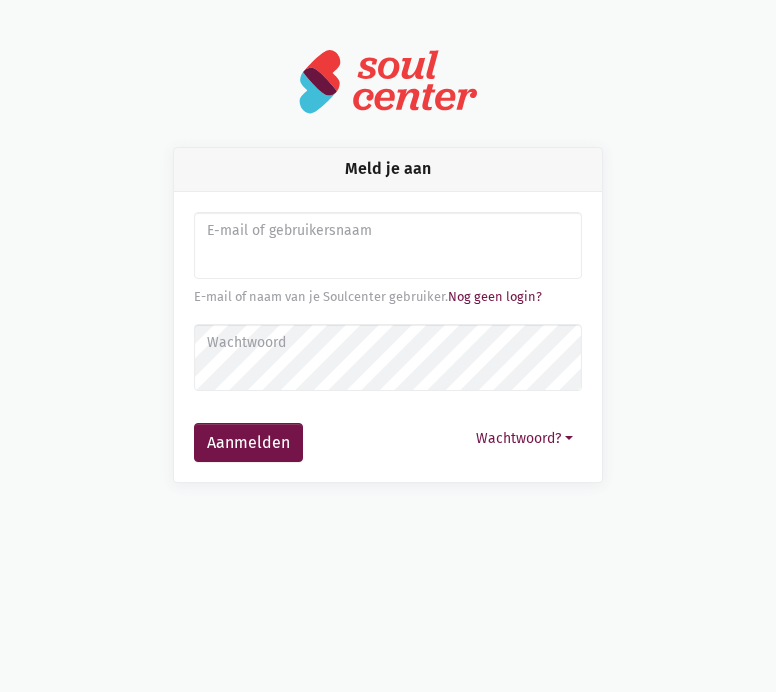 scroll, scrollTop: 0, scrollLeft: 0, axis: both 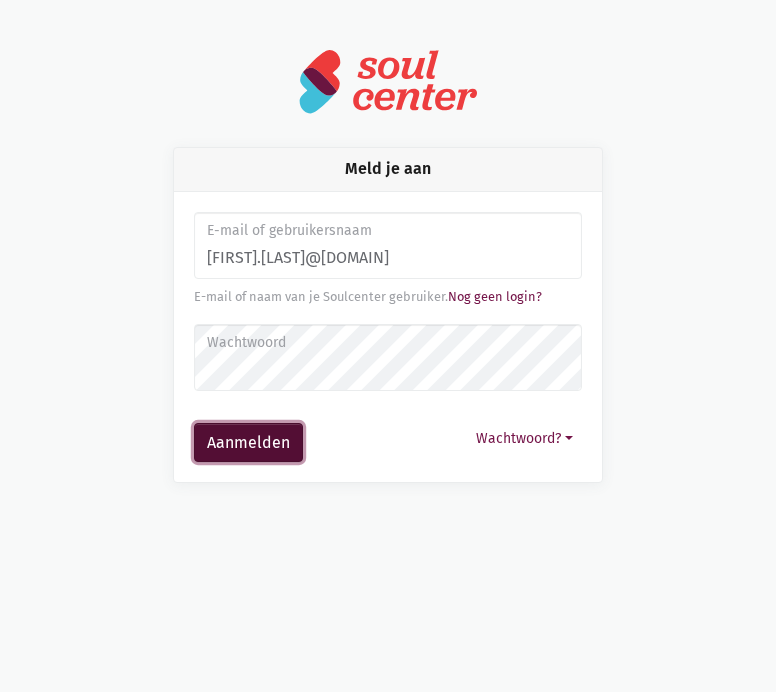 click on "Aanmelden" at bounding box center [248, 443] 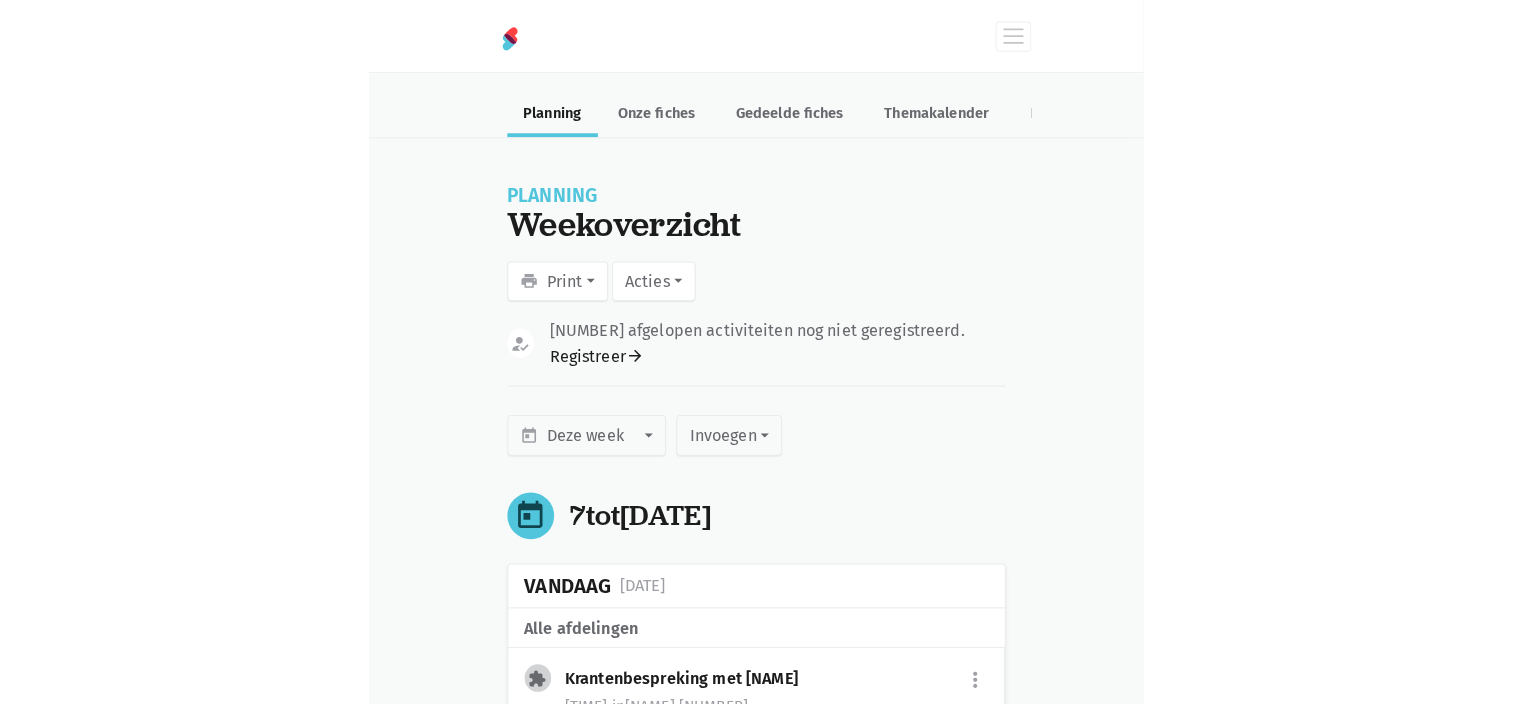 scroll, scrollTop: 0, scrollLeft: 0, axis: both 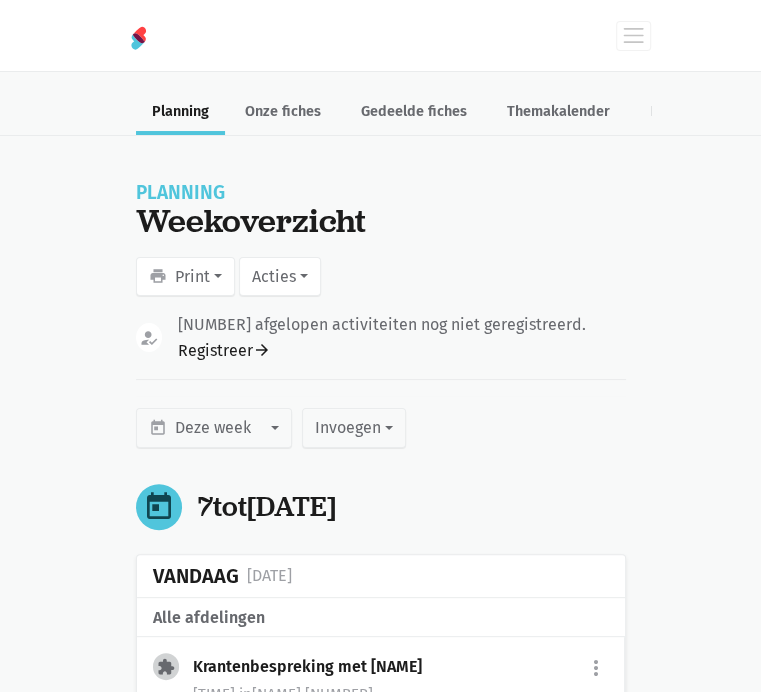 click on "Invoegen                  date_range" at bounding box center [381, 428] 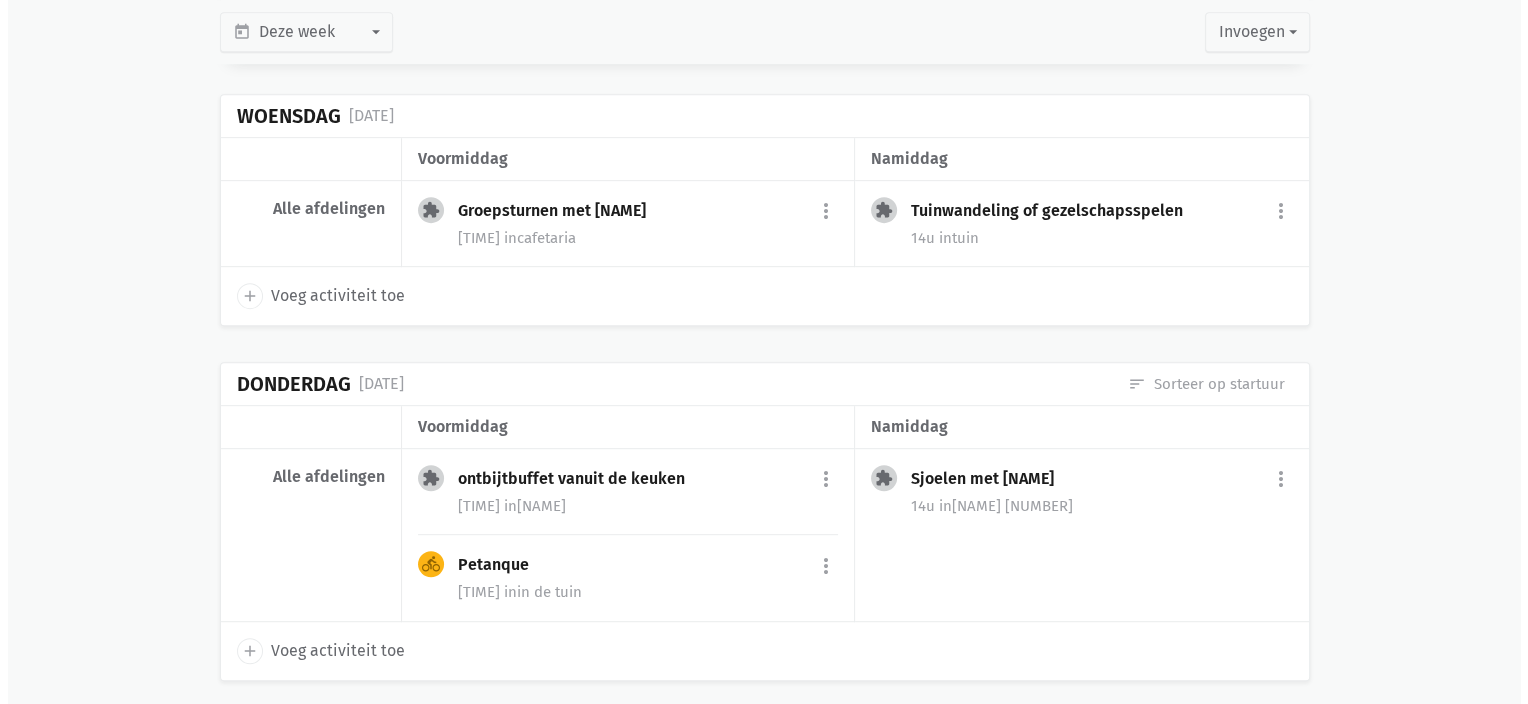 scroll, scrollTop: 940, scrollLeft: 0, axis: vertical 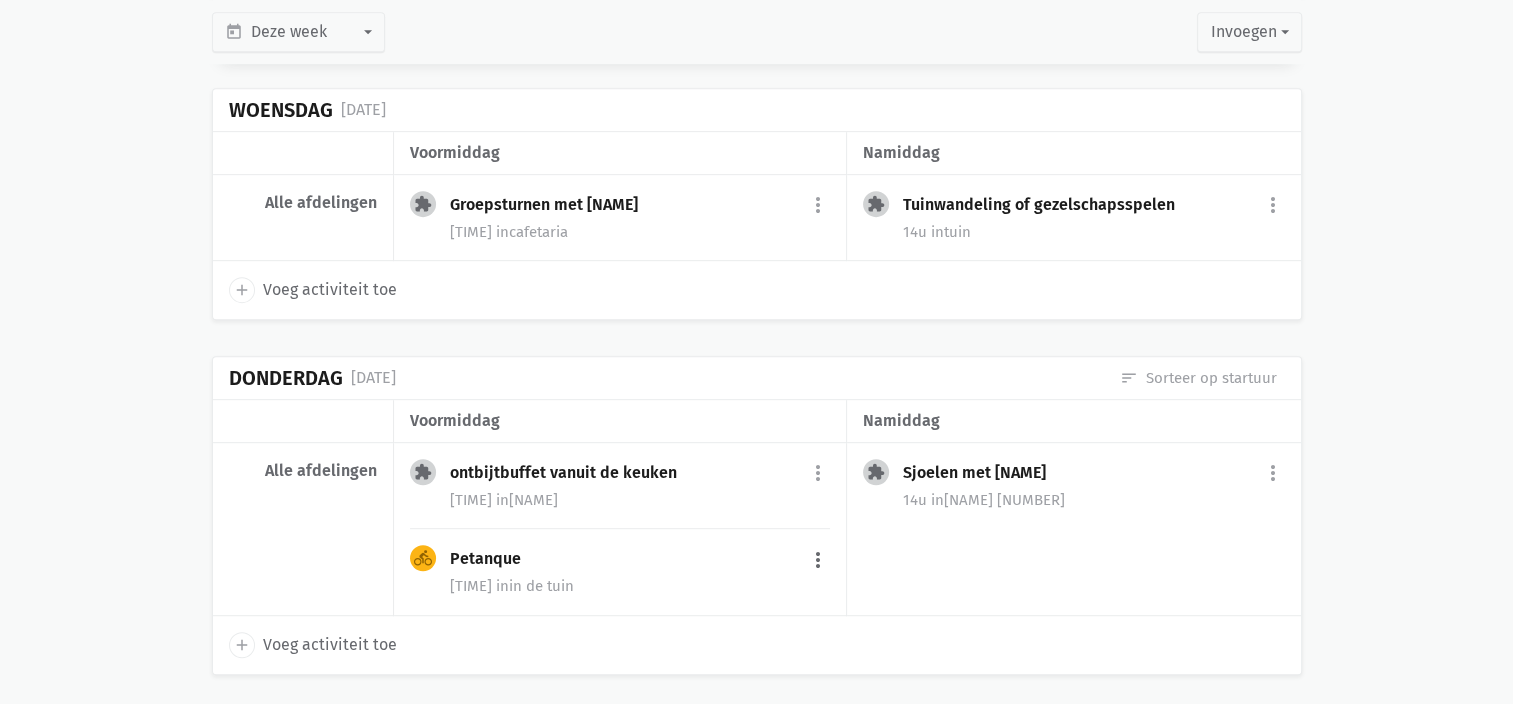 click on "more_vert" at bounding box center [818, 474] 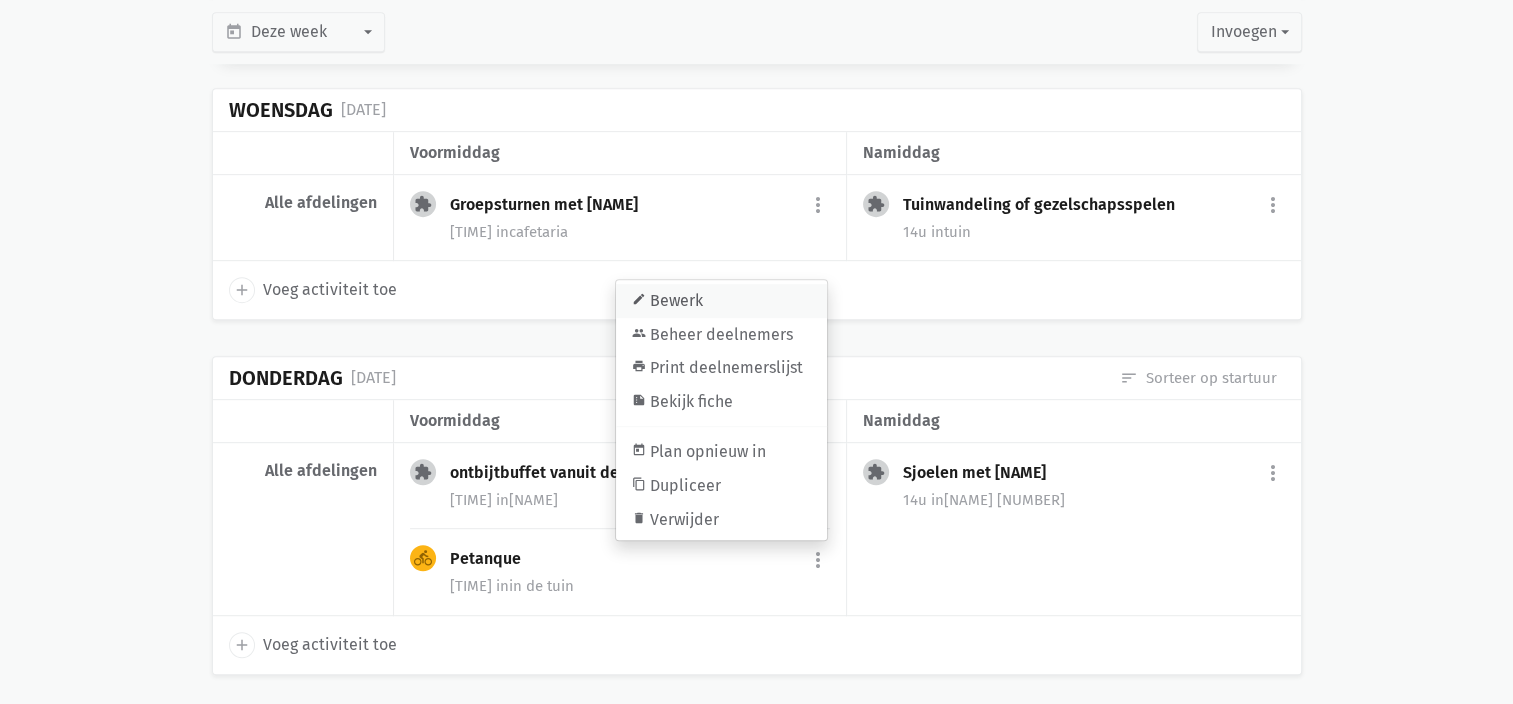 click on "edit
Bewerk" at bounding box center [721, 301] 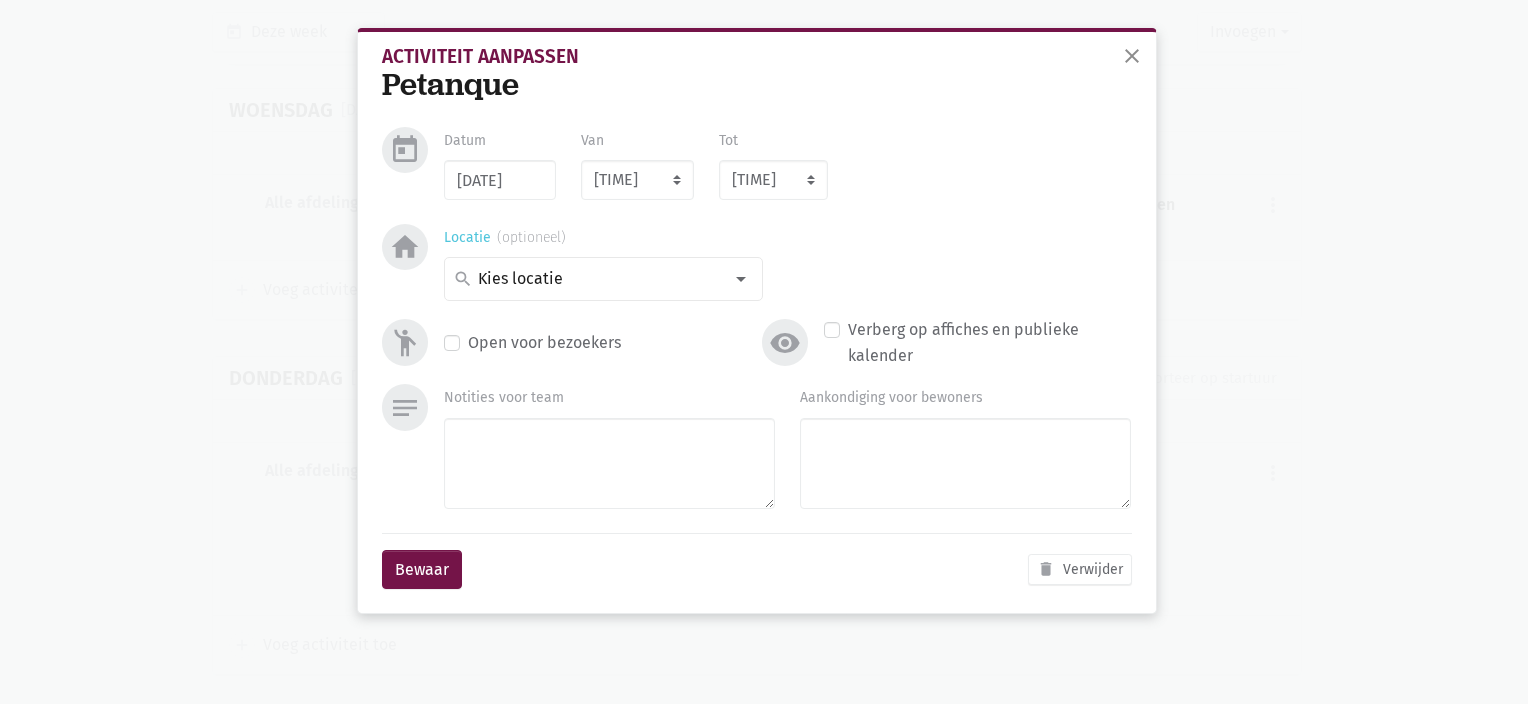 click at bounding box center [598, 279] 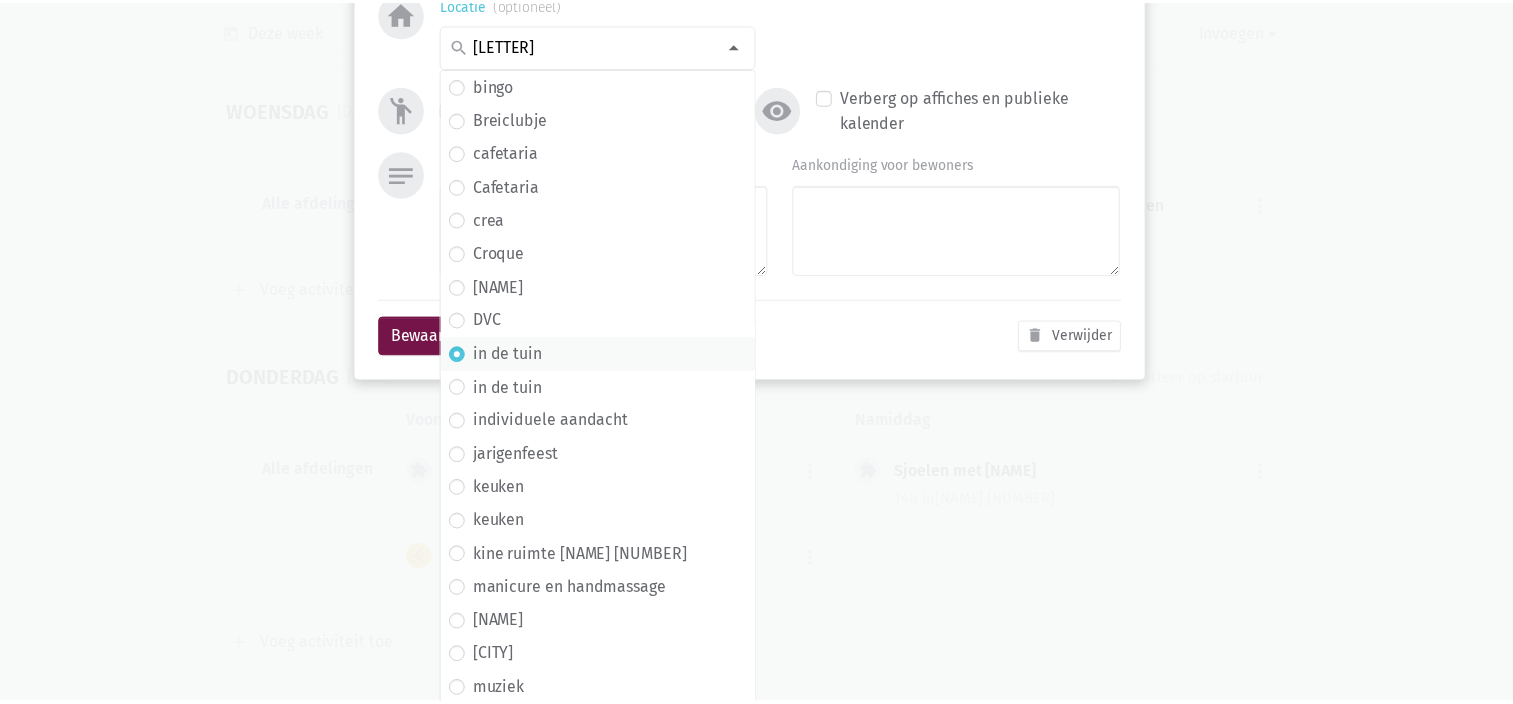 scroll, scrollTop: 0, scrollLeft: 0, axis: both 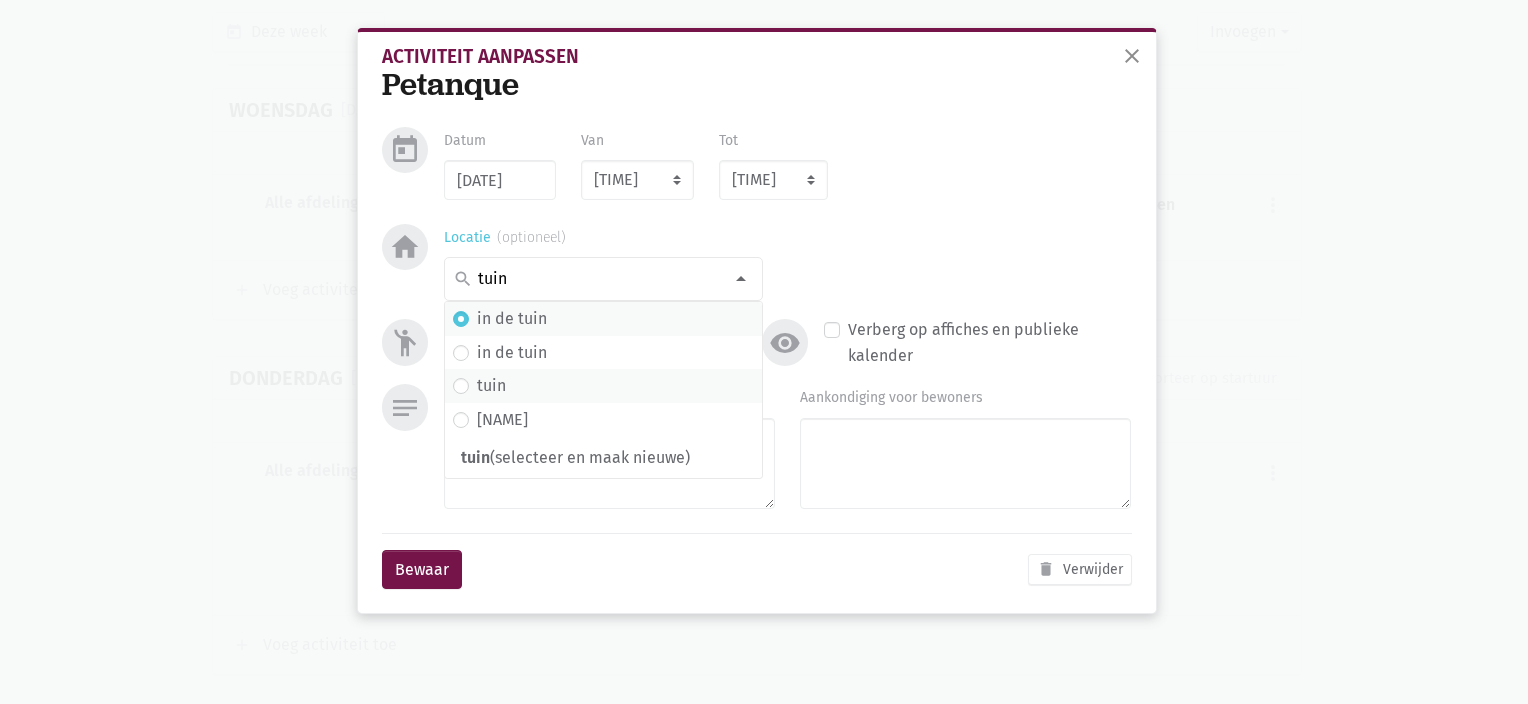 type on "tuin" 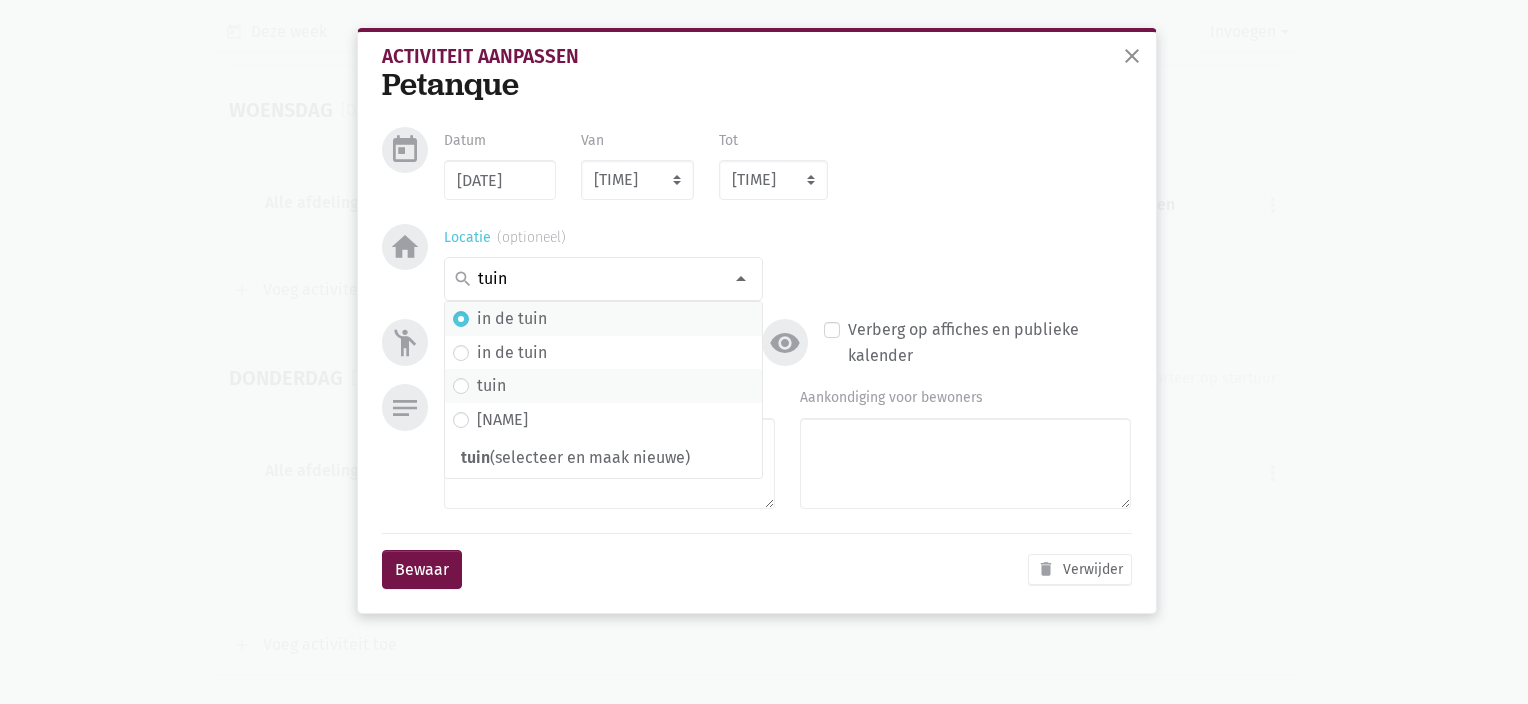 click on "tuin" at bounding box center (603, 319) 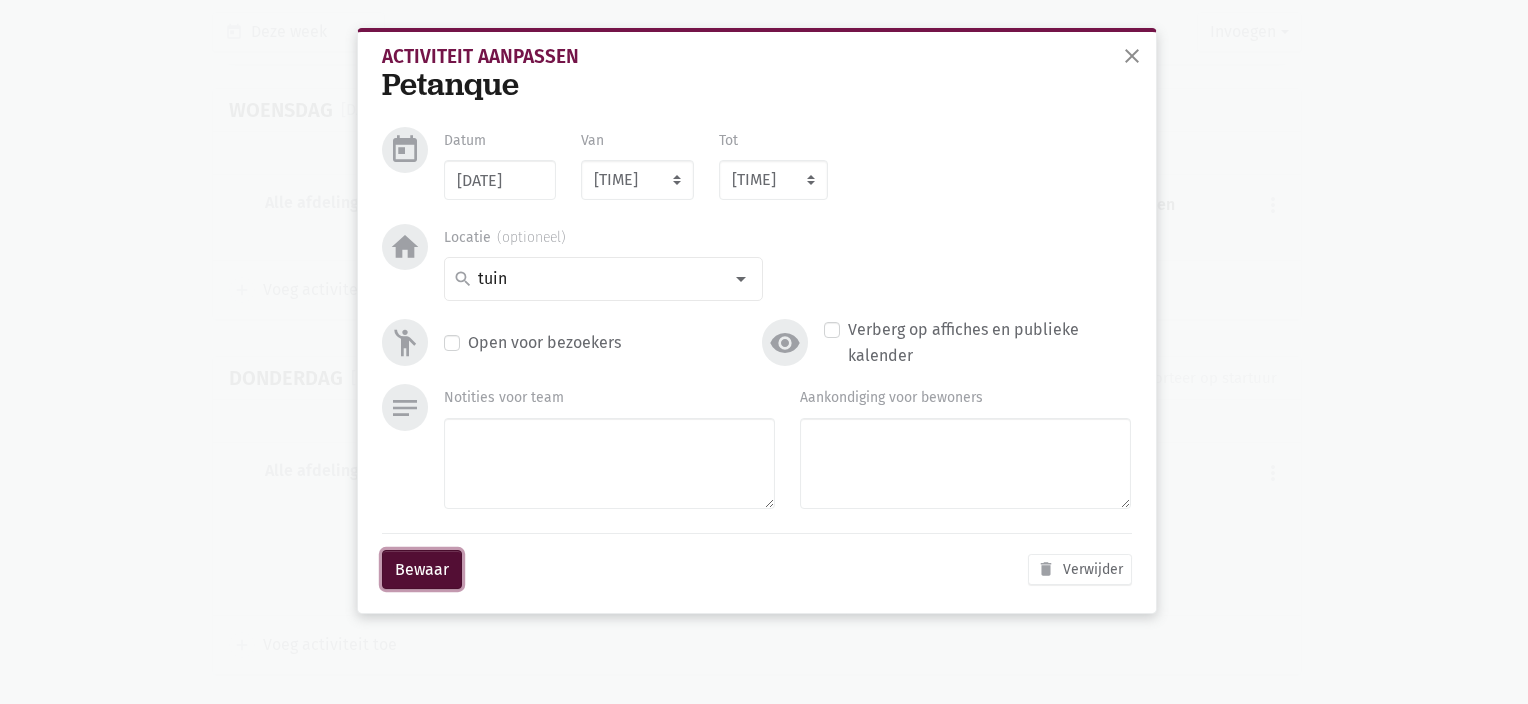 click on "Bewaar" at bounding box center [422, 570] 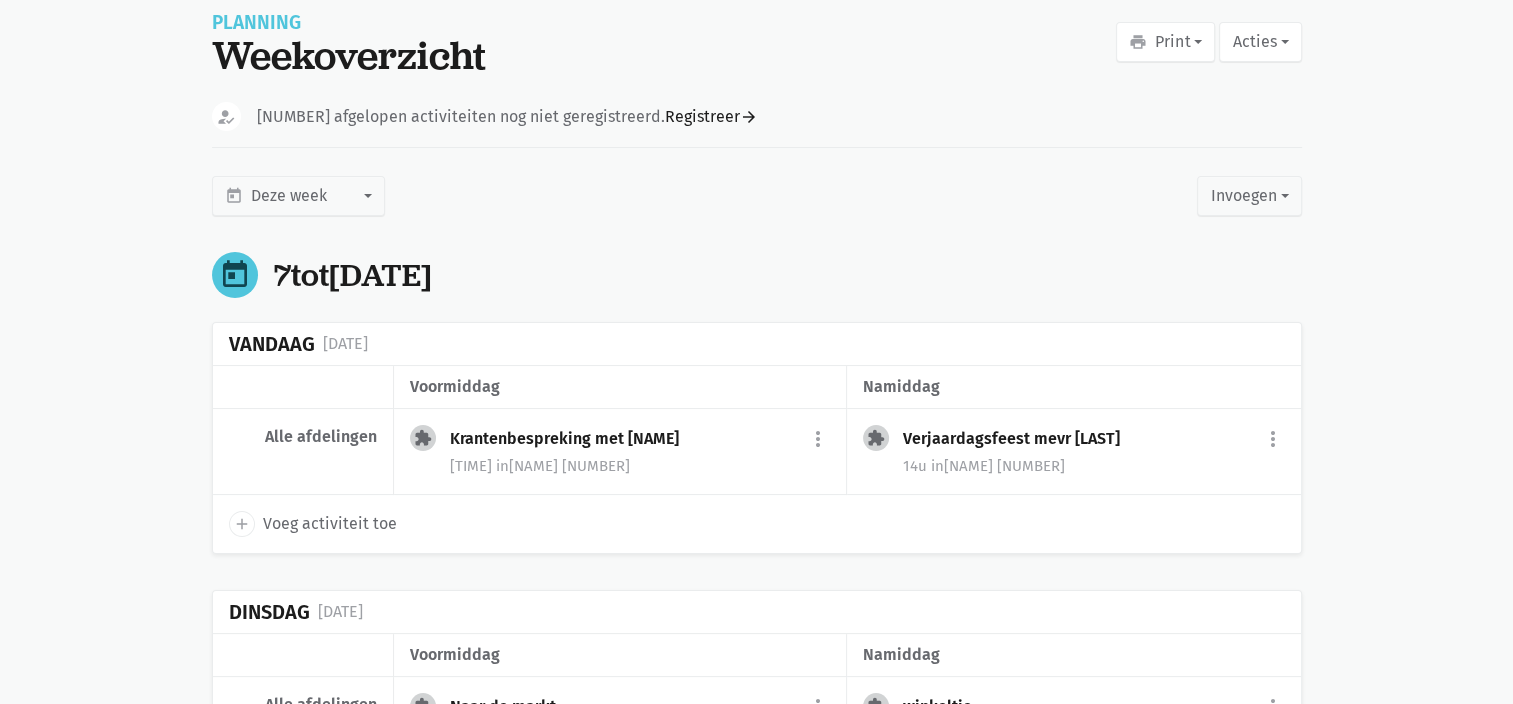 scroll, scrollTop: 165, scrollLeft: 0, axis: vertical 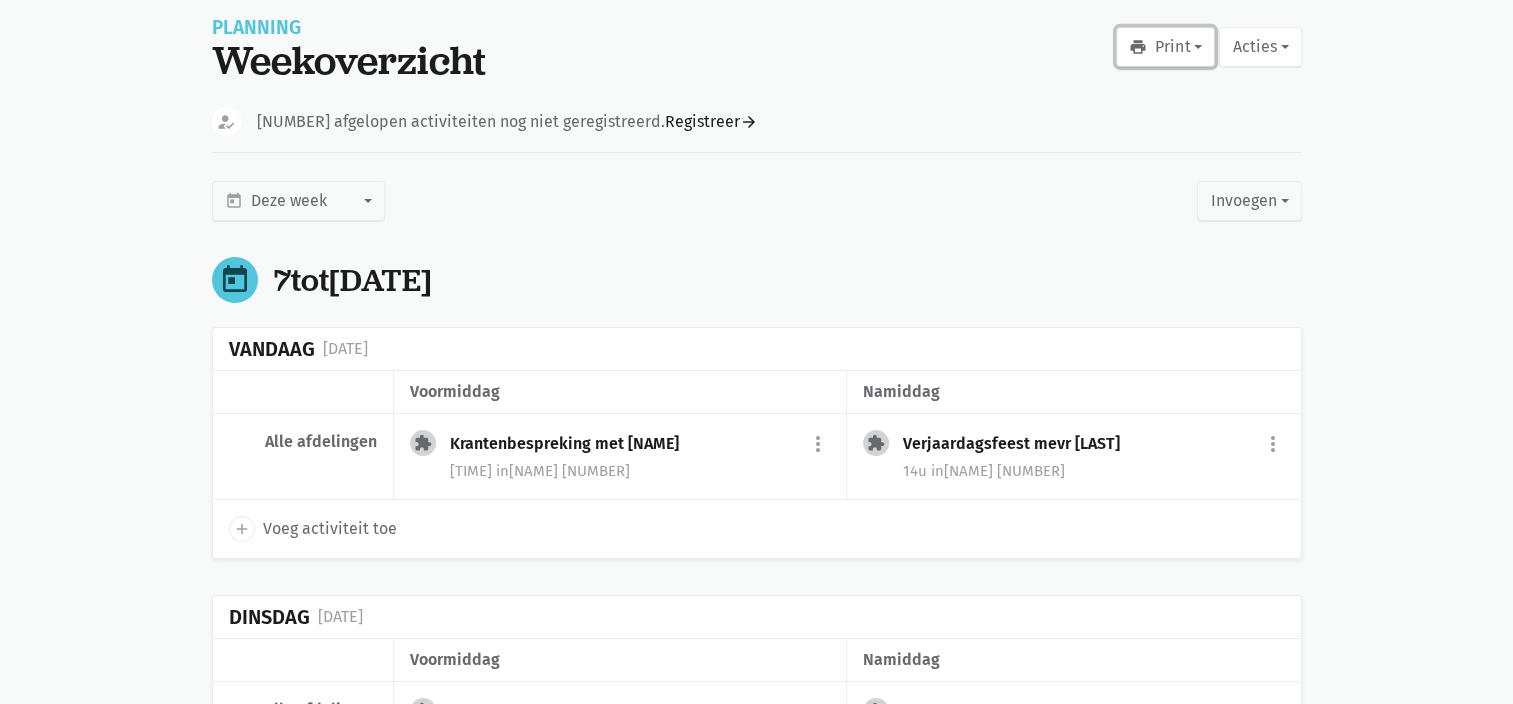 click on "print
Print" at bounding box center [1165, 47] 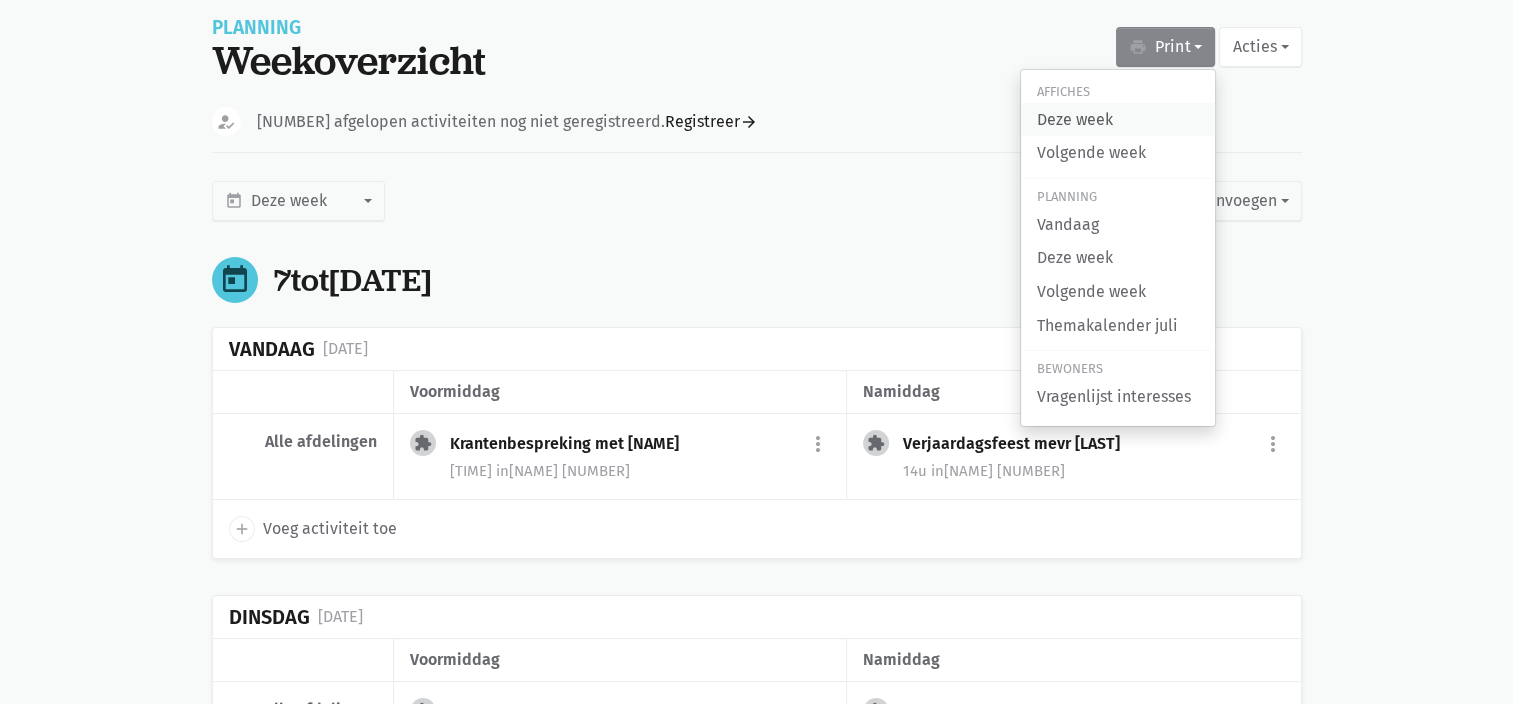 click on "Deze week" at bounding box center (1118, 120) 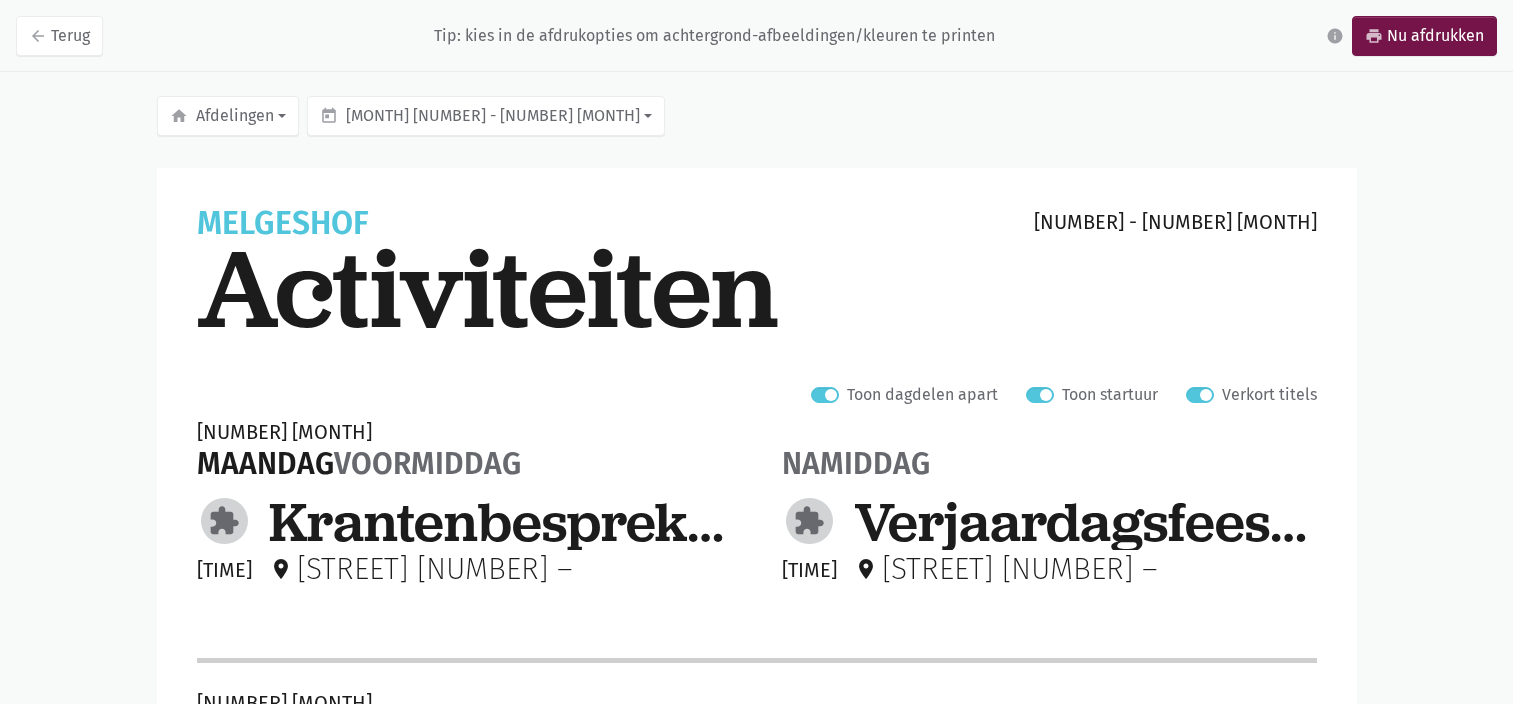 scroll, scrollTop: 0, scrollLeft: 0, axis: both 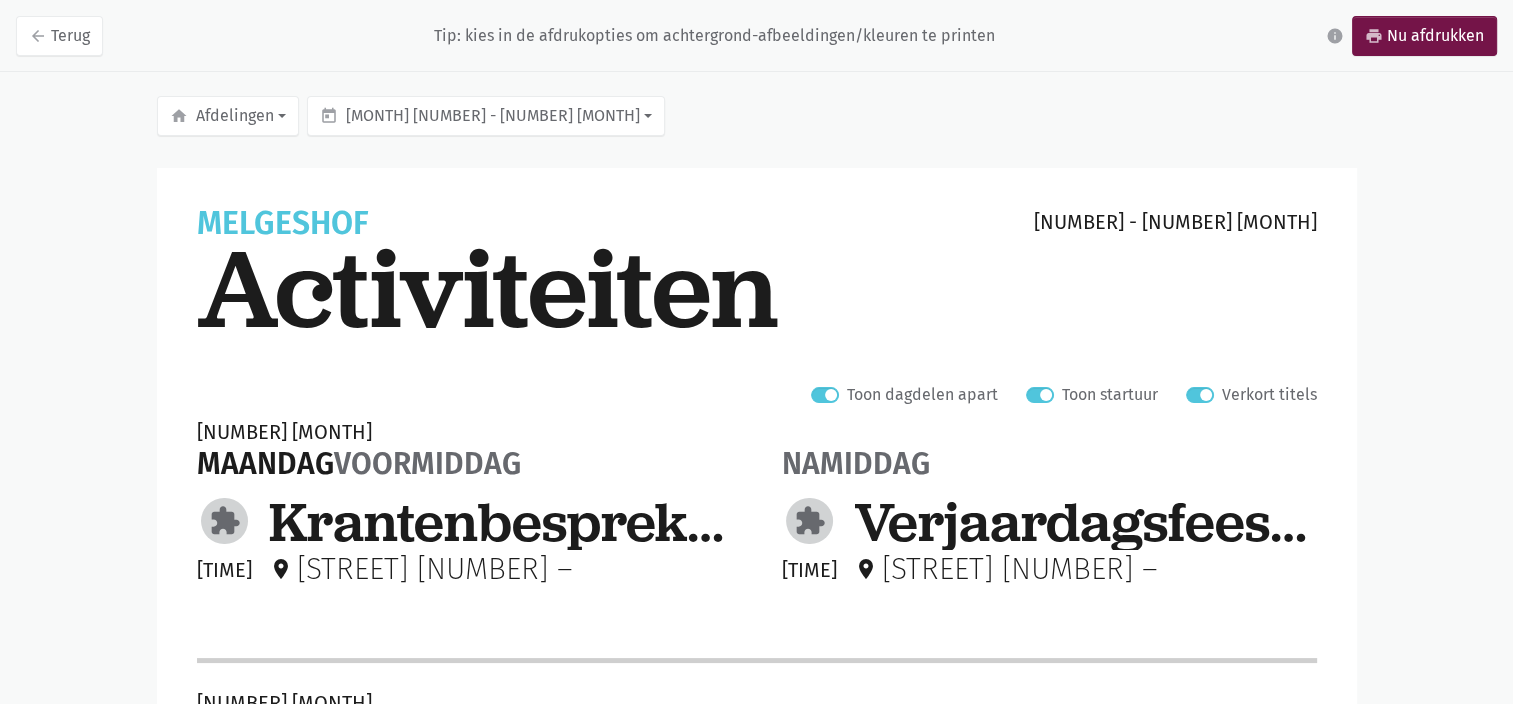 click on "Verkort titels" at bounding box center (1269, 395) 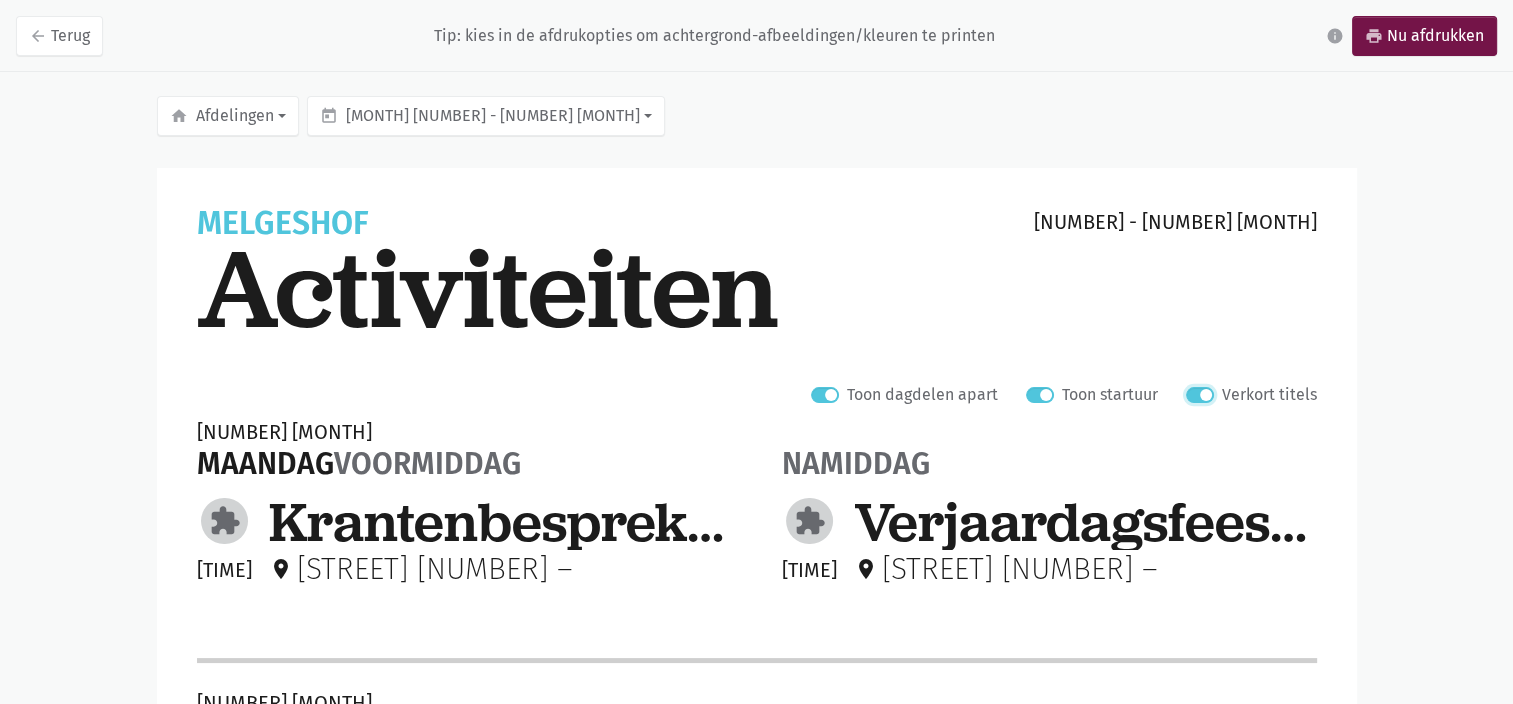 click on "Verkort titels" at bounding box center [1194, 392] 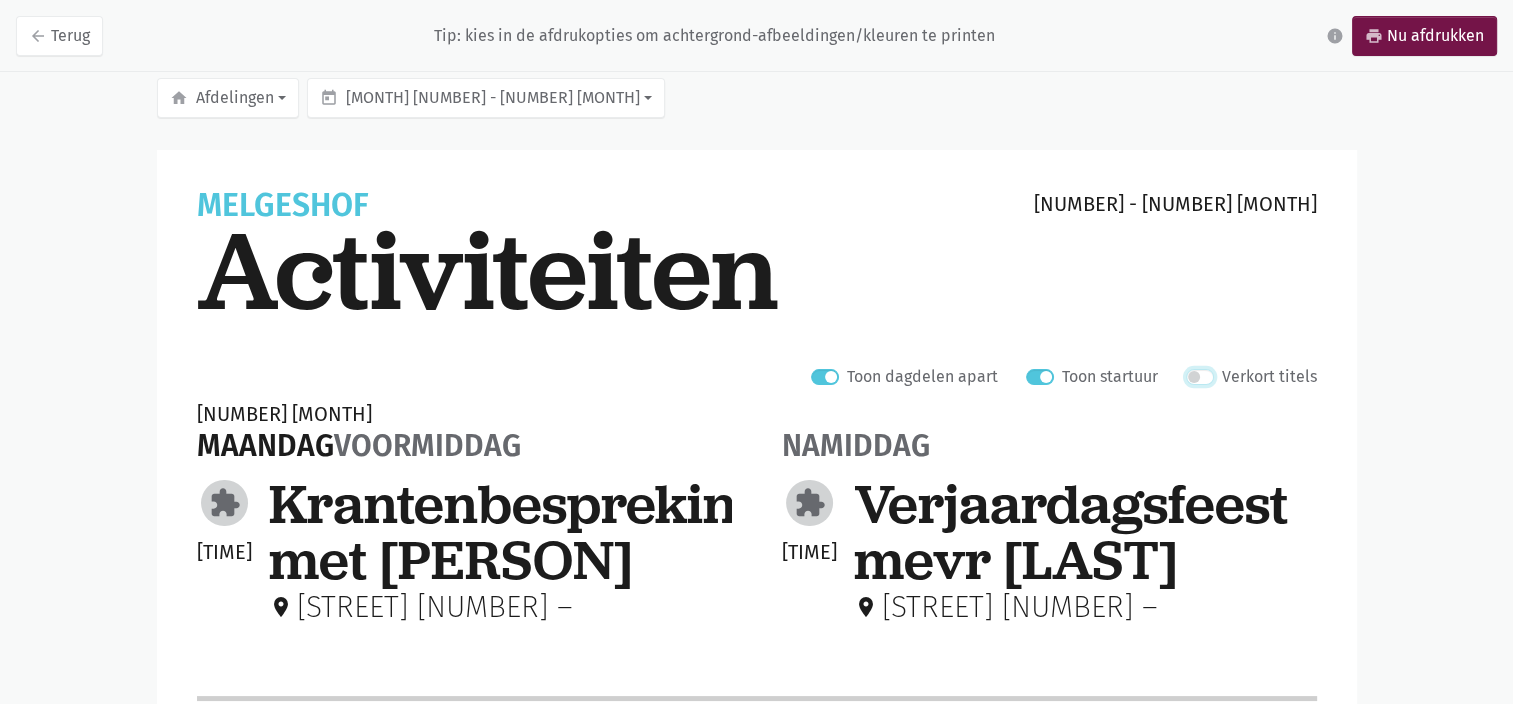scroll, scrollTop: 0, scrollLeft: 0, axis: both 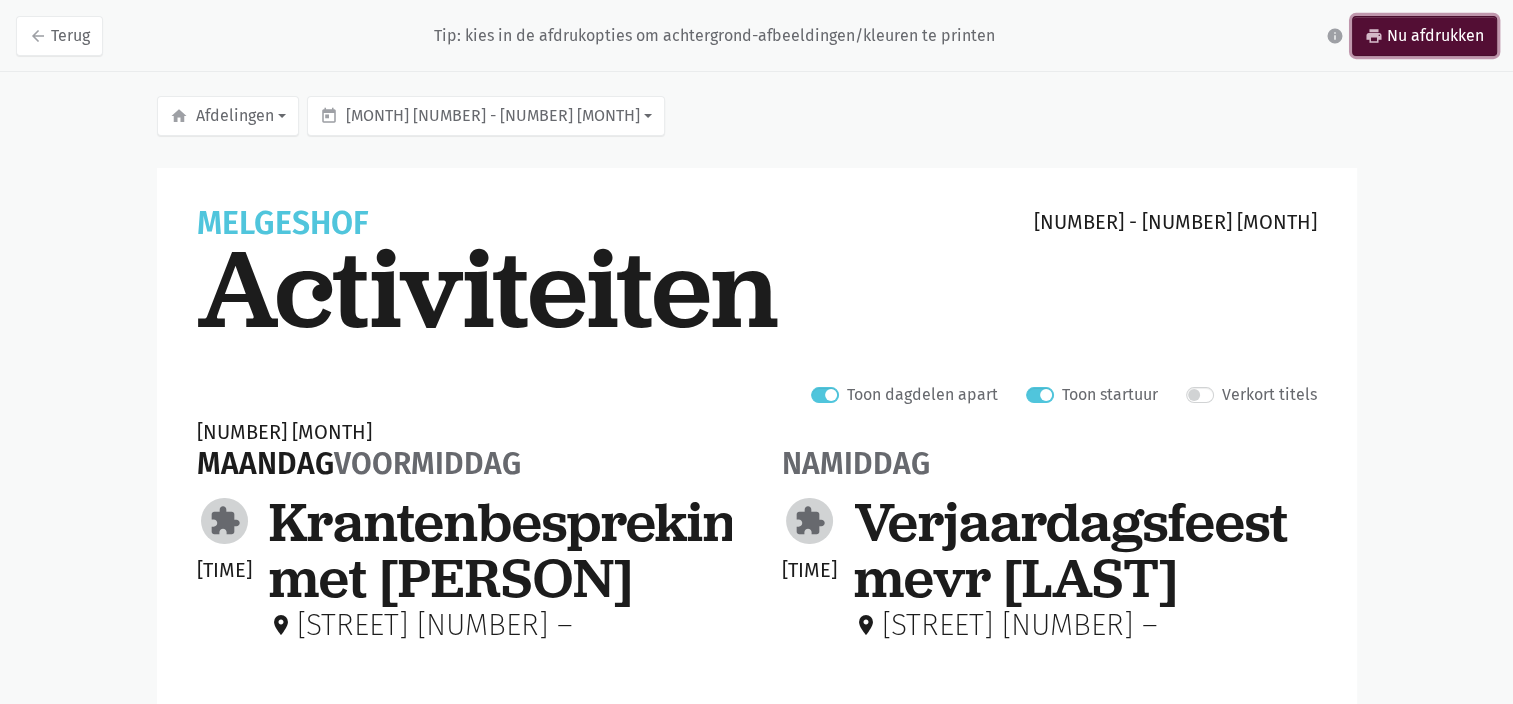 click on "print
Nu afdrukken" at bounding box center [1424, 36] 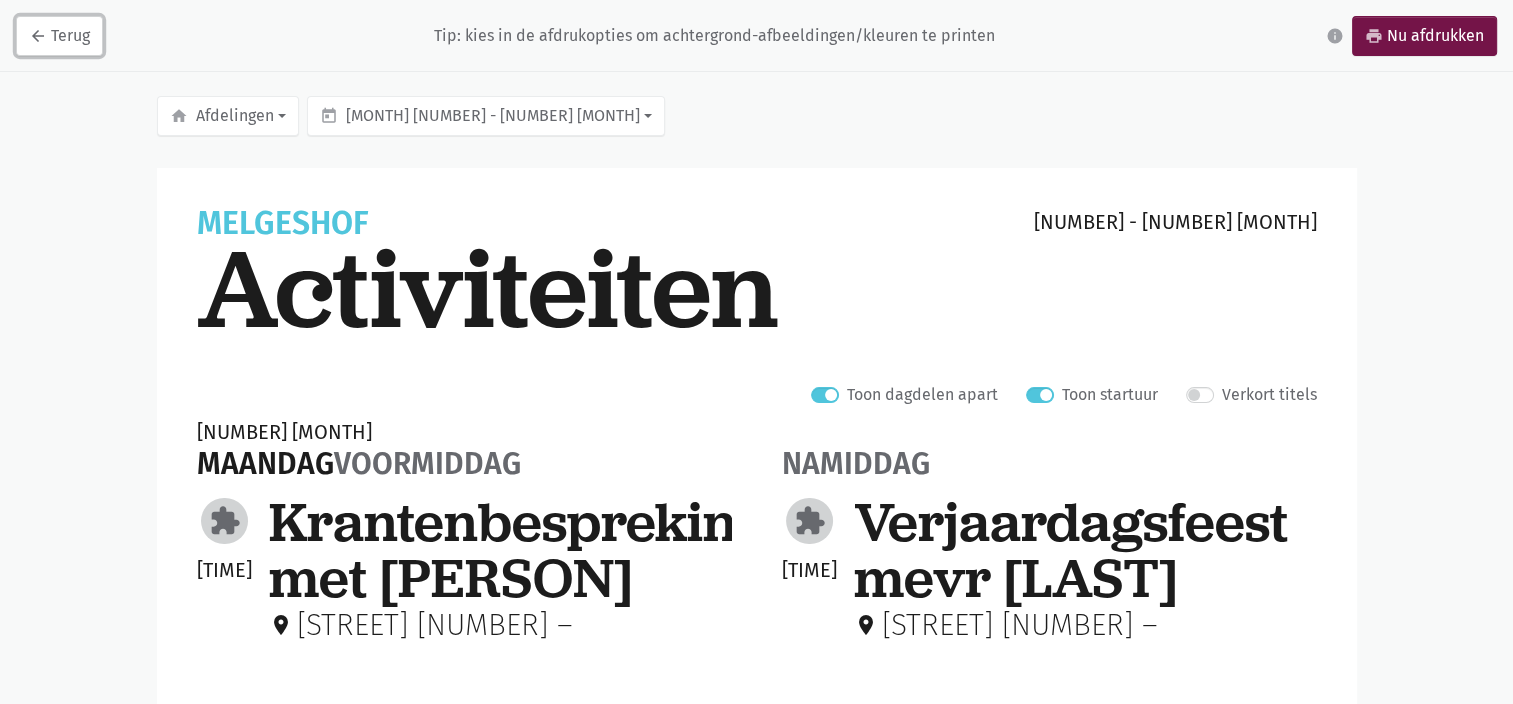 click on "arrow_back
Terug" at bounding box center [59, 36] 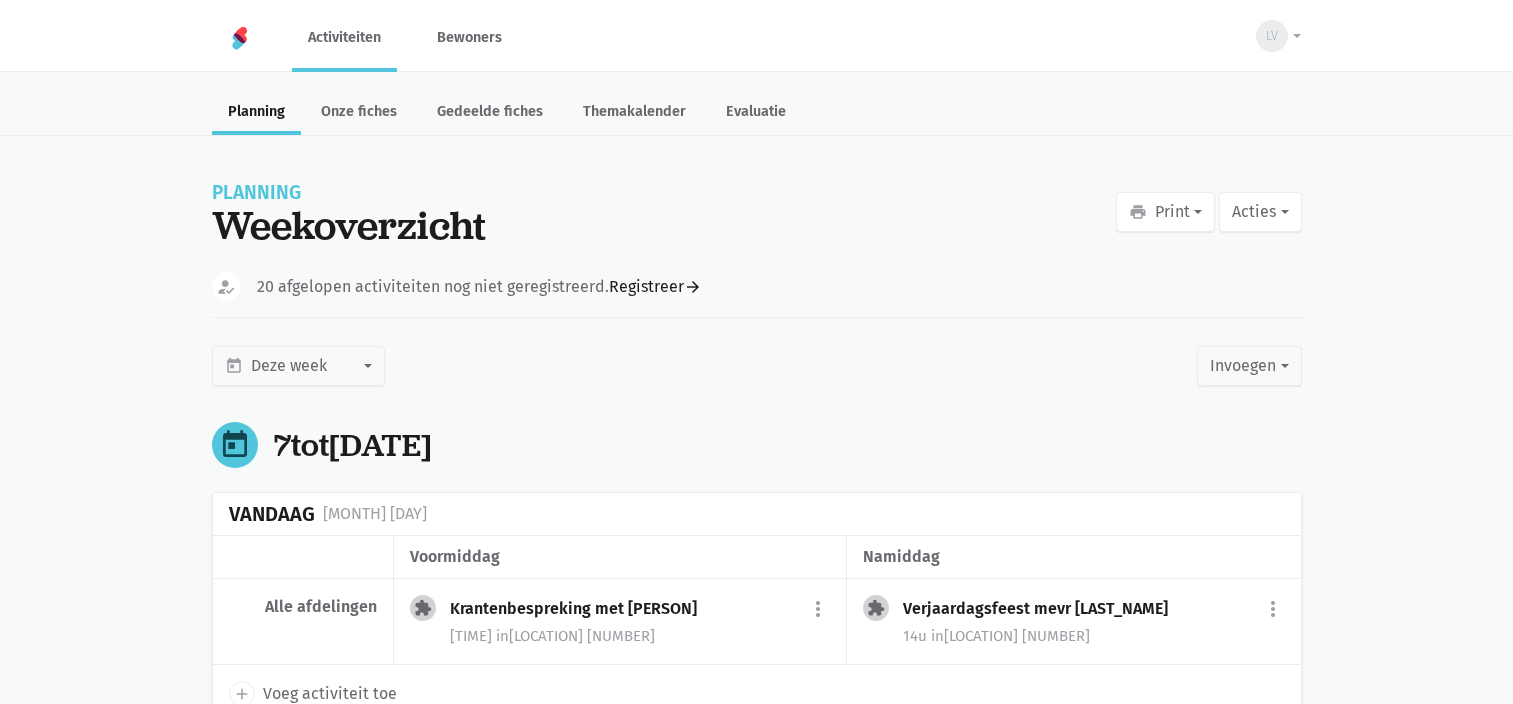 scroll, scrollTop: 0, scrollLeft: 0, axis: both 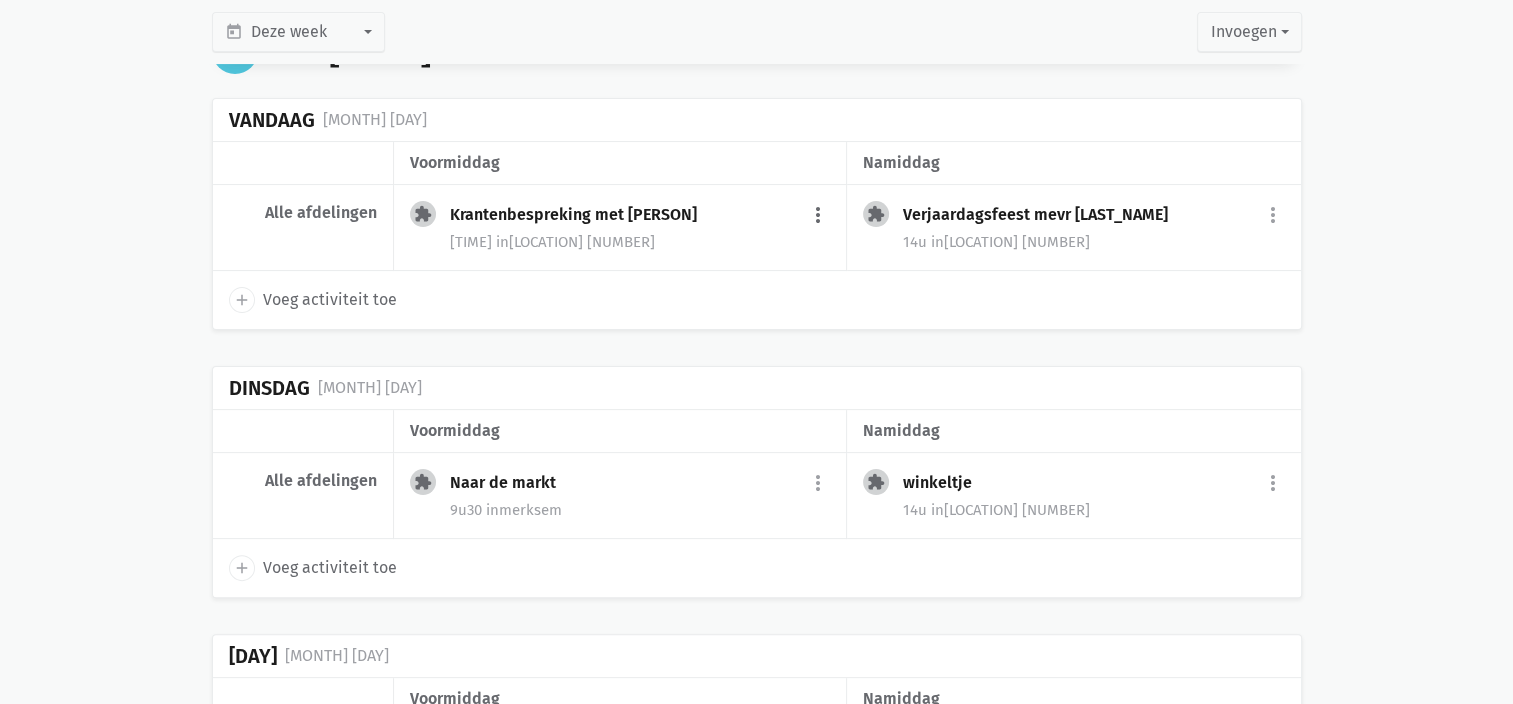click on "more_vert" at bounding box center [818, 216] 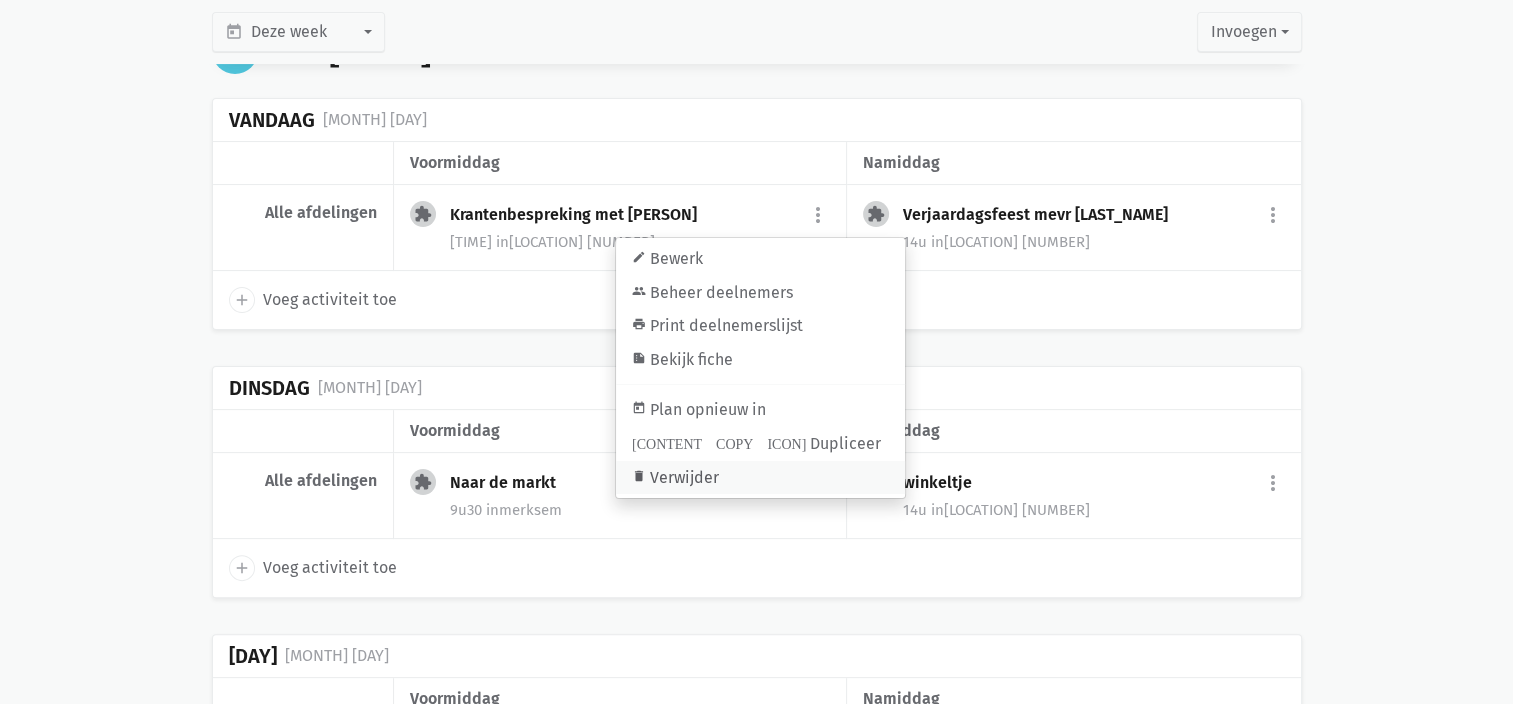 click on "delete
Verwijder" at bounding box center (760, 477) 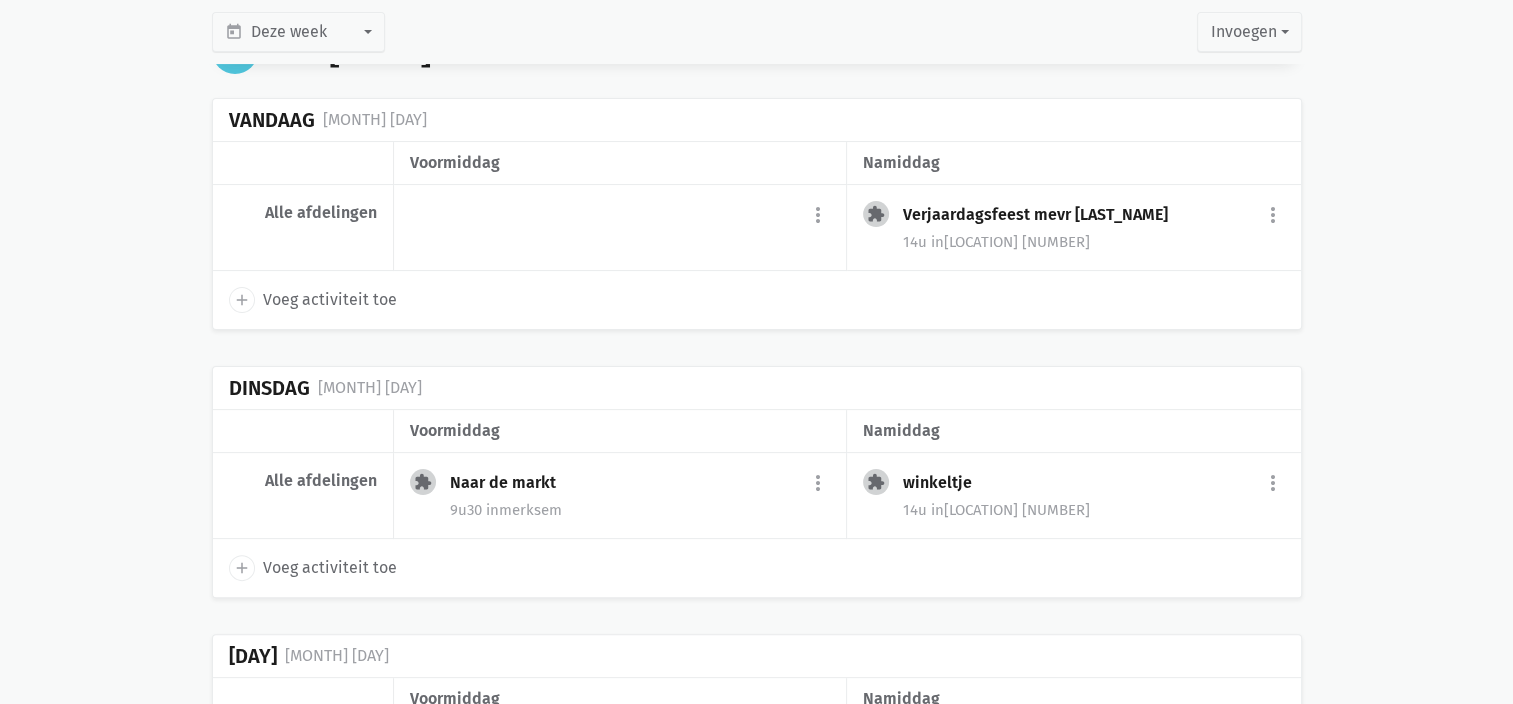 click on "add" at bounding box center (242, 300) 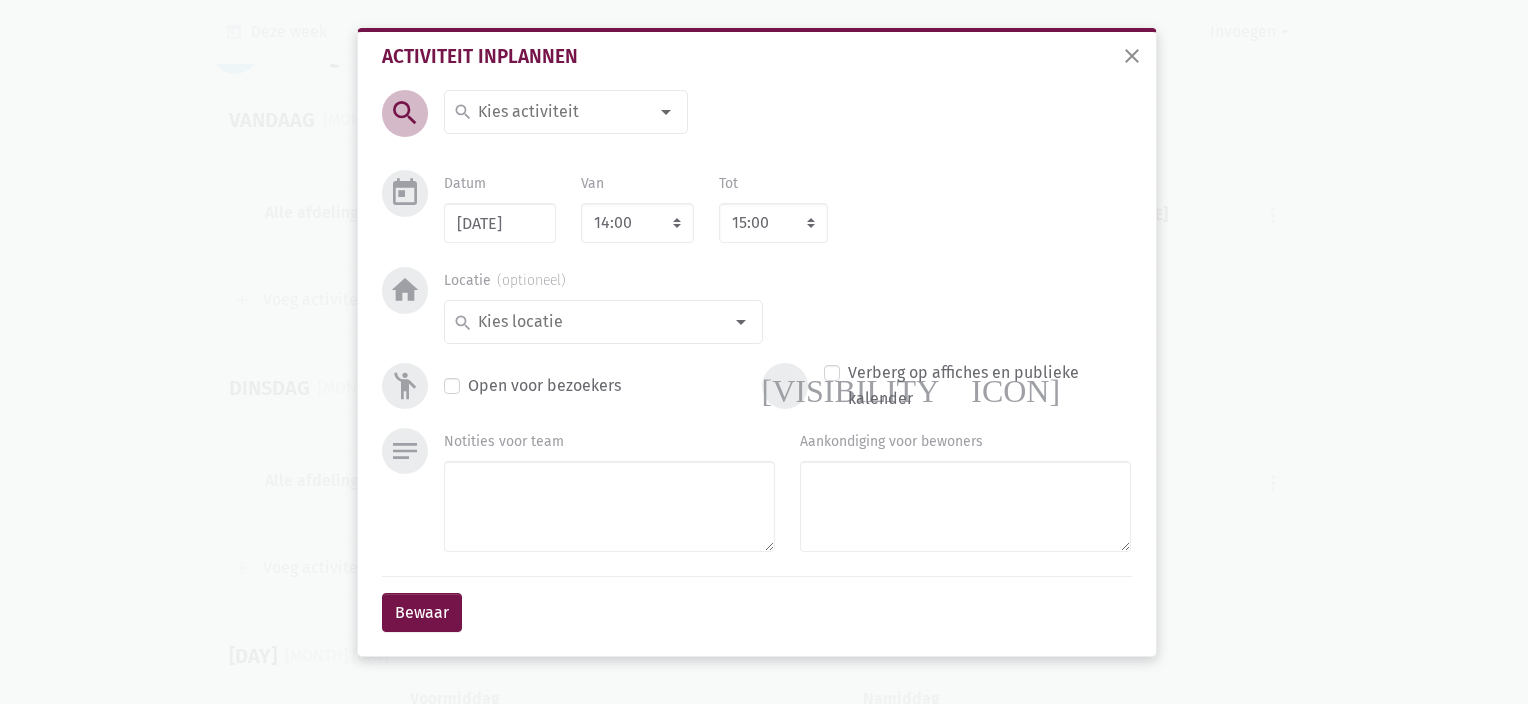 click at bounding box center (561, 112) 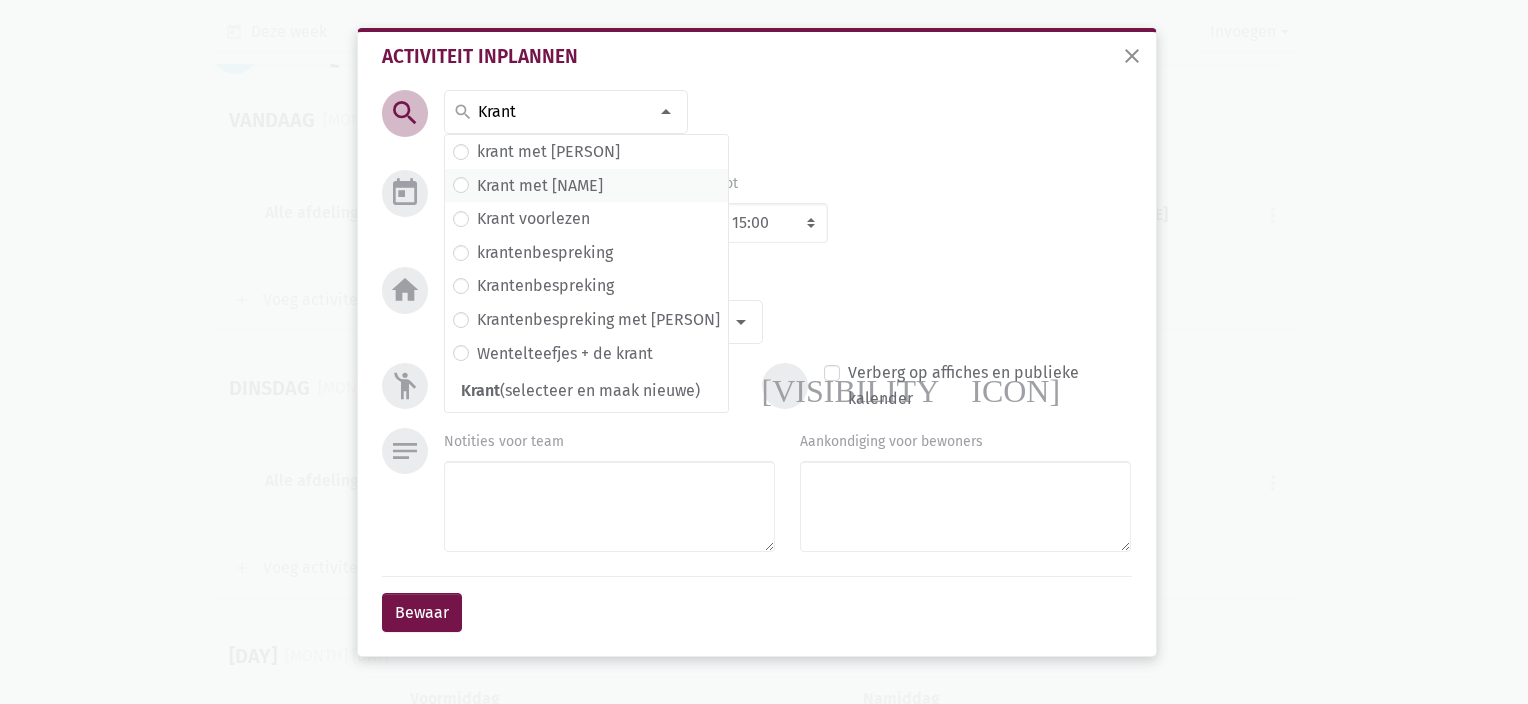type on "Krant" 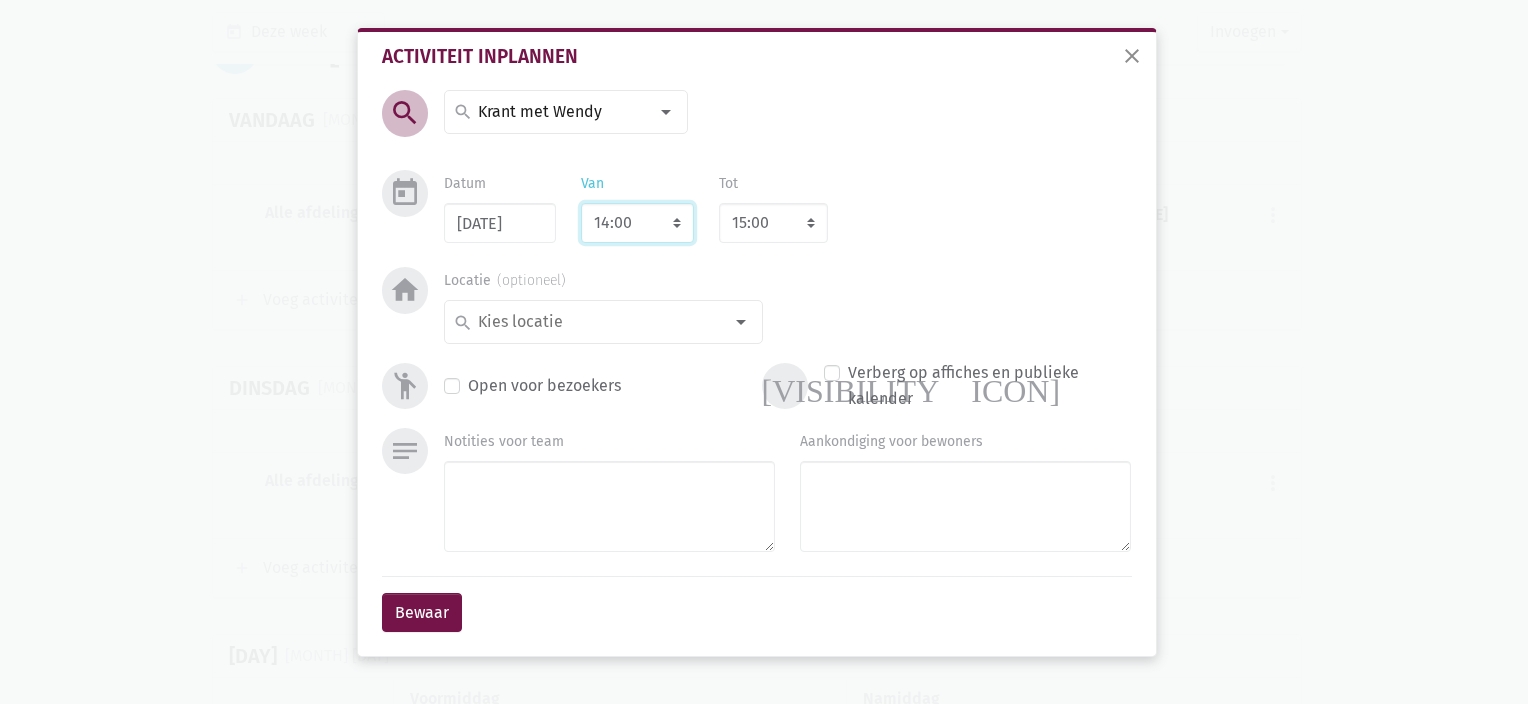 click on "7:00
7:15
7:30
7:45
8:00
8:15
8:30
8:45
9:00
9:15
9:30
9:45
10:00
10:15
10:30
10:45
11:00
11:15
11:30
11:45
12:00
12:15
12:30
12:45
13:00
13:15
13:30
13:45
14:00
14:15
14:30
14:45
15:00
15:15
15:30
15:45
16:00
16:15
16:30
16:45
17:00
17:15
17:30
17:45
18:00
18:15
18:30
18:45
19:00
19:15
19:30
19:45
20:00
20:15
20:30
20:45
21:00
21:15
21:30
21:45
22:00" at bounding box center [637, 223] 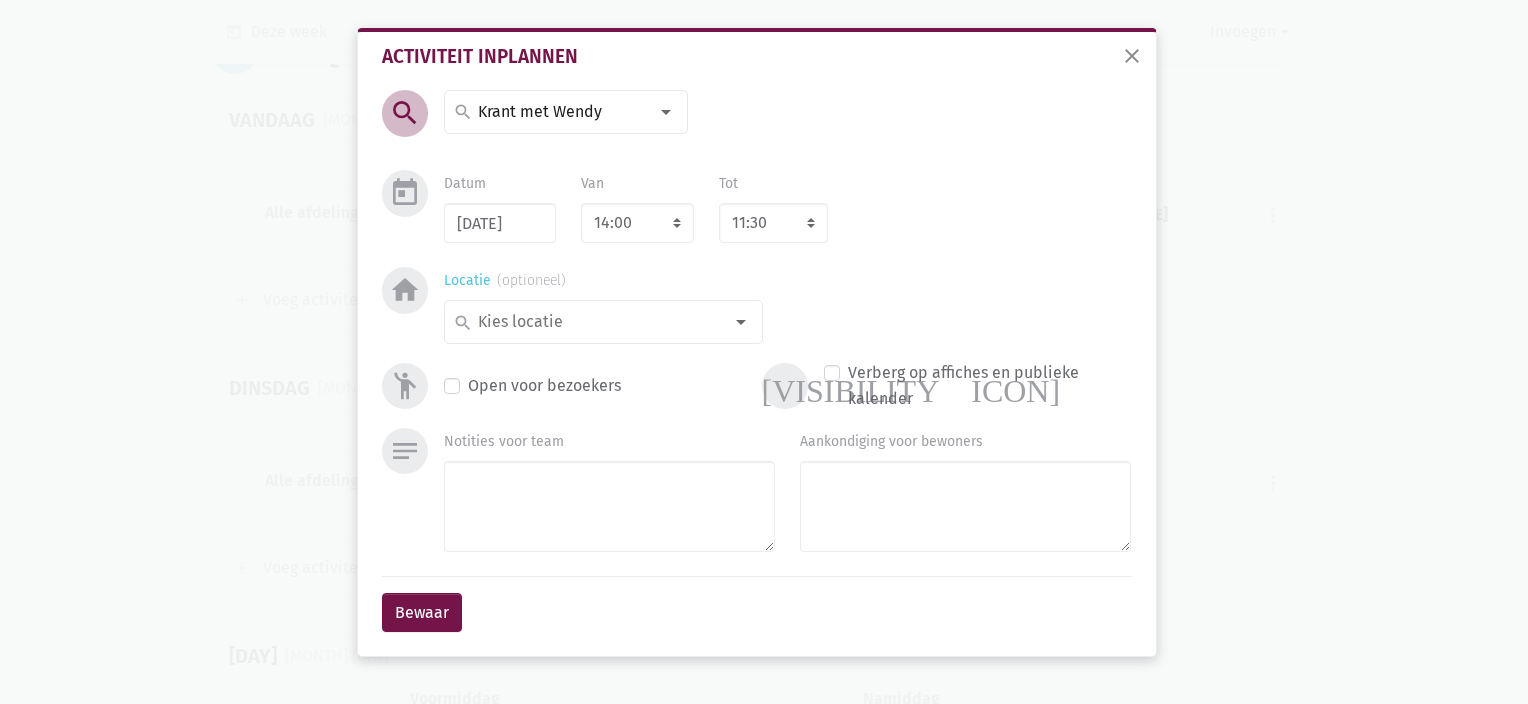 click at bounding box center (598, 322) 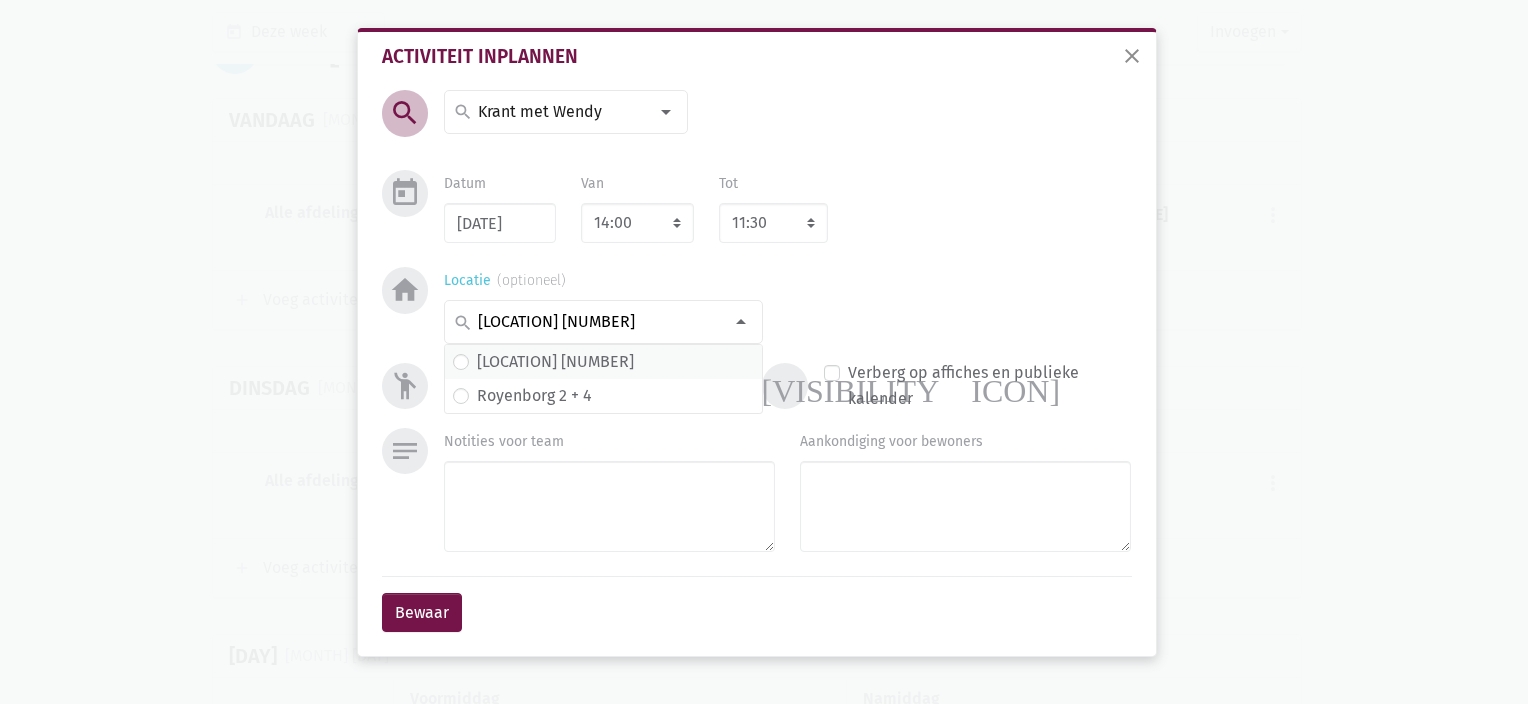 type on "royenborg 2" 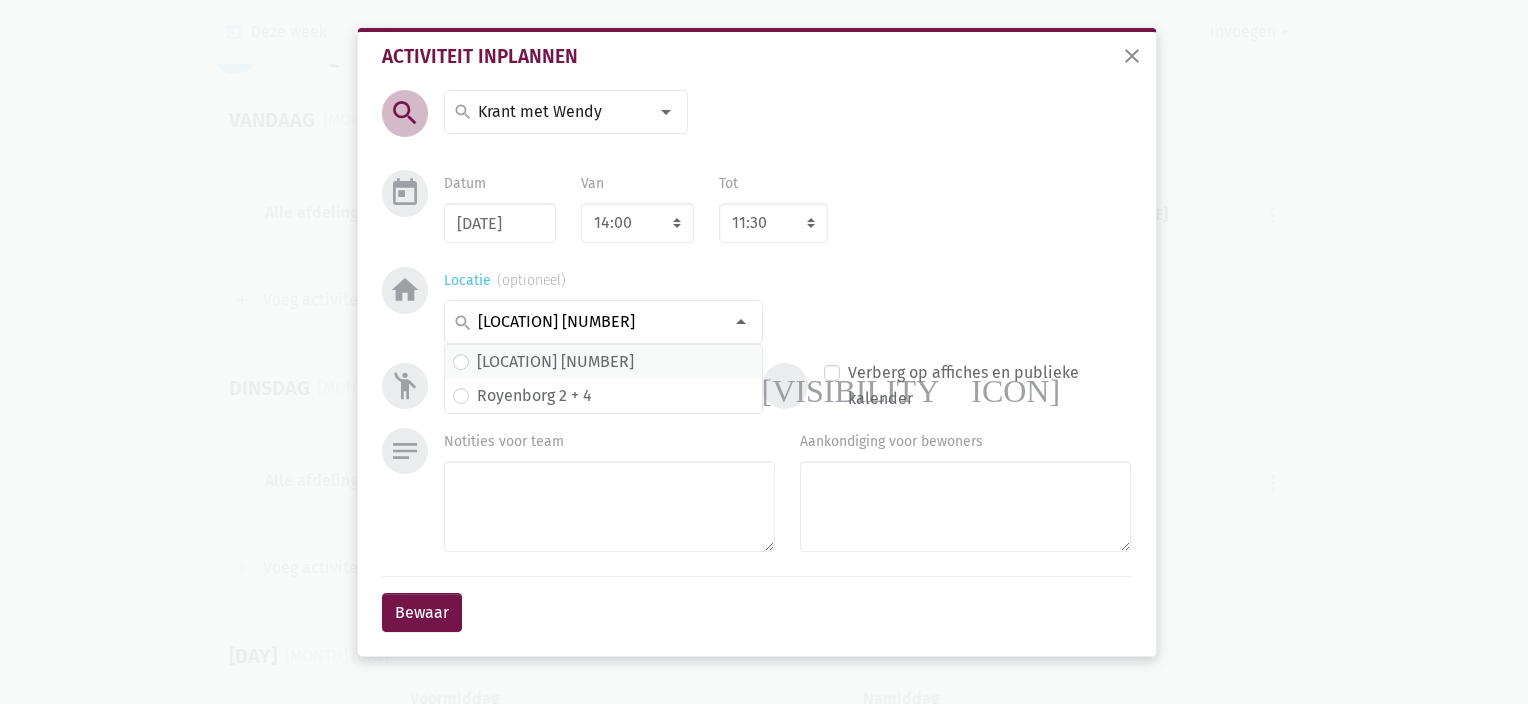 click on "royenborg 2" at bounding box center (603, 362) 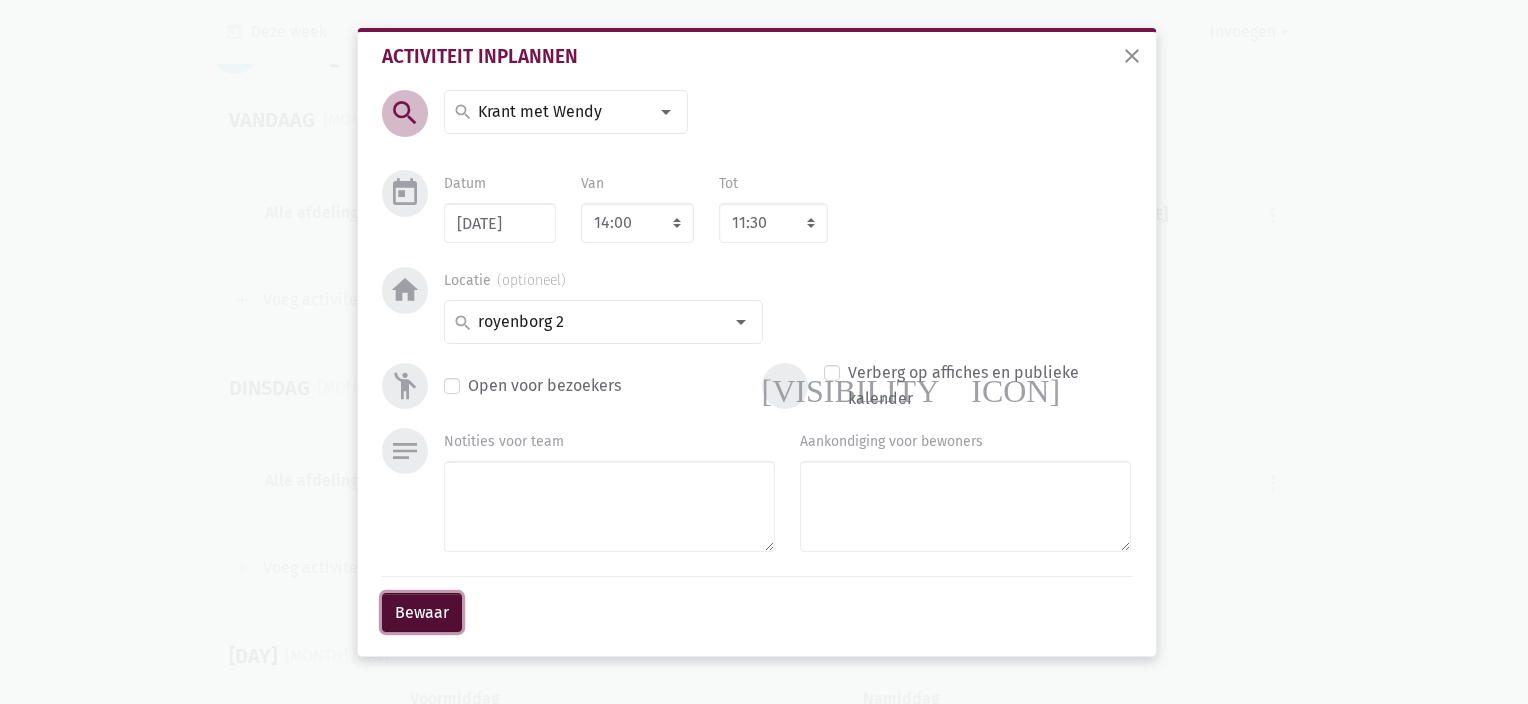 click on "Bewaar" at bounding box center [422, 613] 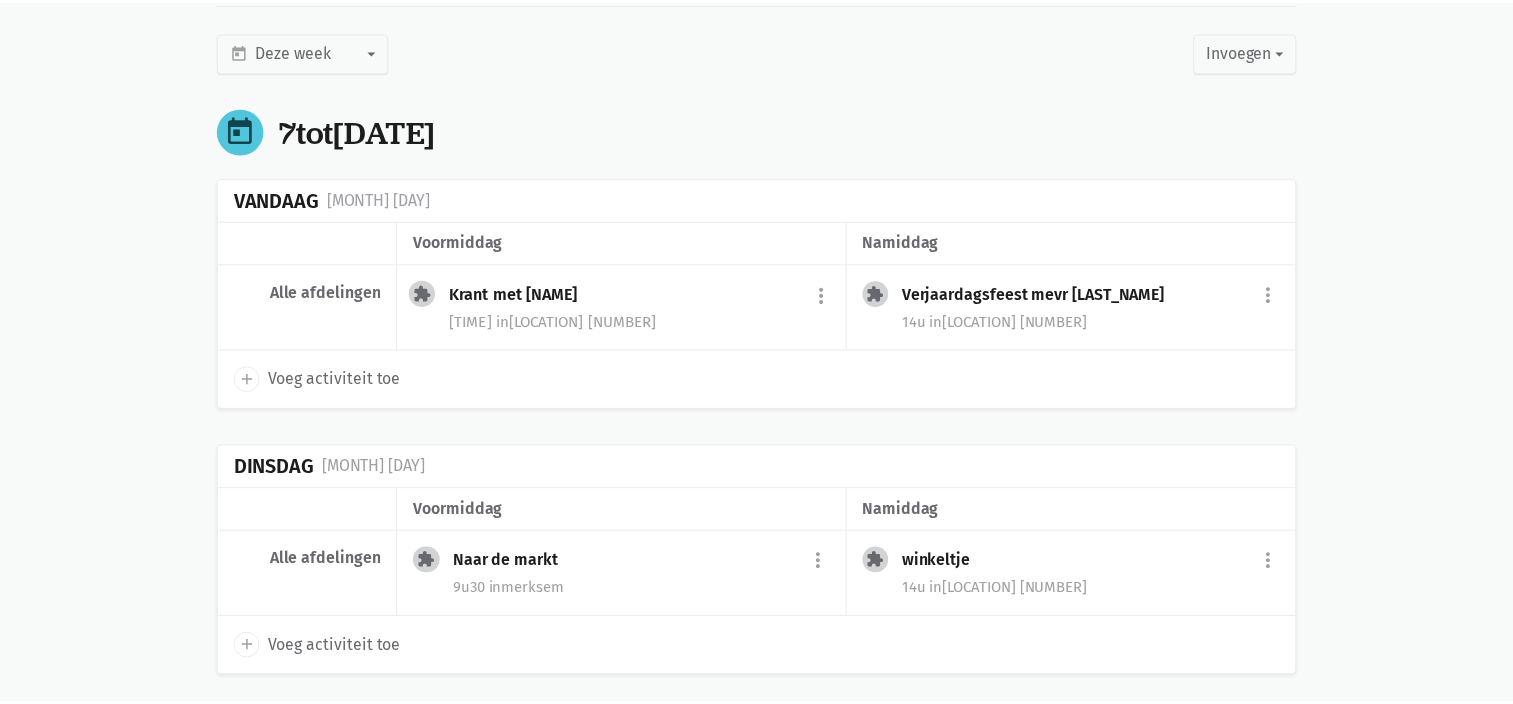 scroll, scrollTop: 207, scrollLeft: 0, axis: vertical 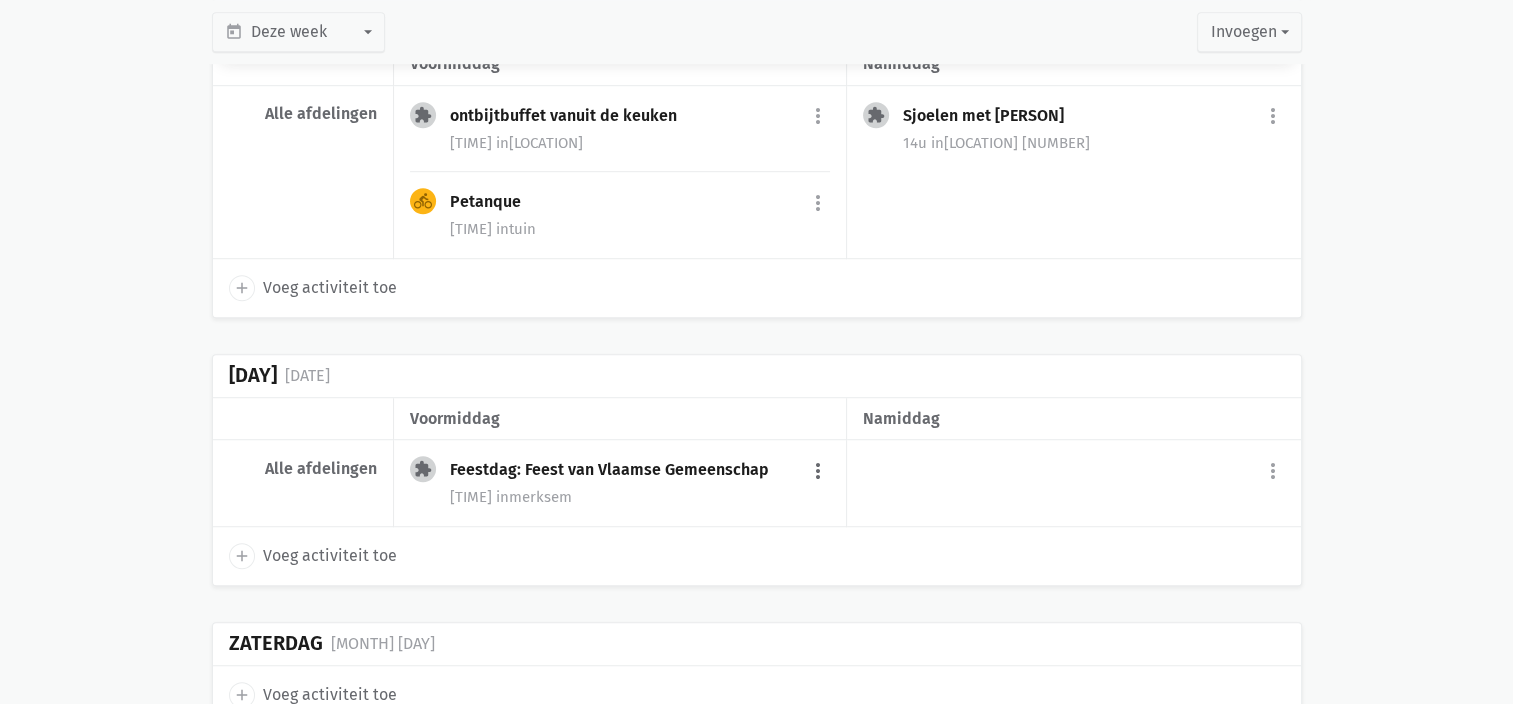click on "more_vert" at bounding box center [818, 471] 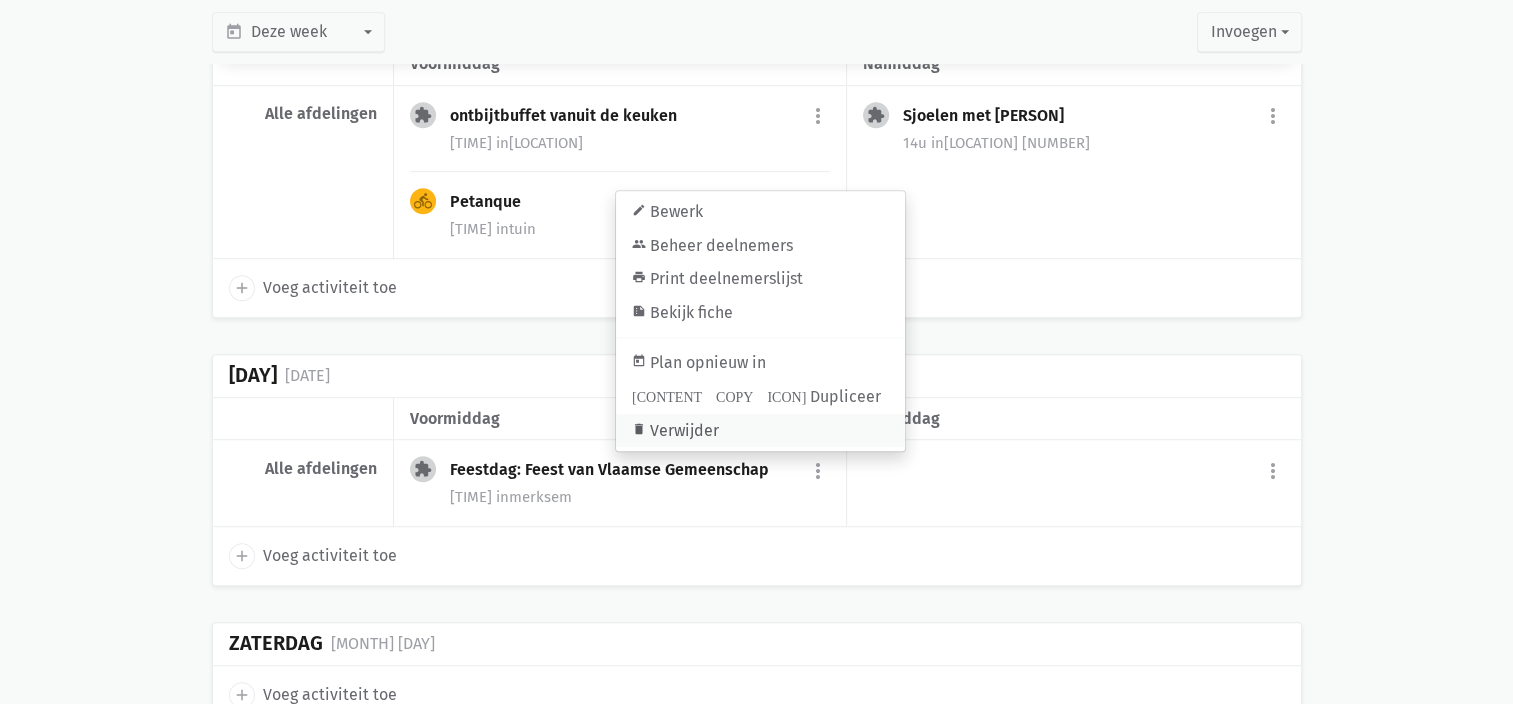 drag, startPoint x: 732, startPoint y: 431, endPoint x: 840, endPoint y: 53, distance: 393.12595 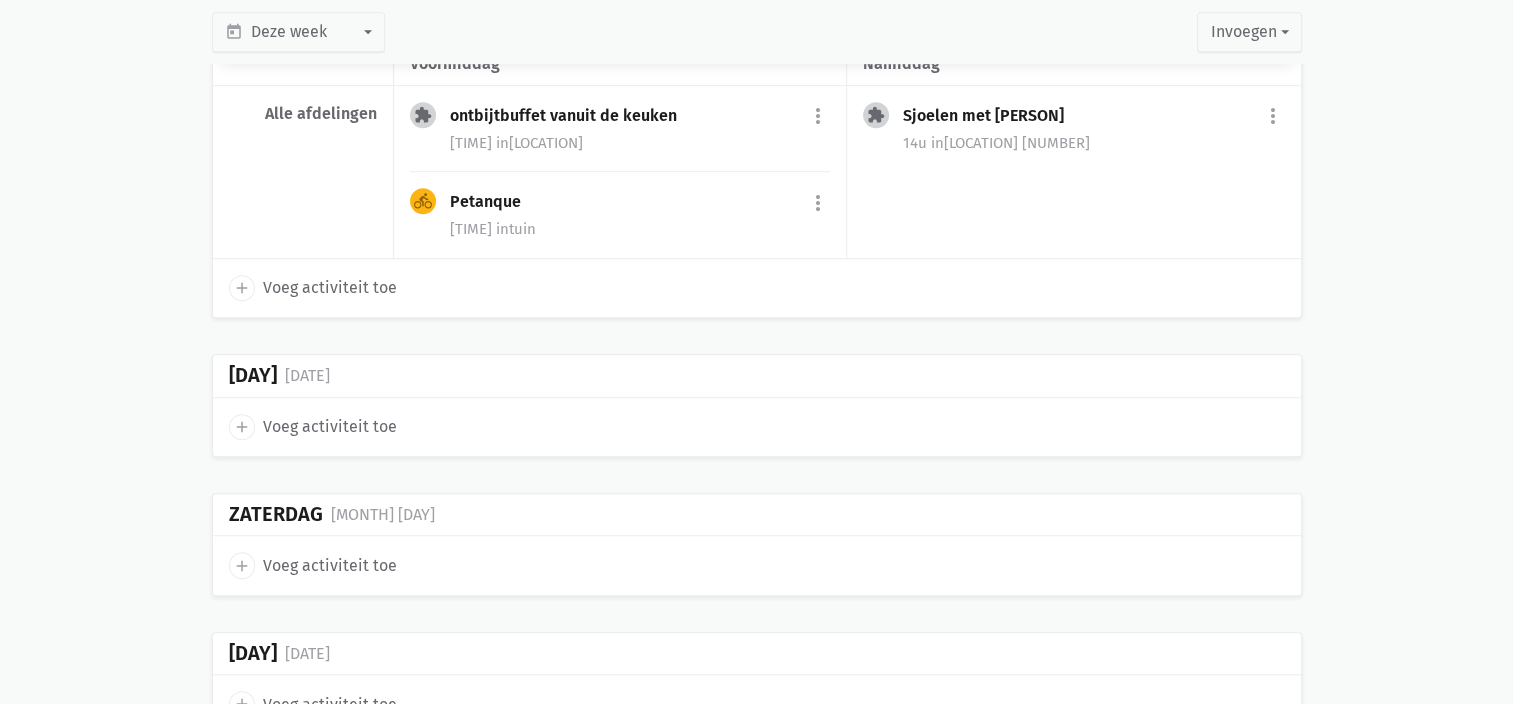 click on "Voeg activiteit toe" at bounding box center (330, 427) 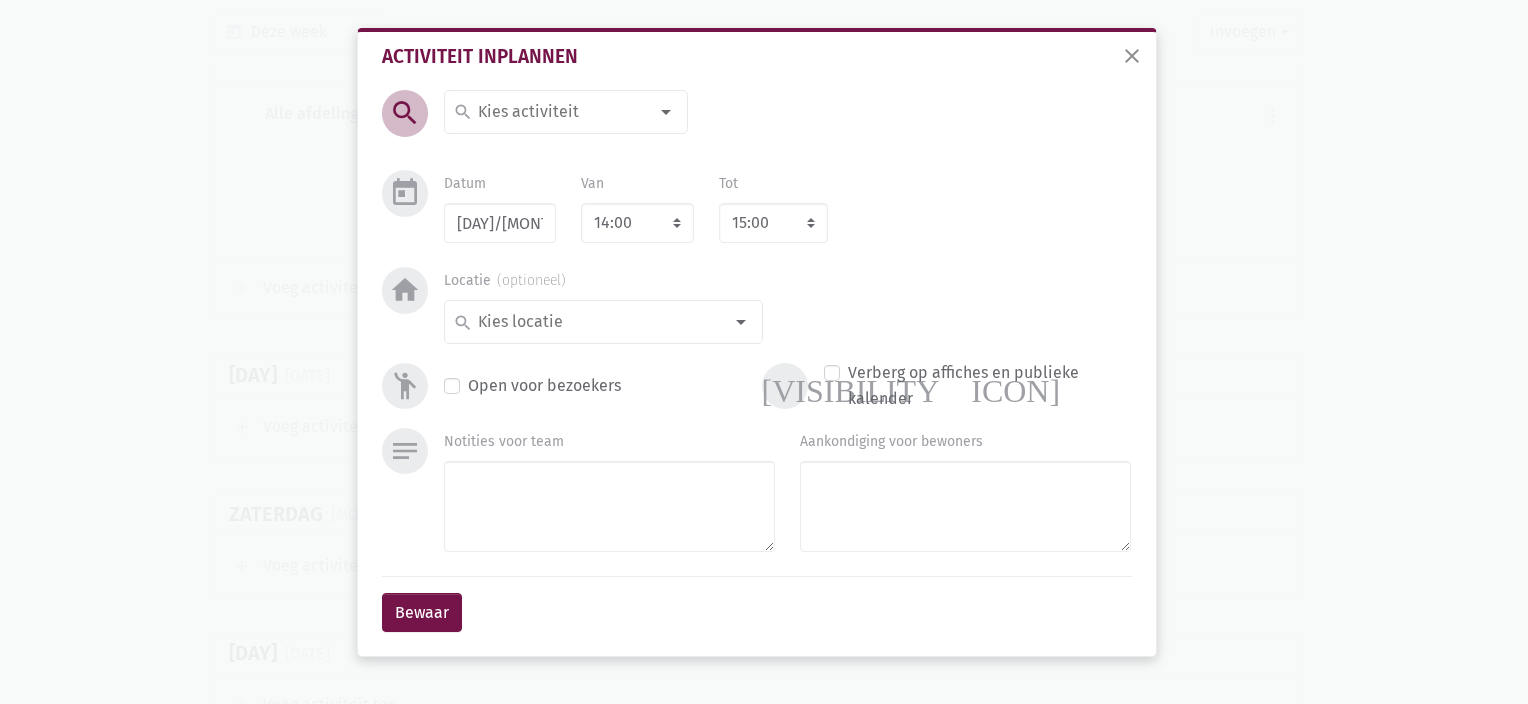 click at bounding box center [561, 112] 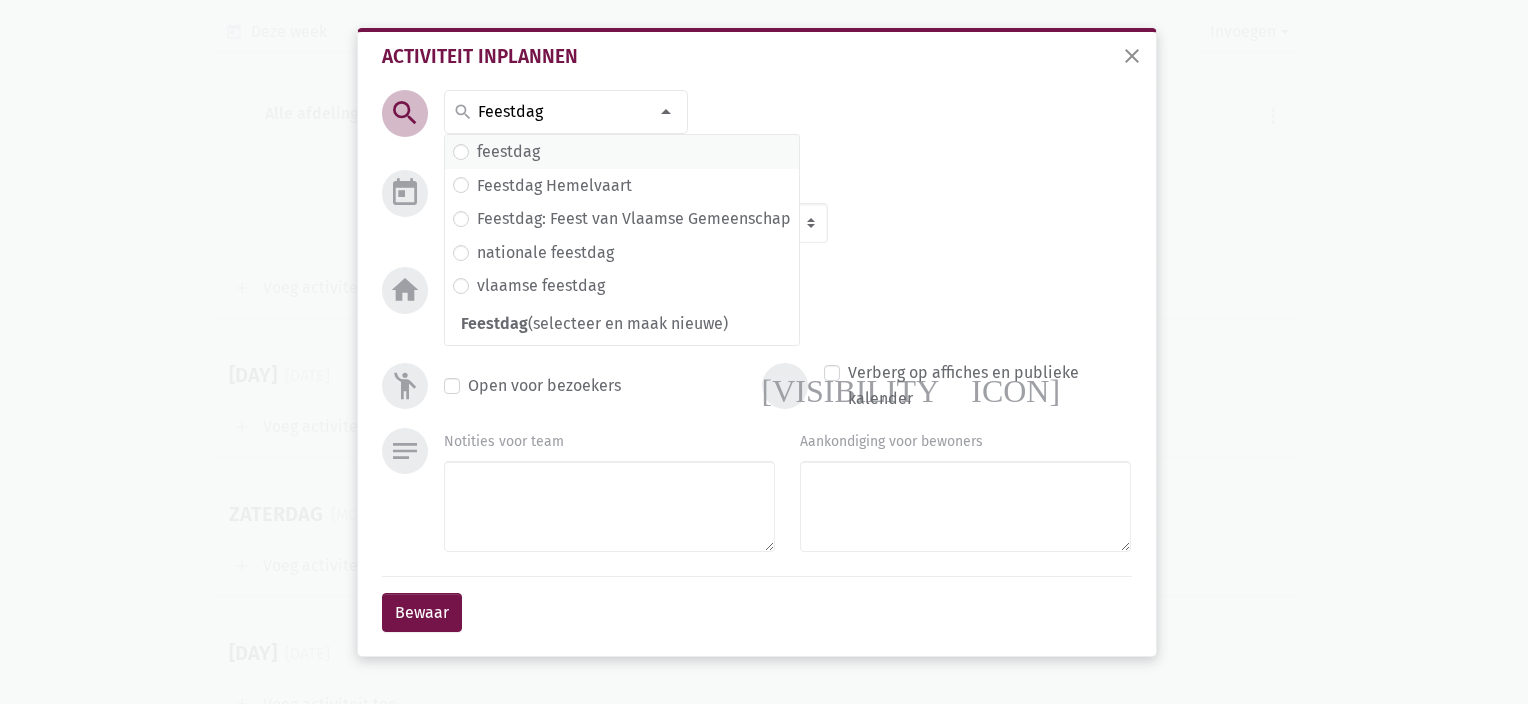 type on "Feestdag" 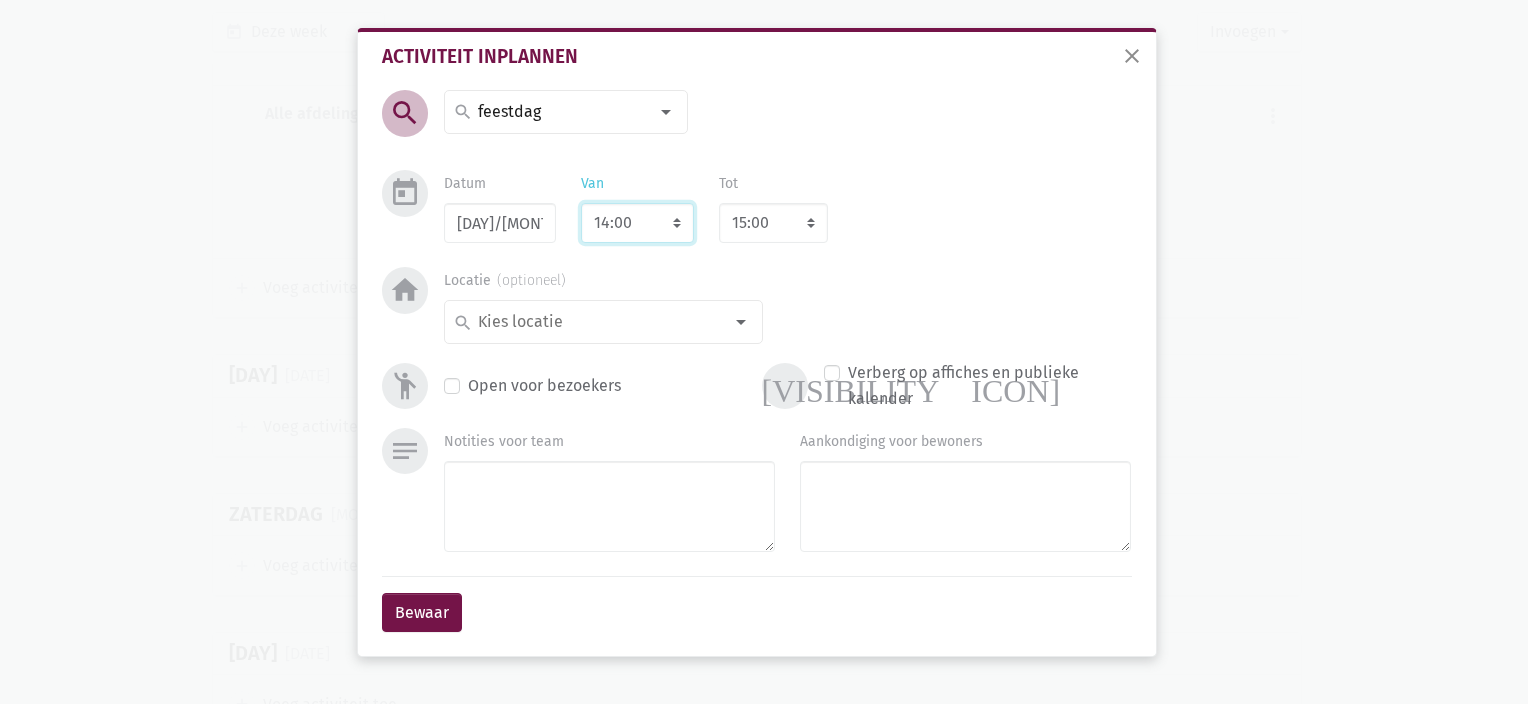click on "7:00
7:15
7:30
7:45
8:00
8:15
8:30
8:45
9:00
9:15
9:30
9:45
10:00
10:15
10:30
10:45
11:00
11:15
11:30
11:45
12:00
12:15
12:30
12:45
13:00
13:15
13:30
13:45
14:00
14:15
14:30
14:45
15:00
15:15
15:30
15:45
16:00
16:15
16:30
16:45
17:00
17:15
17:30
17:45
18:00
18:15
18:30
18:45
19:00
19:15
19:30
19:45
20:00
20:15
20:30
20:45
21:00
21:15
21:30
21:45
22:00" at bounding box center (637, 223) 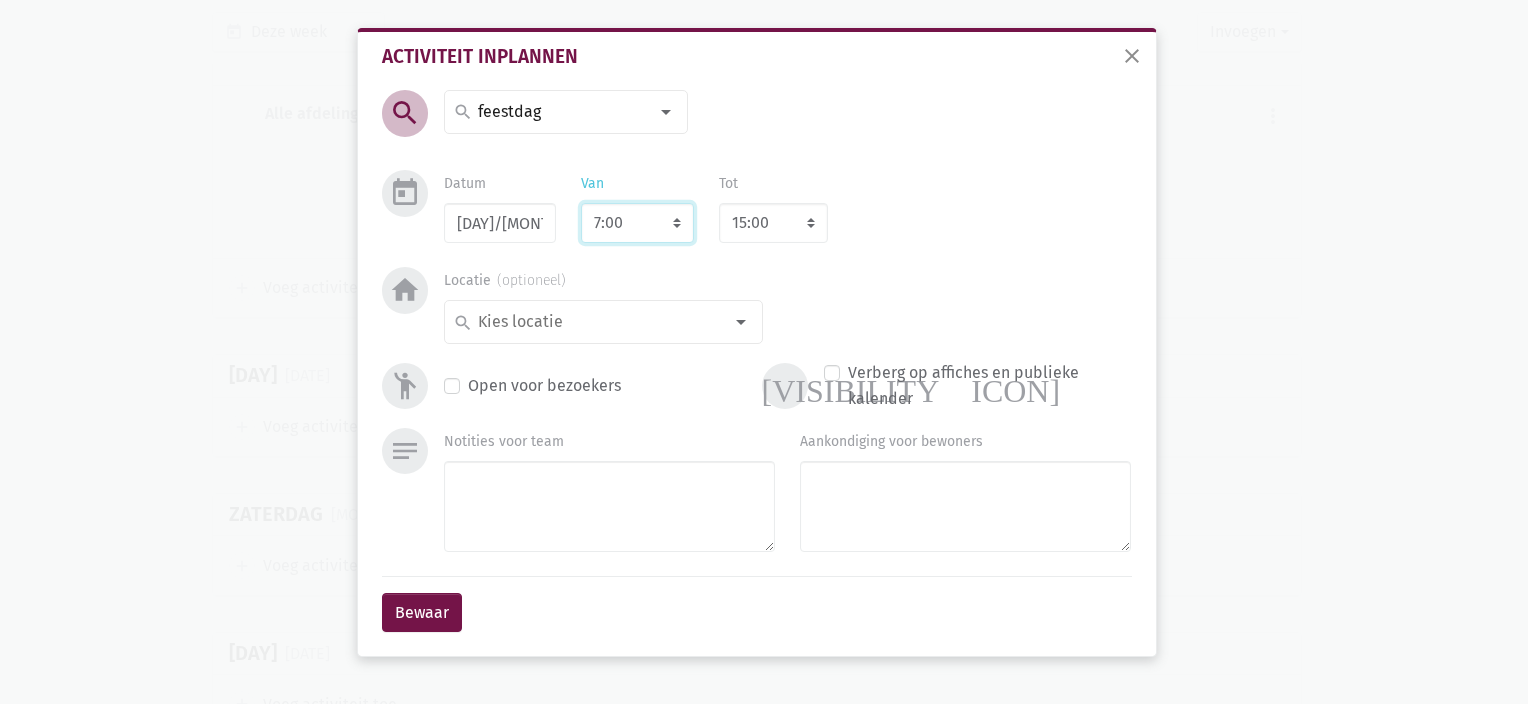 click on "[HOURS]" at bounding box center (637, 223) 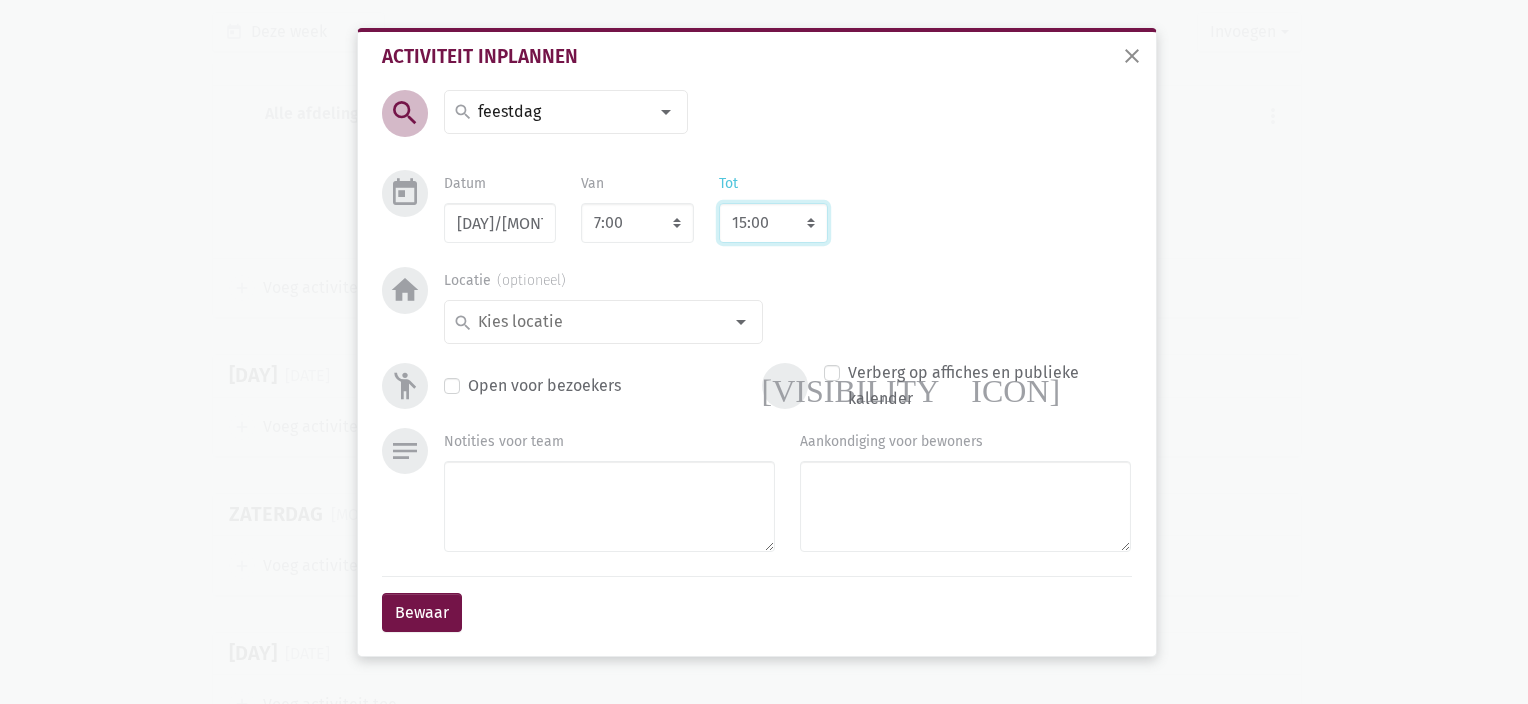 click on "8:00
8:15
8:30
8:45
9:00
9:15
9:30
9:45
10:00
10:15
10:30
10:45
11:00
11:15
11:30
11:45
12:00
12:15
12:30
12:45
13:00
13:15
13:30
13:45
14:00
14:15
14:30
14:45
15:00
15:15
15:30
15:45
16:00
16:15
16:30
16:45
17:00
17:15
17:30
17:45
18:00
18:15
18:30
18:45
19:00
19:15
19:30
19:45
20:00
20:15
20:30
20:45
21:00
21:15
21:30
21:45
22:00
22:15
22:30
22:45
23:00" at bounding box center (773, 223) 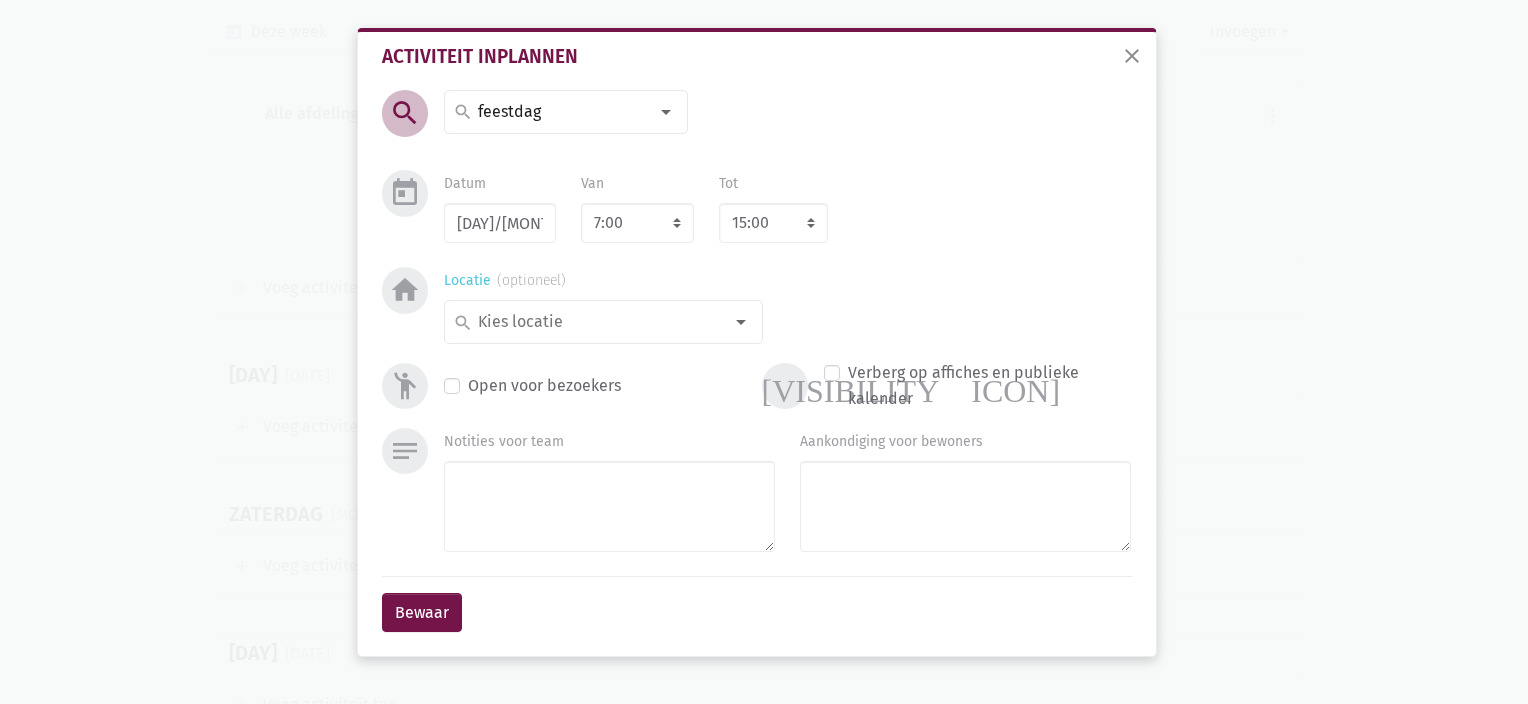 click at bounding box center (741, 322) 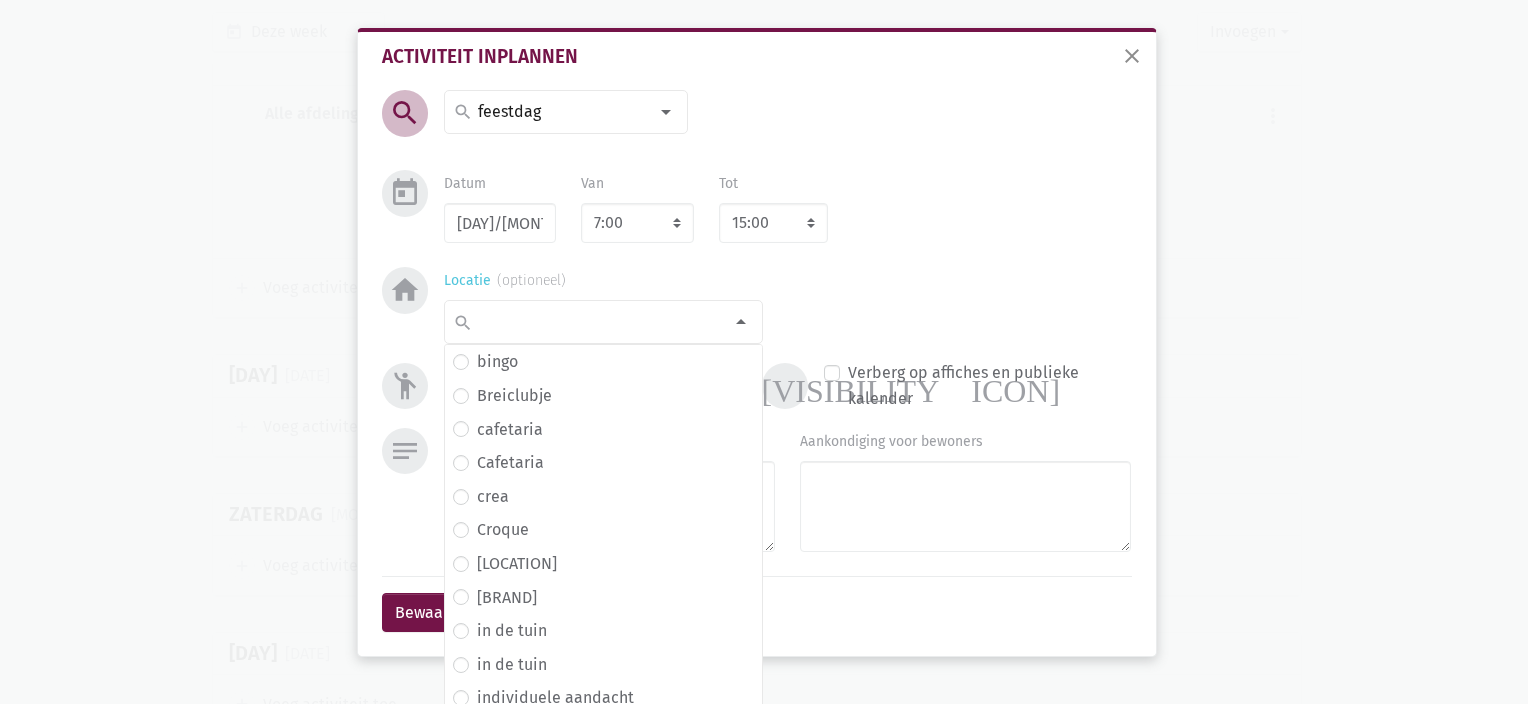 click at bounding box center (741, 322) 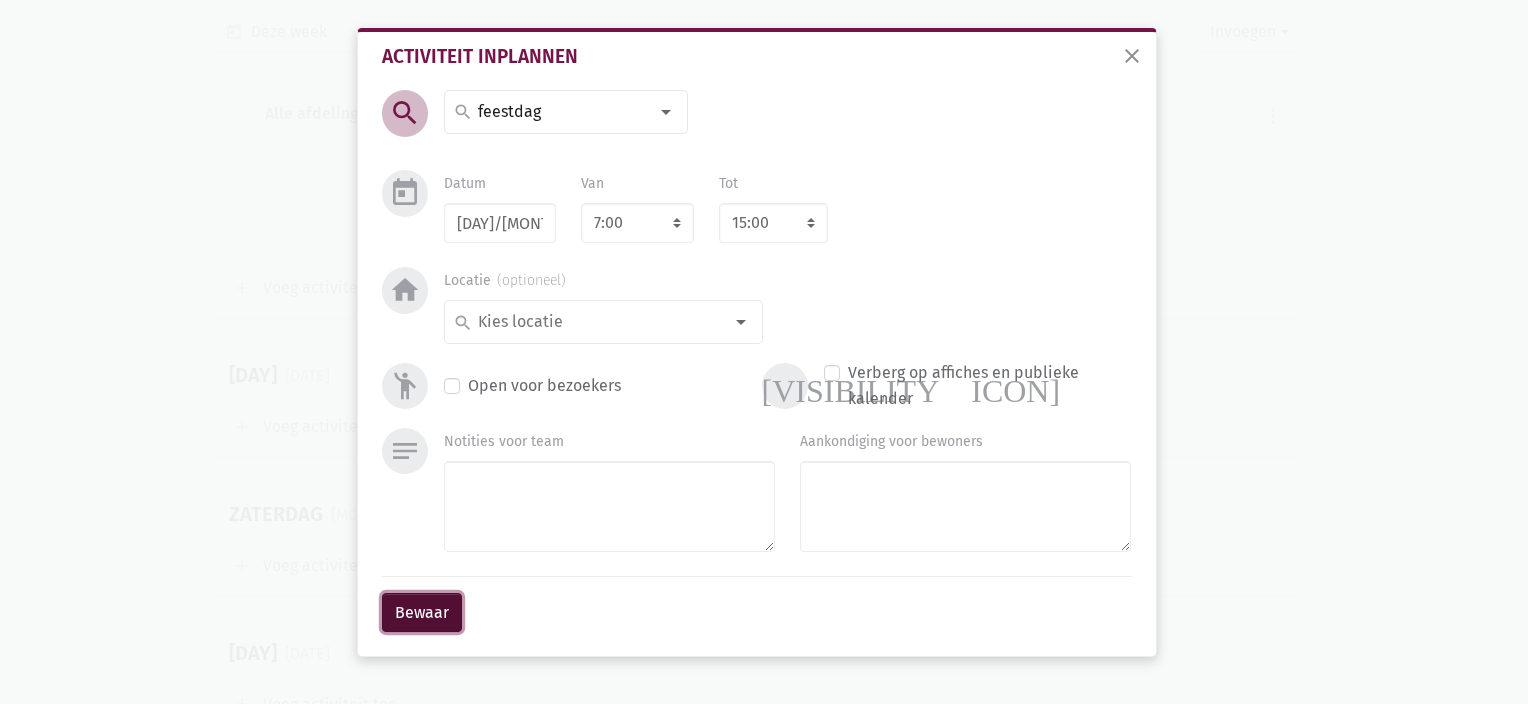 click on "Bewaar" at bounding box center [422, 613] 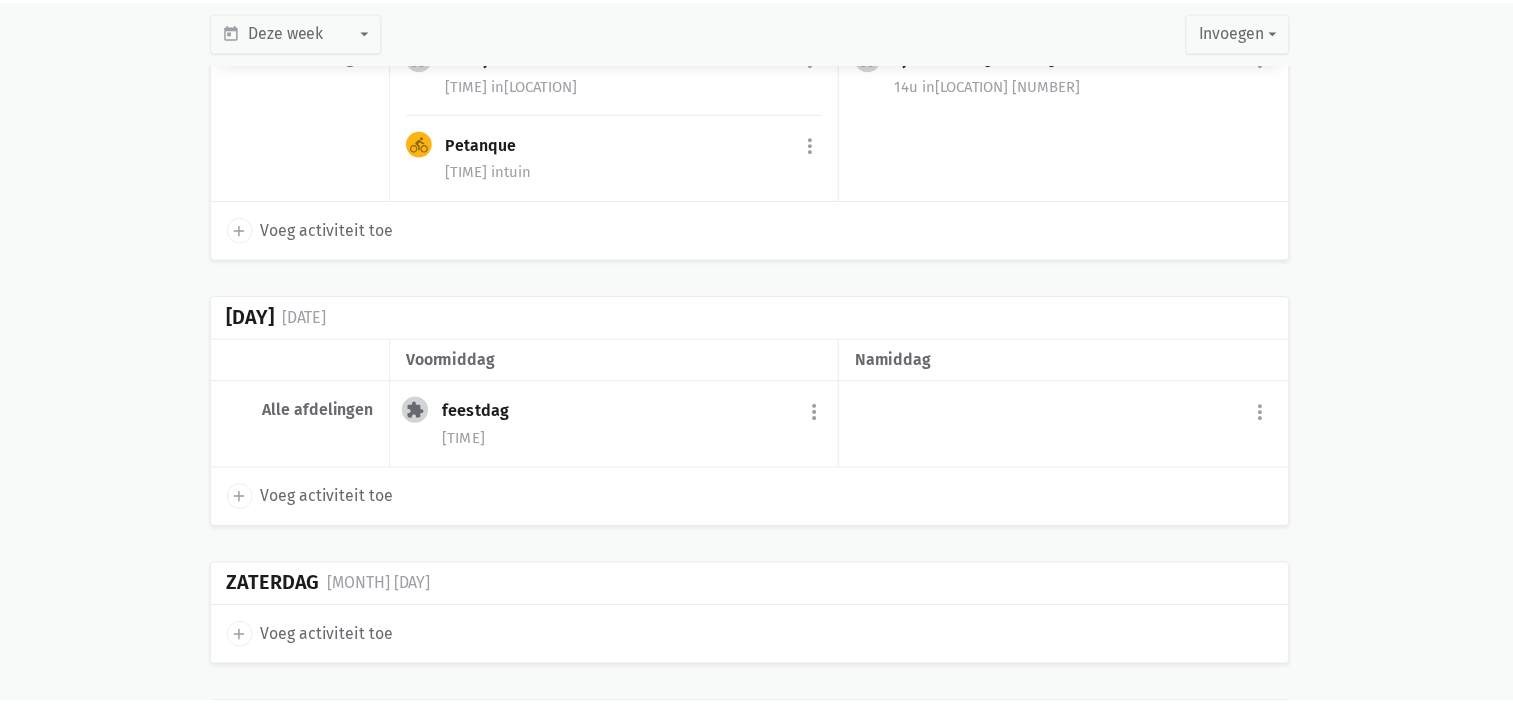 scroll, scrollTop: 1361, scrollLeft: 0, axis: vertical 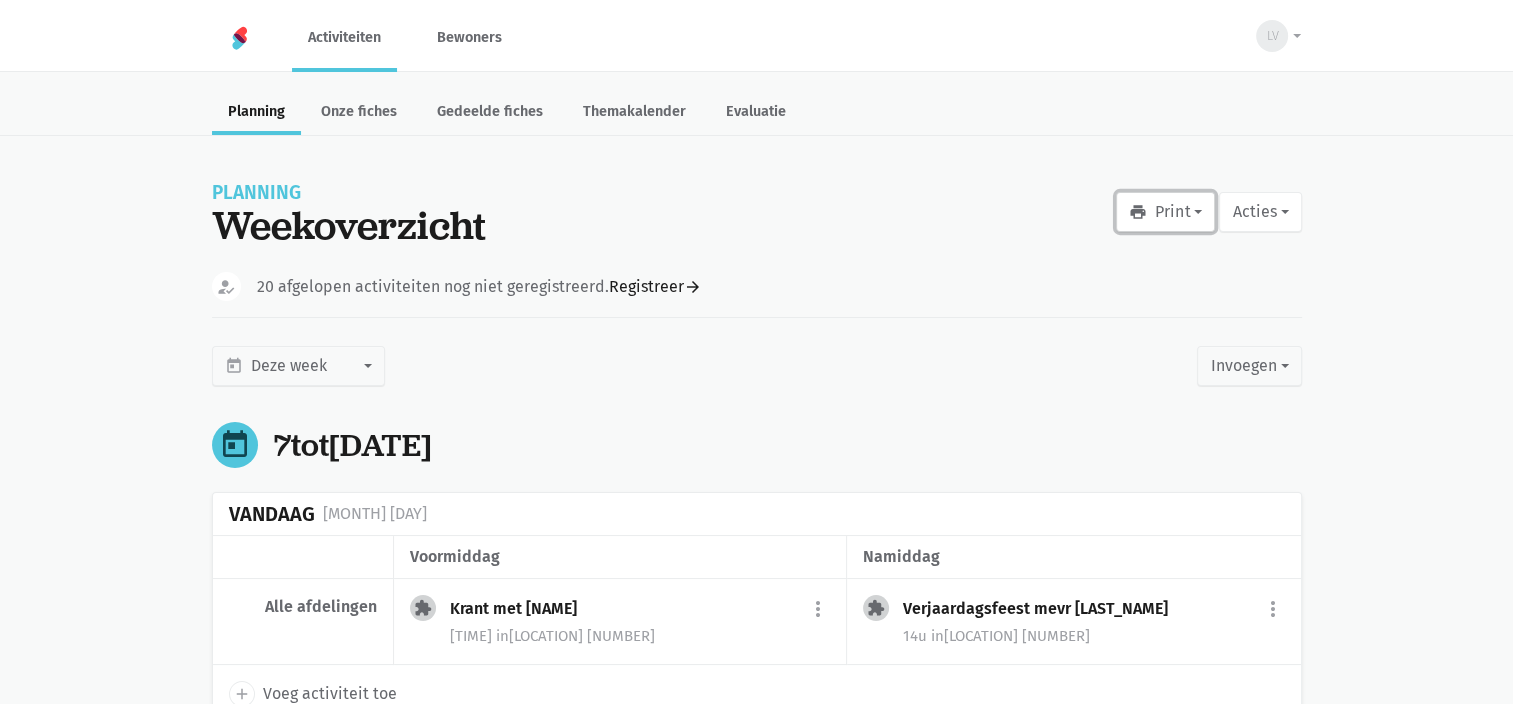 click on "print
Print" at bounding box center [1165, 212] 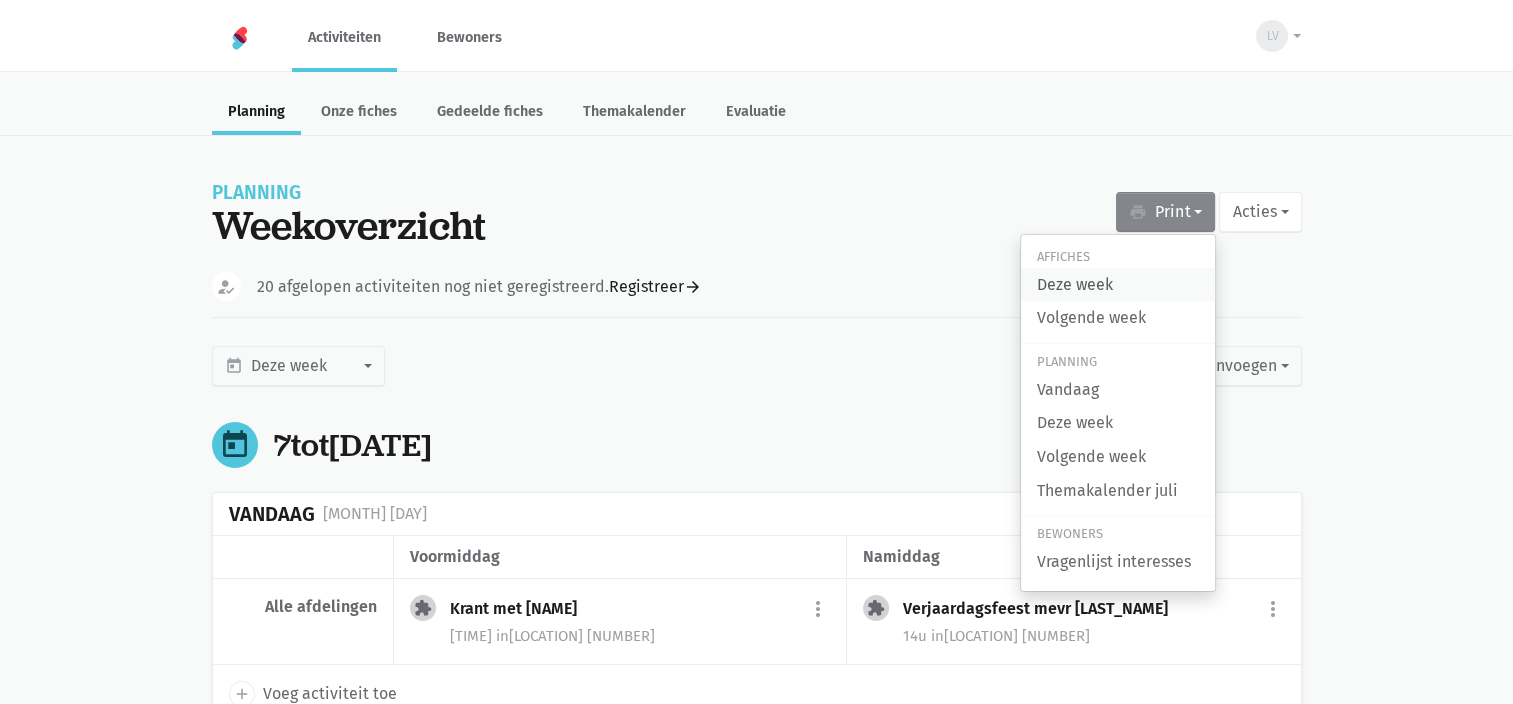 click on "Deze week" at bounding box center [1118, 285] 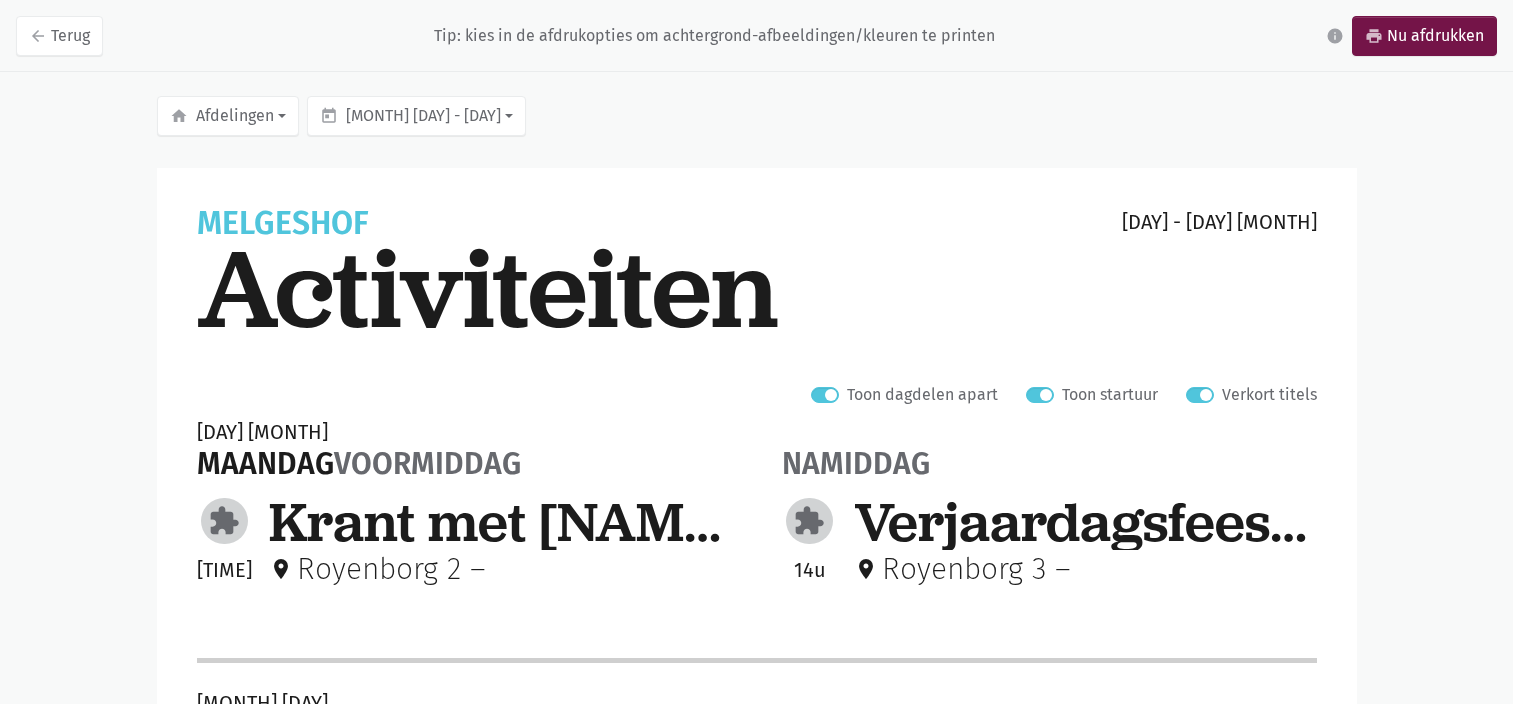 scroll, scrollTop: 0, scrollLeft: 0, axis: both 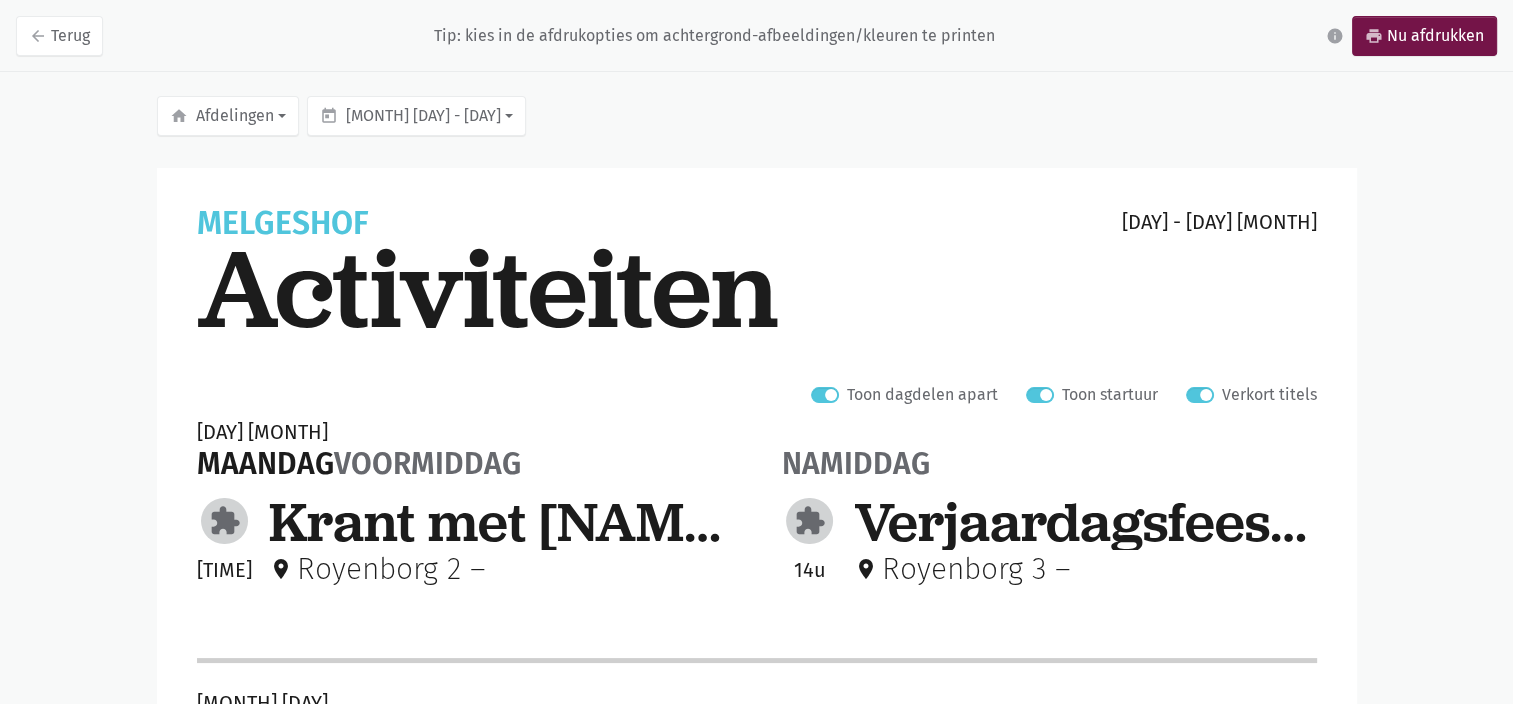 click on "Verkort titels" at bounding box center [1269, 395] 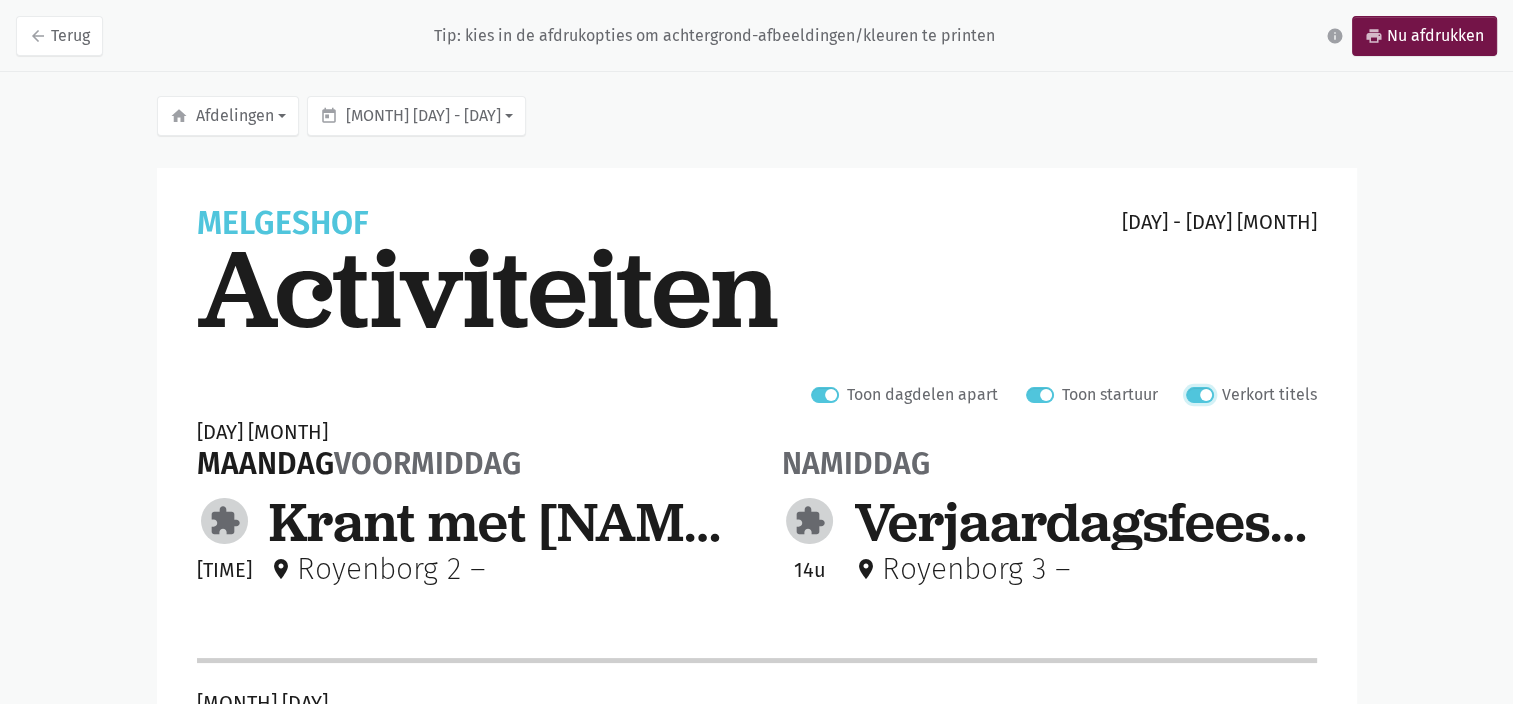 click on "Verkort titels" at bounding box center [1194, 392] 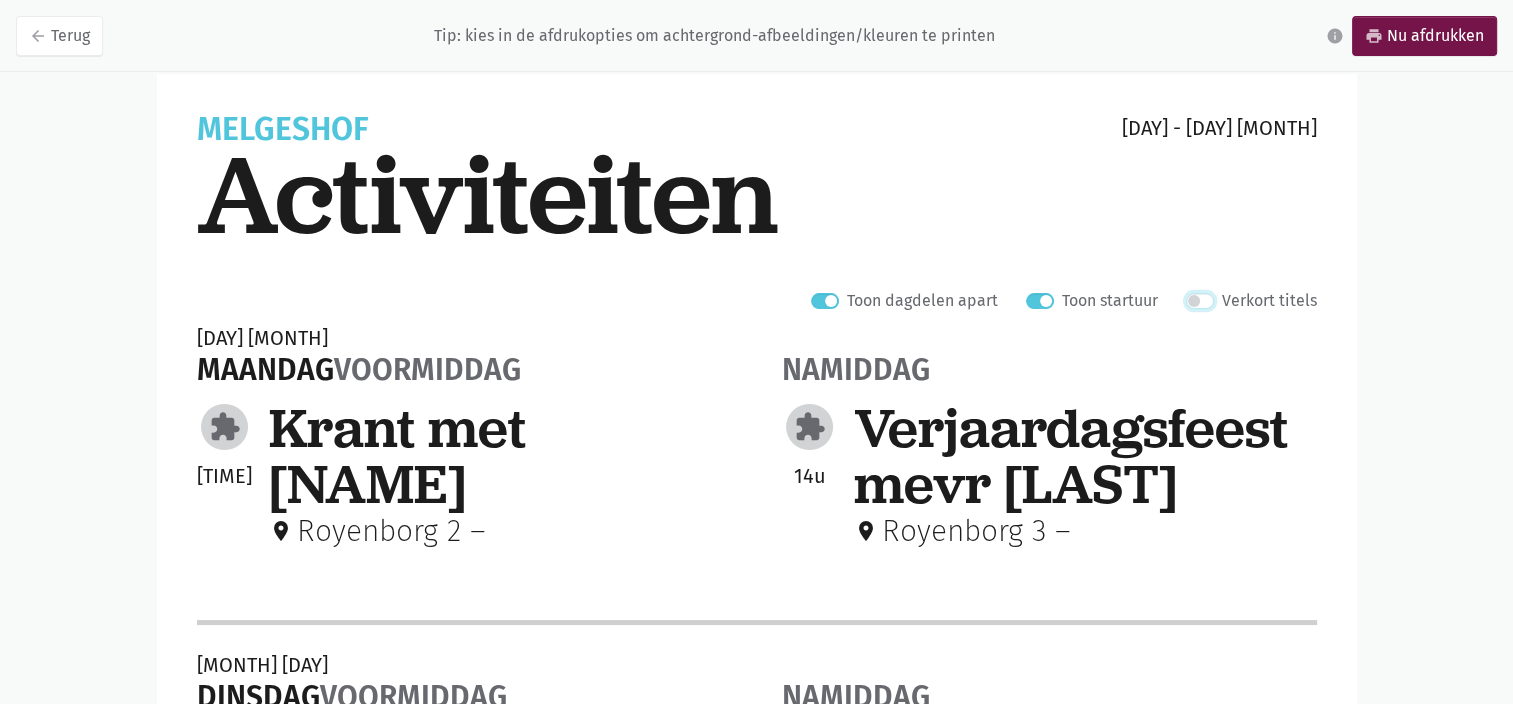scroll, scrollTop: 0, scrollLeft: 0, axis: both 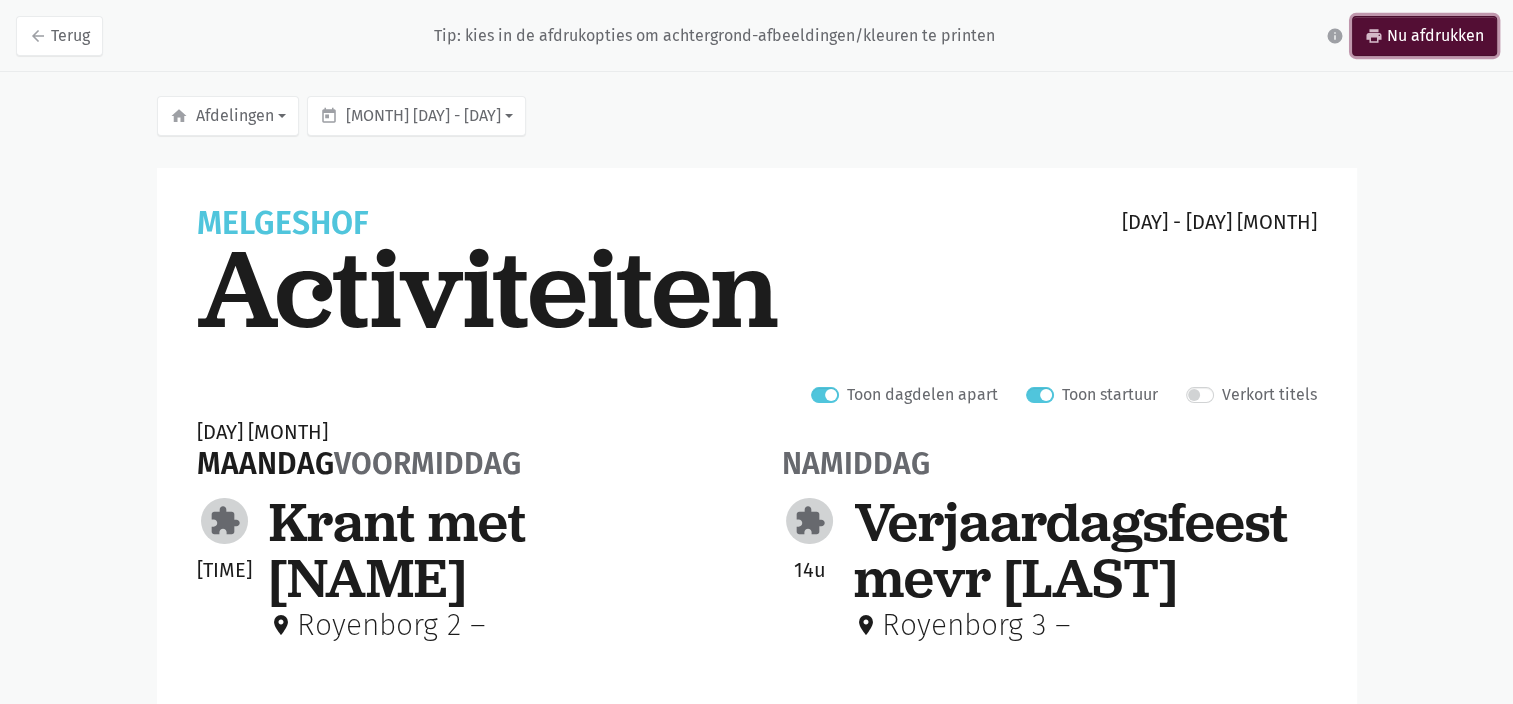 click on "print
Nu afdrukken" at bounding box center [1424, 36] 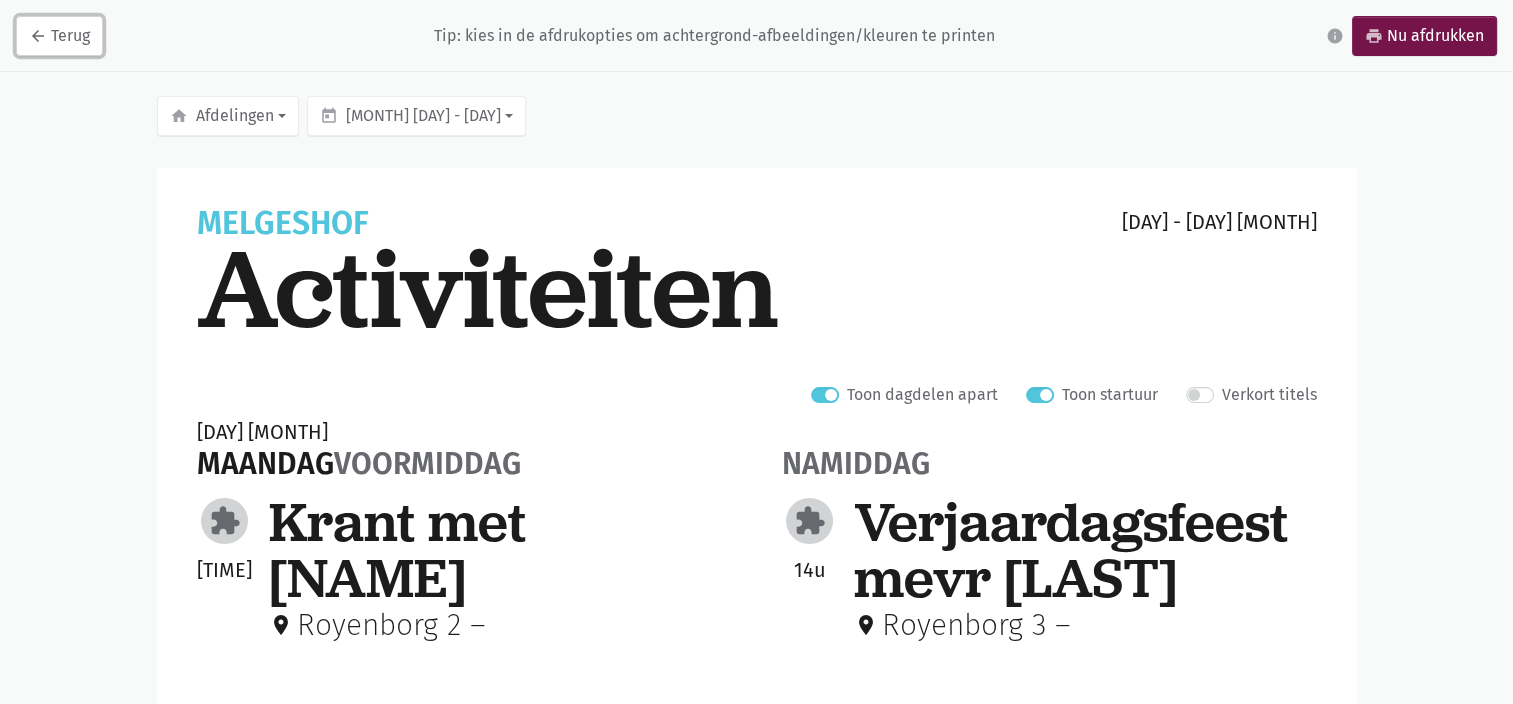 click on "arrow_back
Terug" at bounding box center (59, 36) 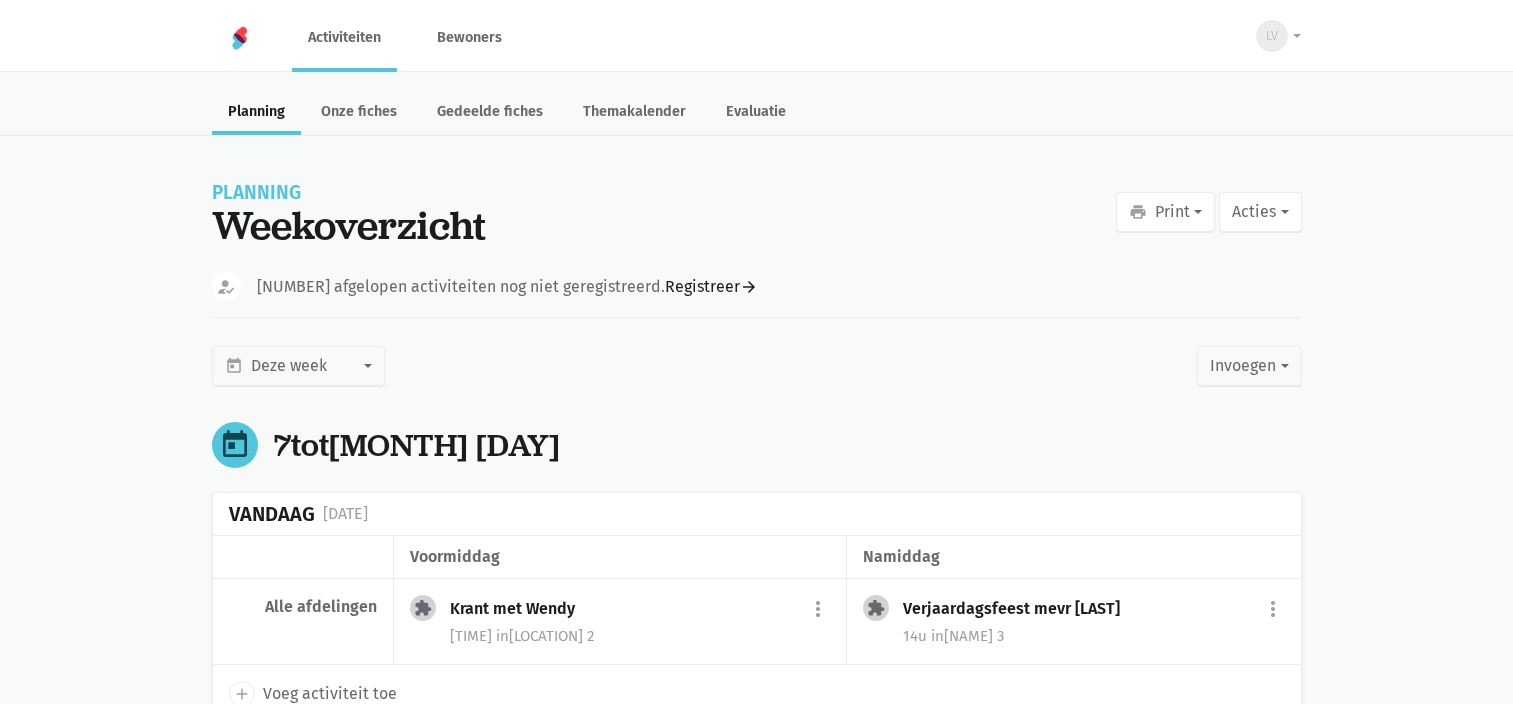 scroll, scrollTop: 0, scrollLeft: 0, axis: both 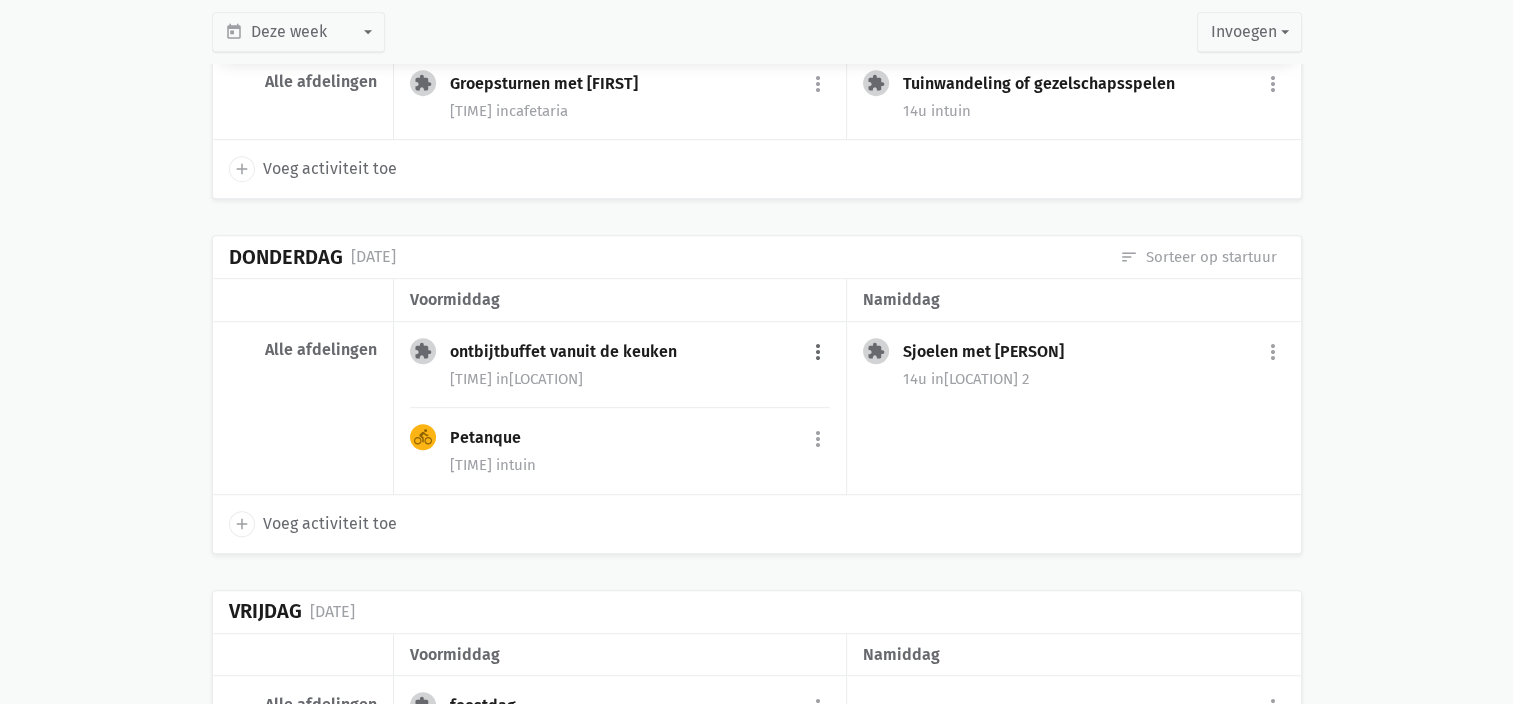 click on "more_vert" at bounding box center [818, 353] 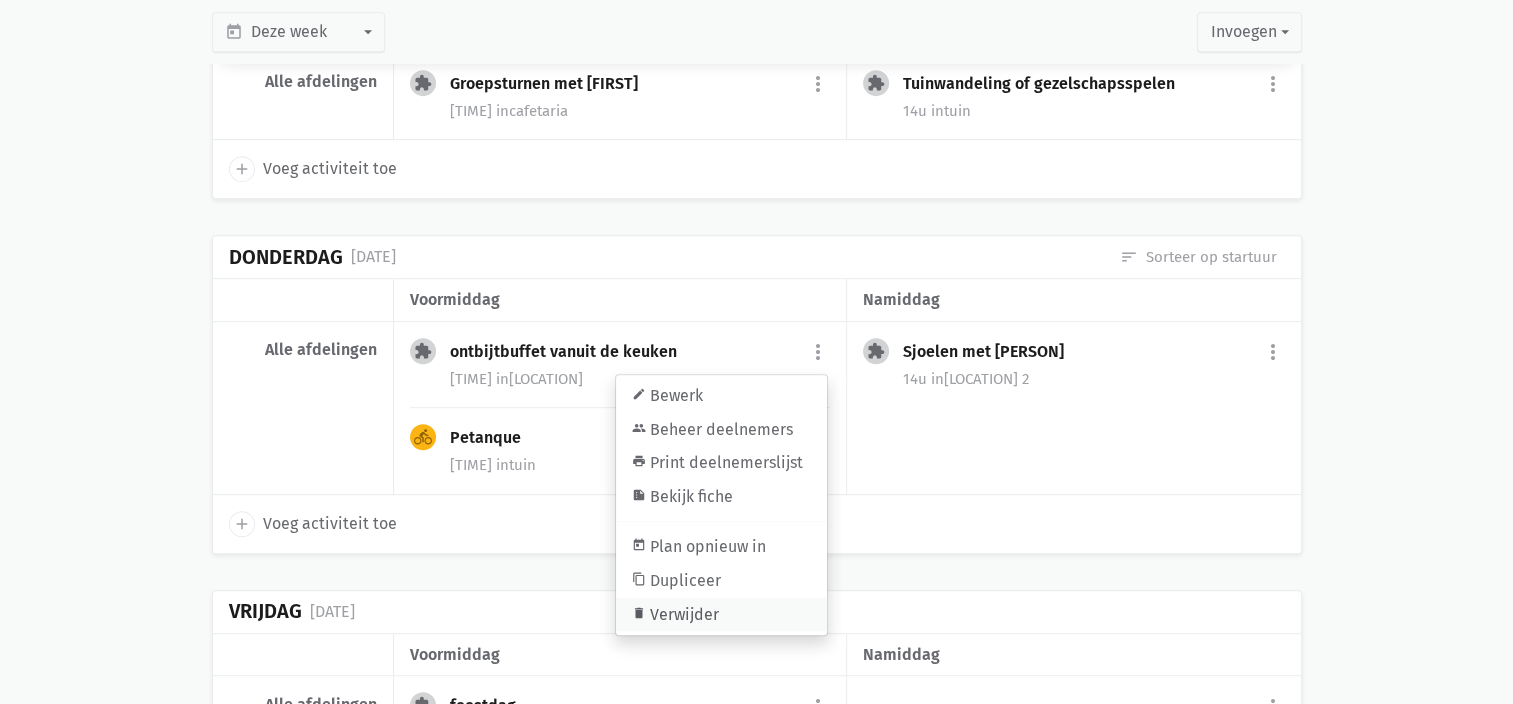 drag, startPoint x: 669, startPoint y: 608, endPoint x: 824, endPoint y: 56, distance: 573.34894 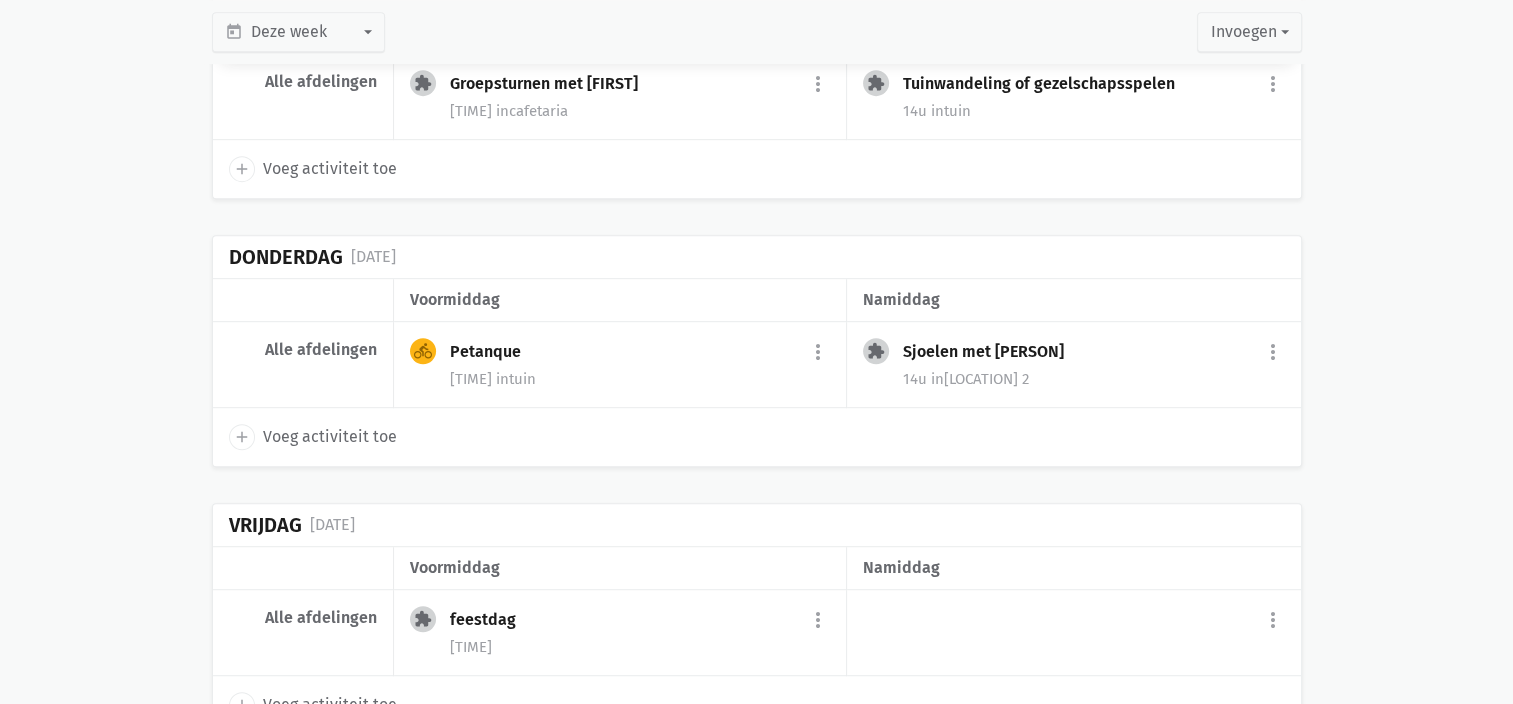 click on "add
Voeg activiteit toe" at bounding box center (313, 437) 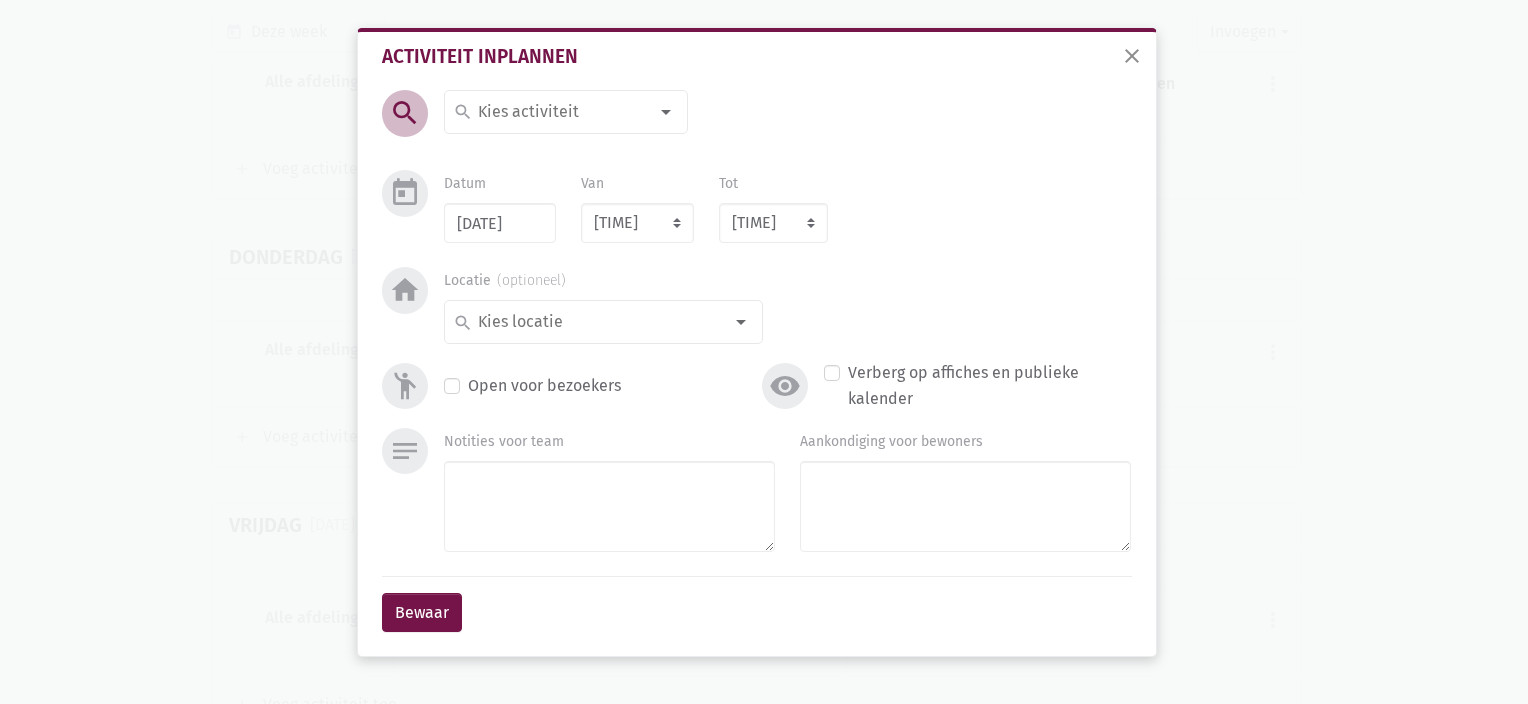 click at bounding box center (561, 112) 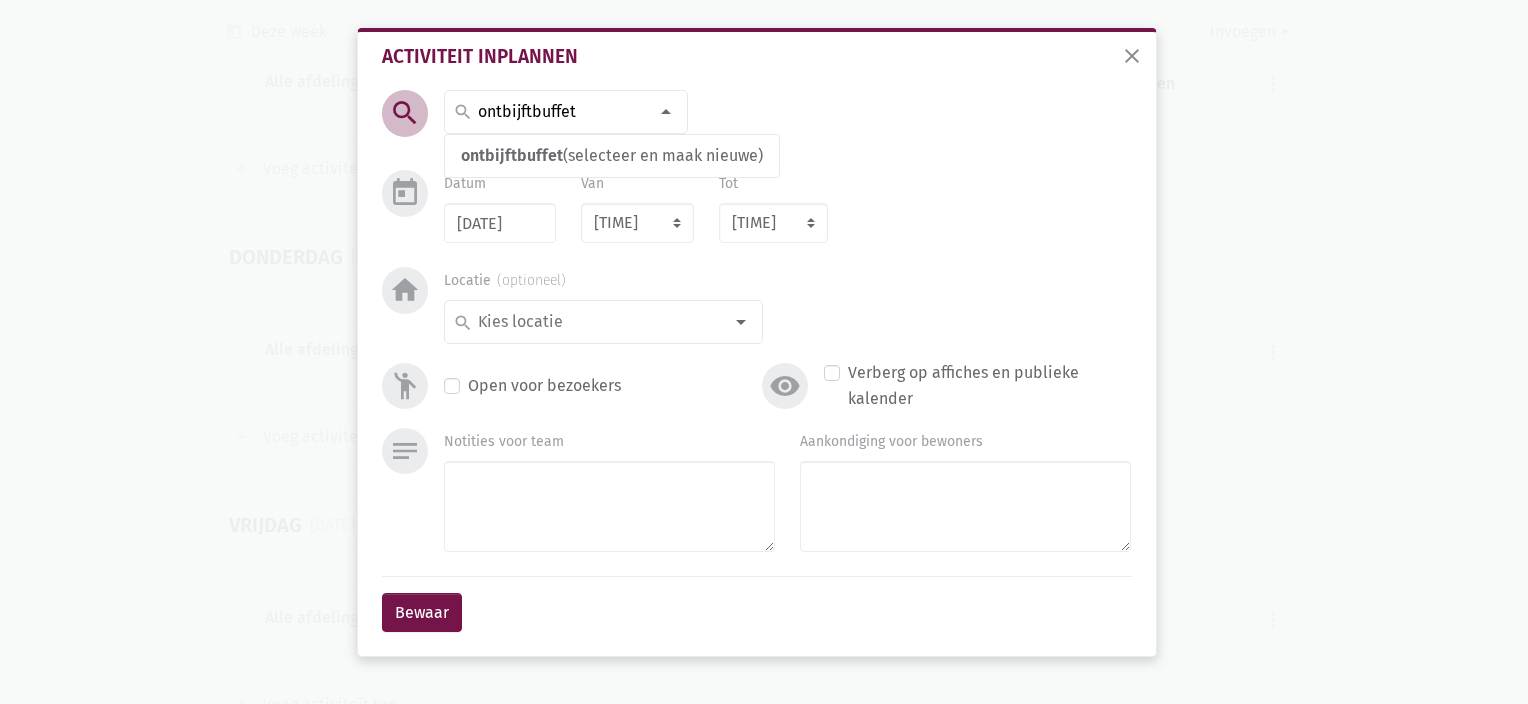 type on "ontbijftbuffet" 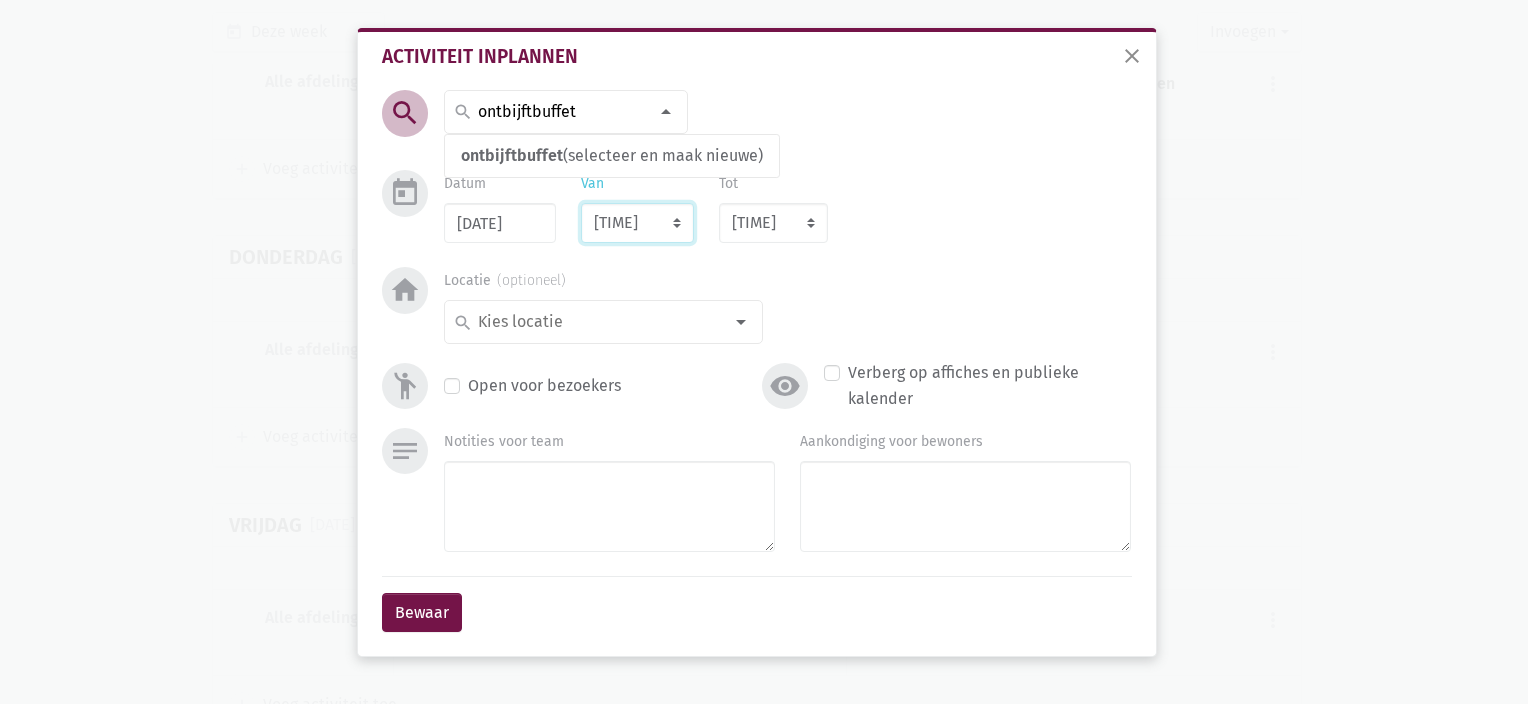 click on "7:00
7:15
7:30
7:45
8:00
8:15
8:30
8:45
9:00
9:15
9:30
9:45
10:00
10:15
10:30
10:45
11:00
11:15
11:30
11:45
12:00
12:15
12:30
12:45
13:00
13:15
13:30
13:45
14:00
14:15
14:30
14:45
15:00
15:15
15:30
15:45
16:00
16:15
16:30
16:45
17:00
17:15
17:30
17:45
18:00
18:15
18:30
18:45
19:00
19:15
19:30
19:45
20:00
20:15
20:30
20:45
21:00
21:15
21:30
21:45
22:00" at bounding box center (637, 223) 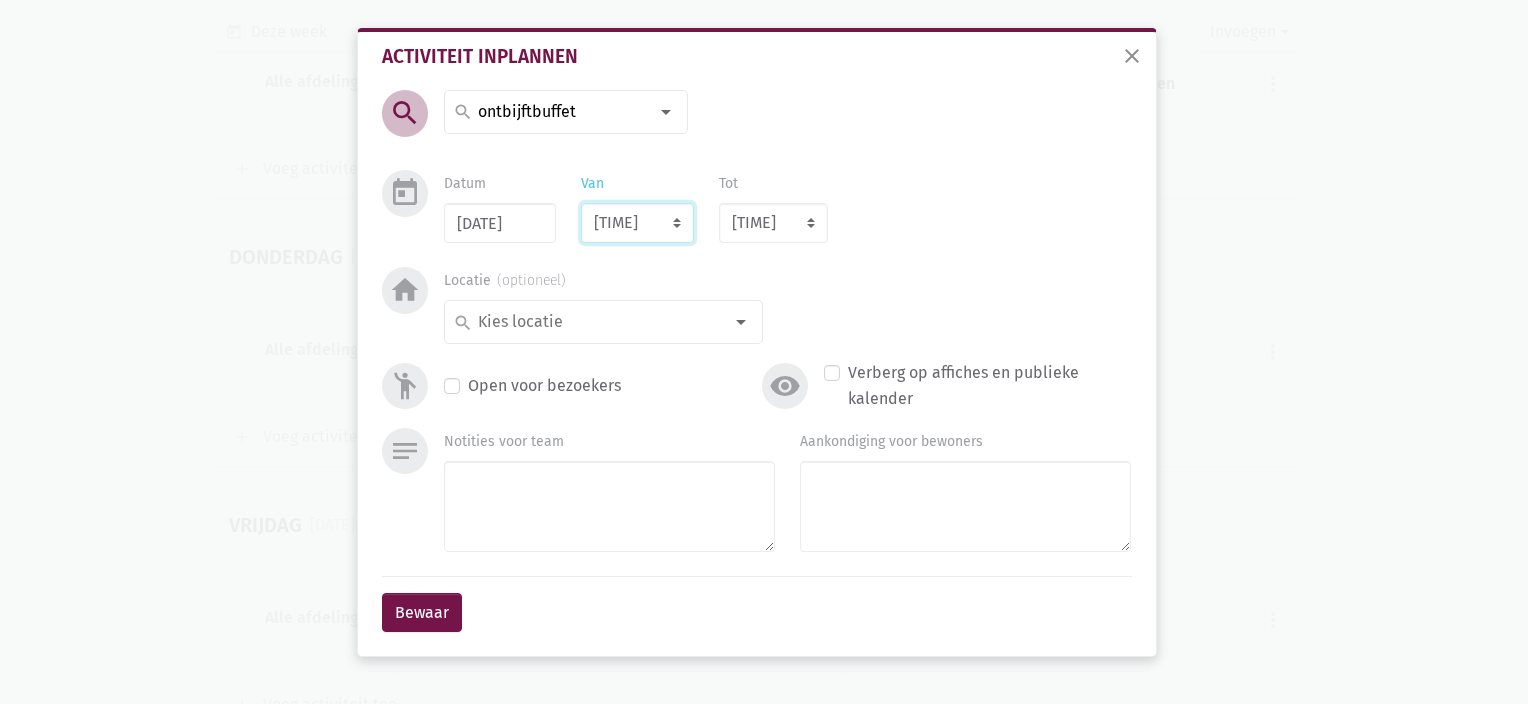select on "[TIME]" 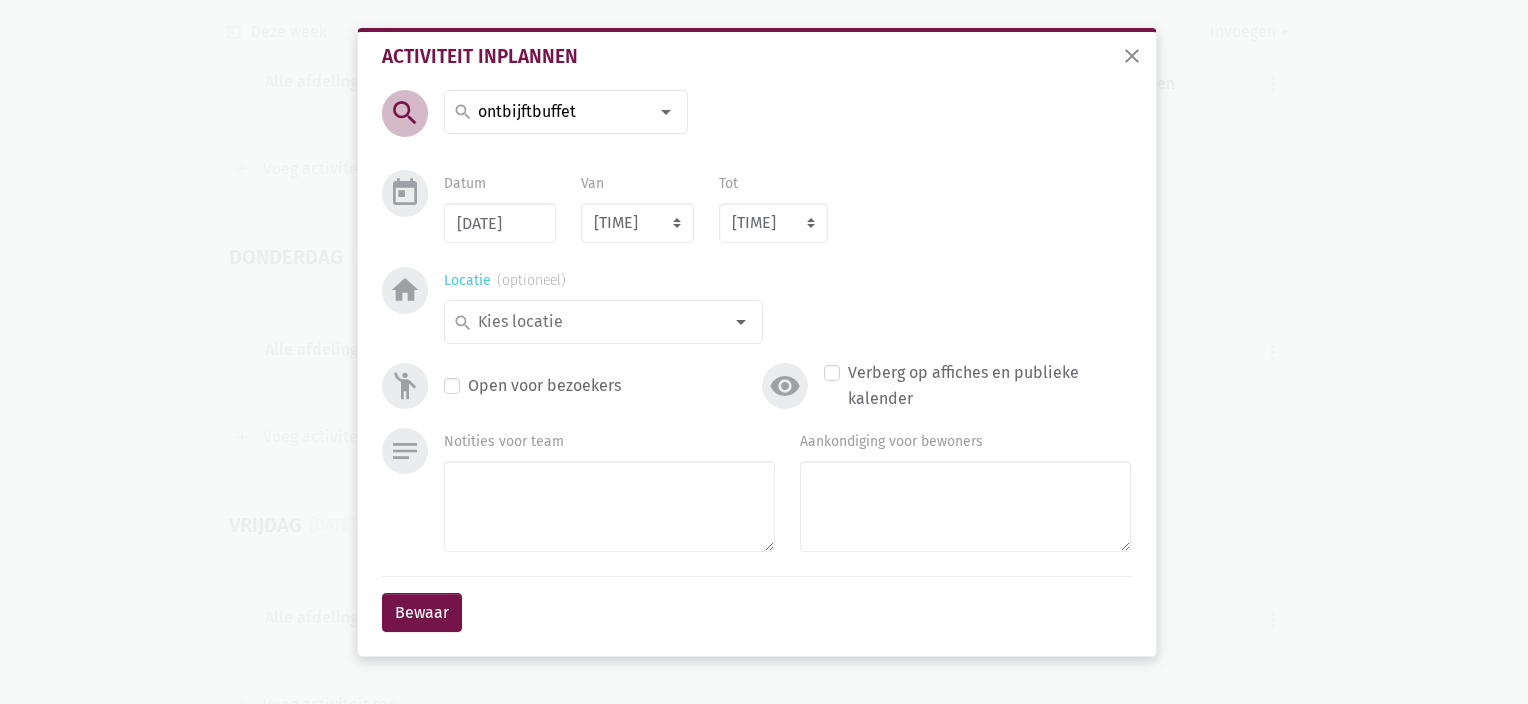 click at bounding box center [741, 322] 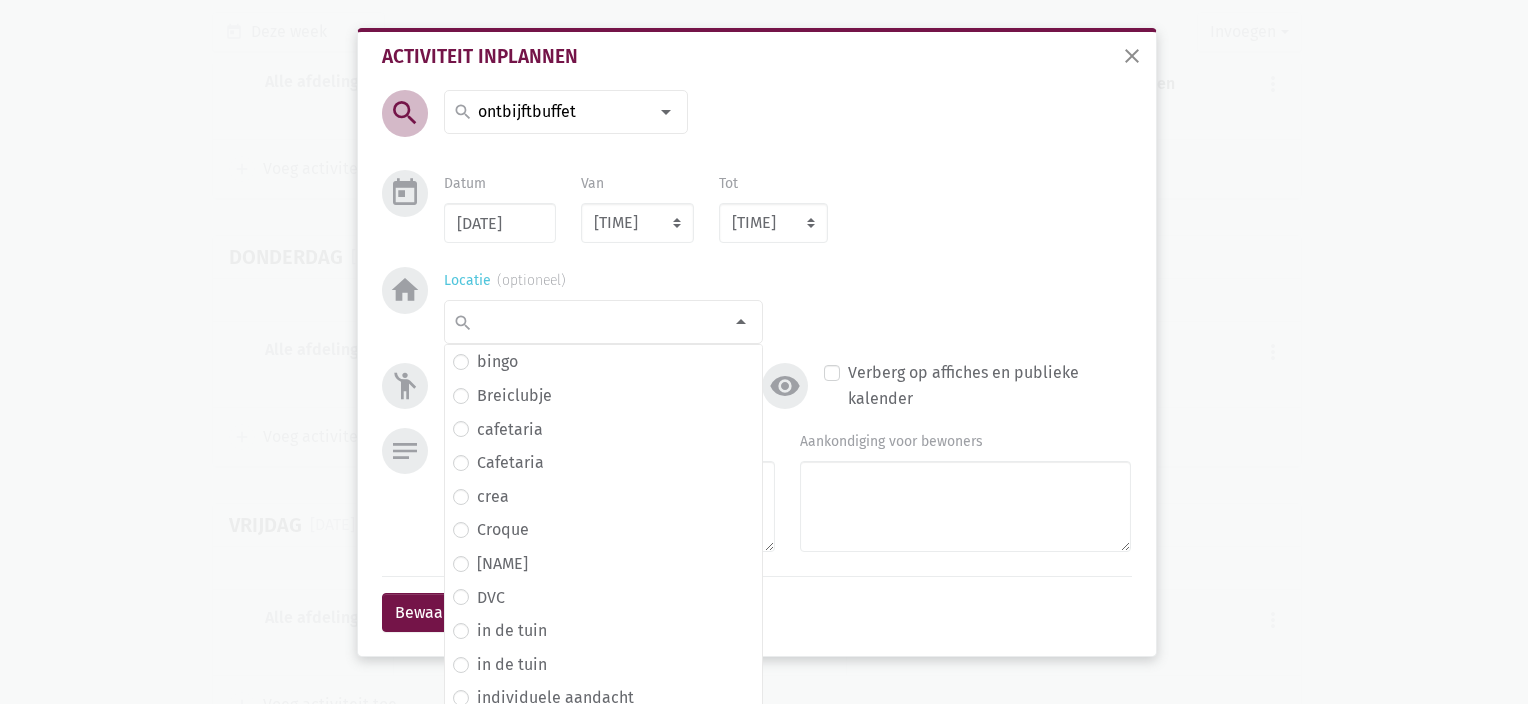 click at bounding box center (598, 322) 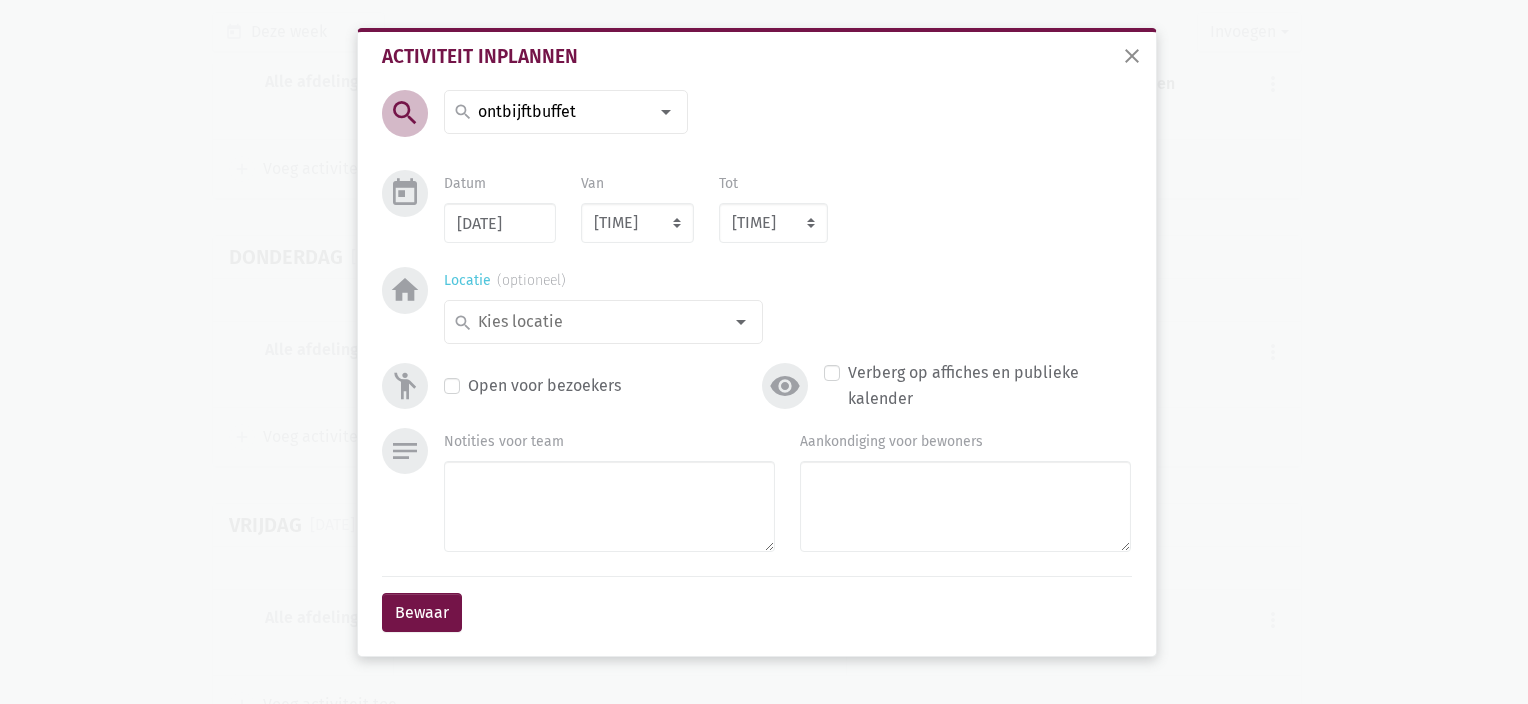 click at bounding box center (598, 322) 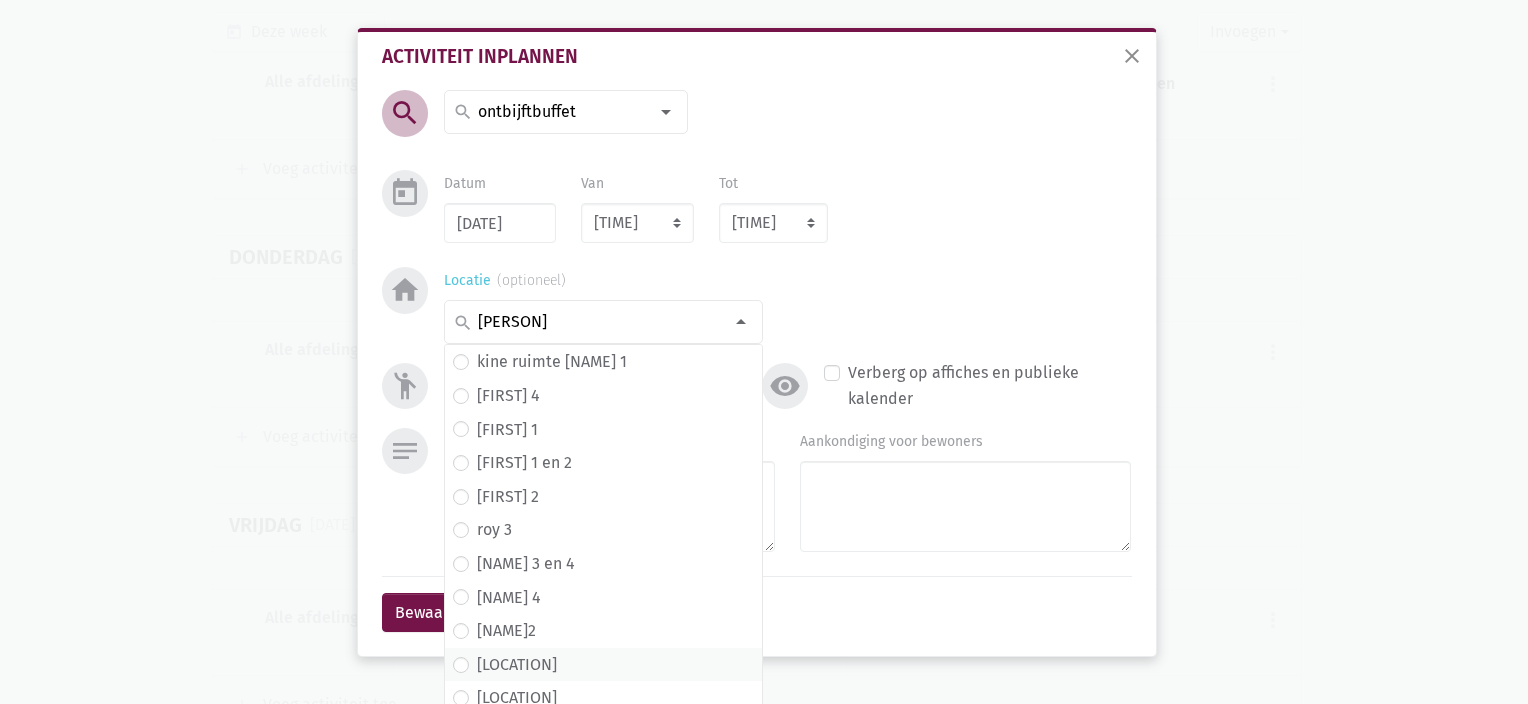 type on "Roy" 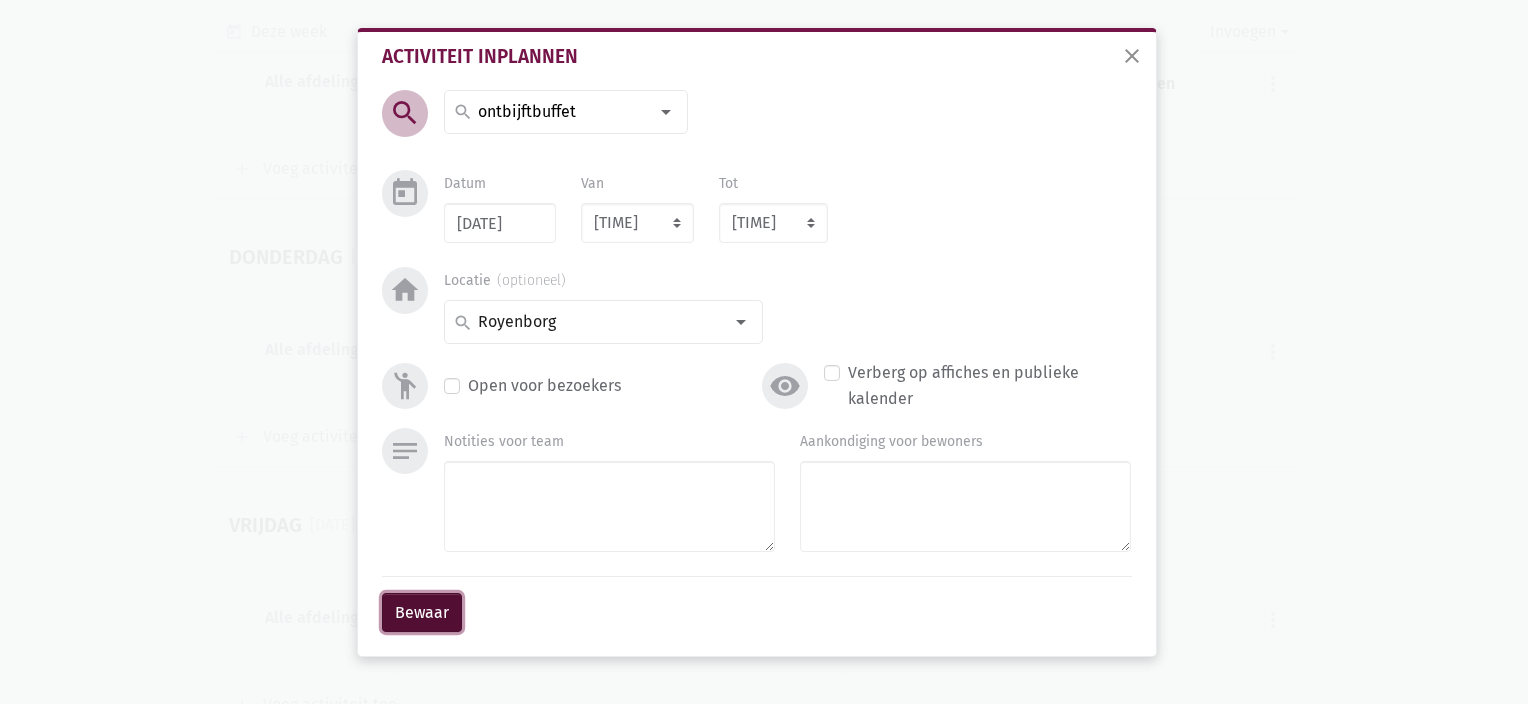 click on "Bewaar" at bounding box center [422, 613] 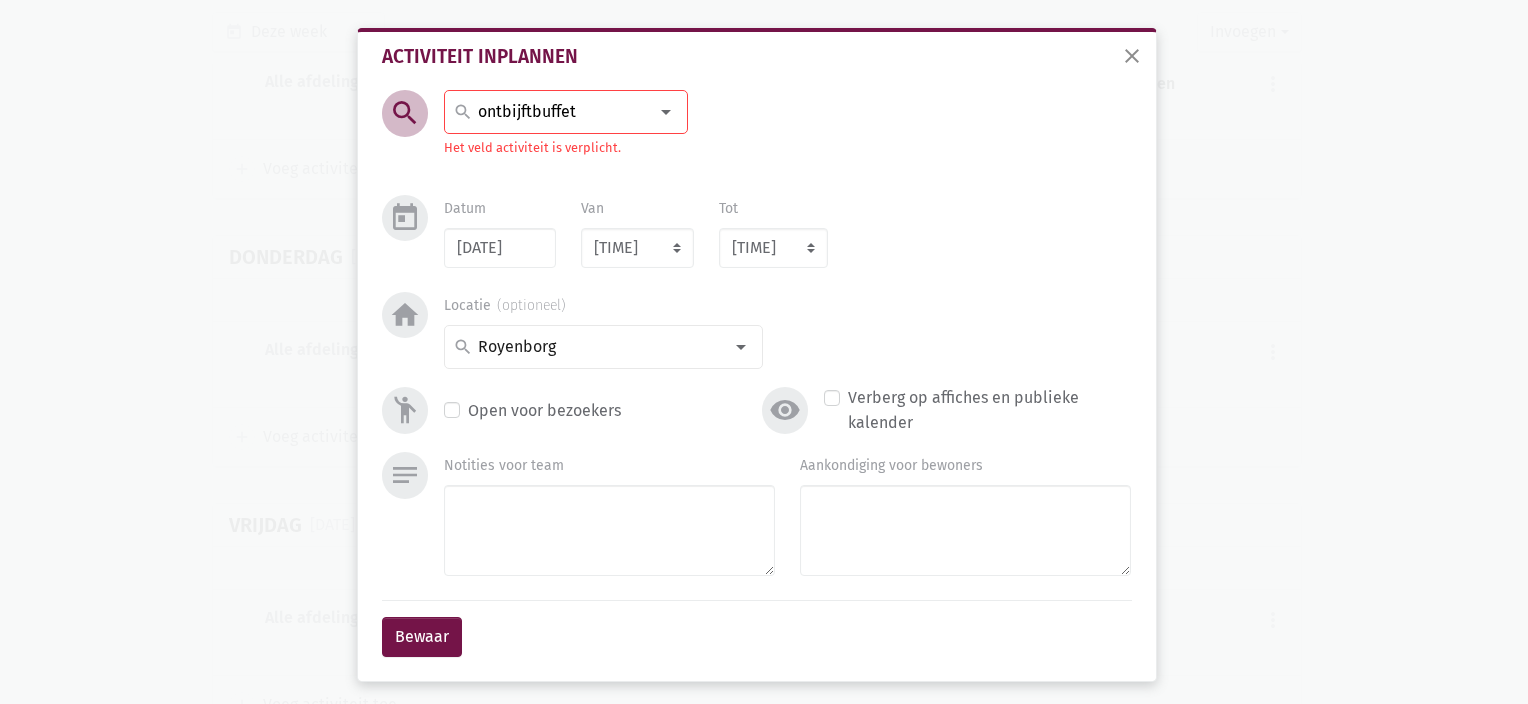 click at bounding box center [666, 112] 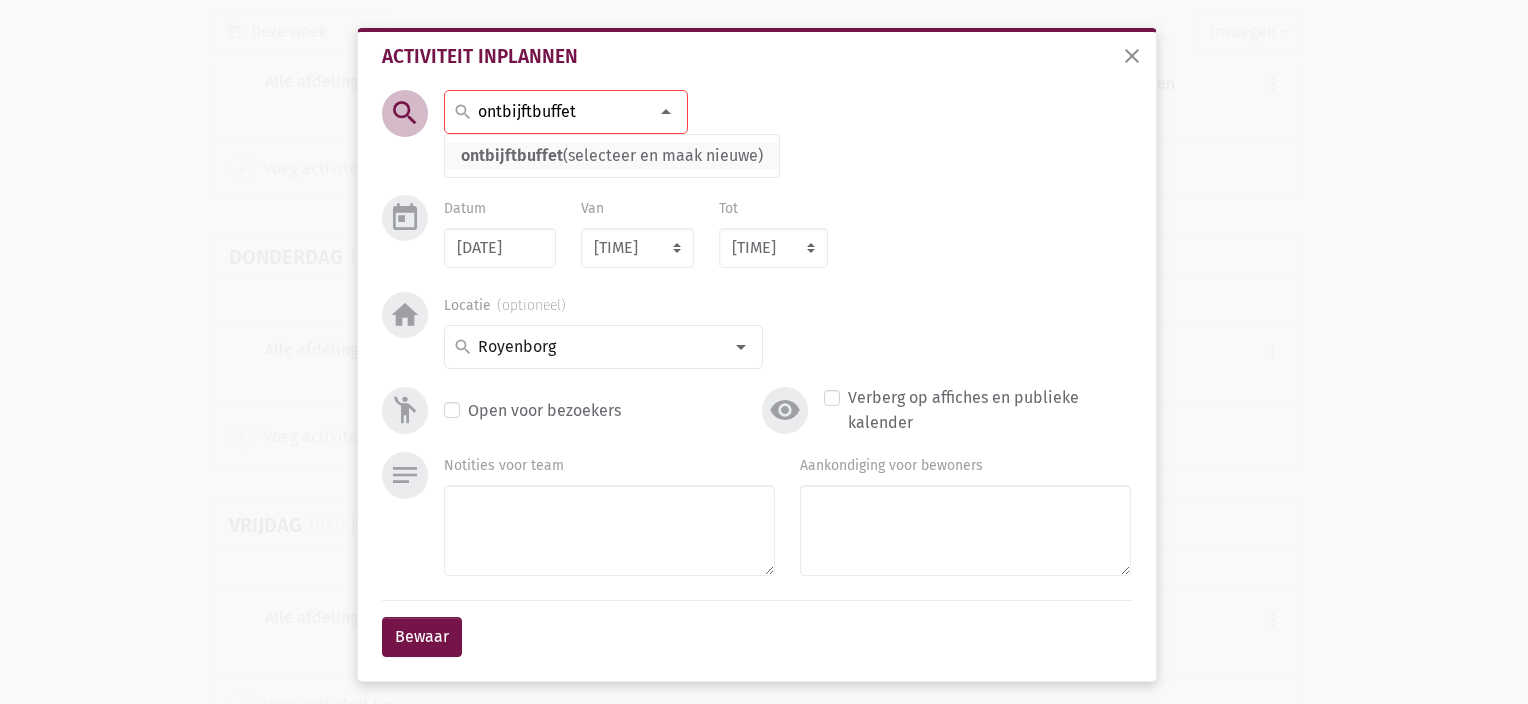click on "ontbijftbuffet
(selecteer en maak nieuwe)" at bounding box center [612, 156] 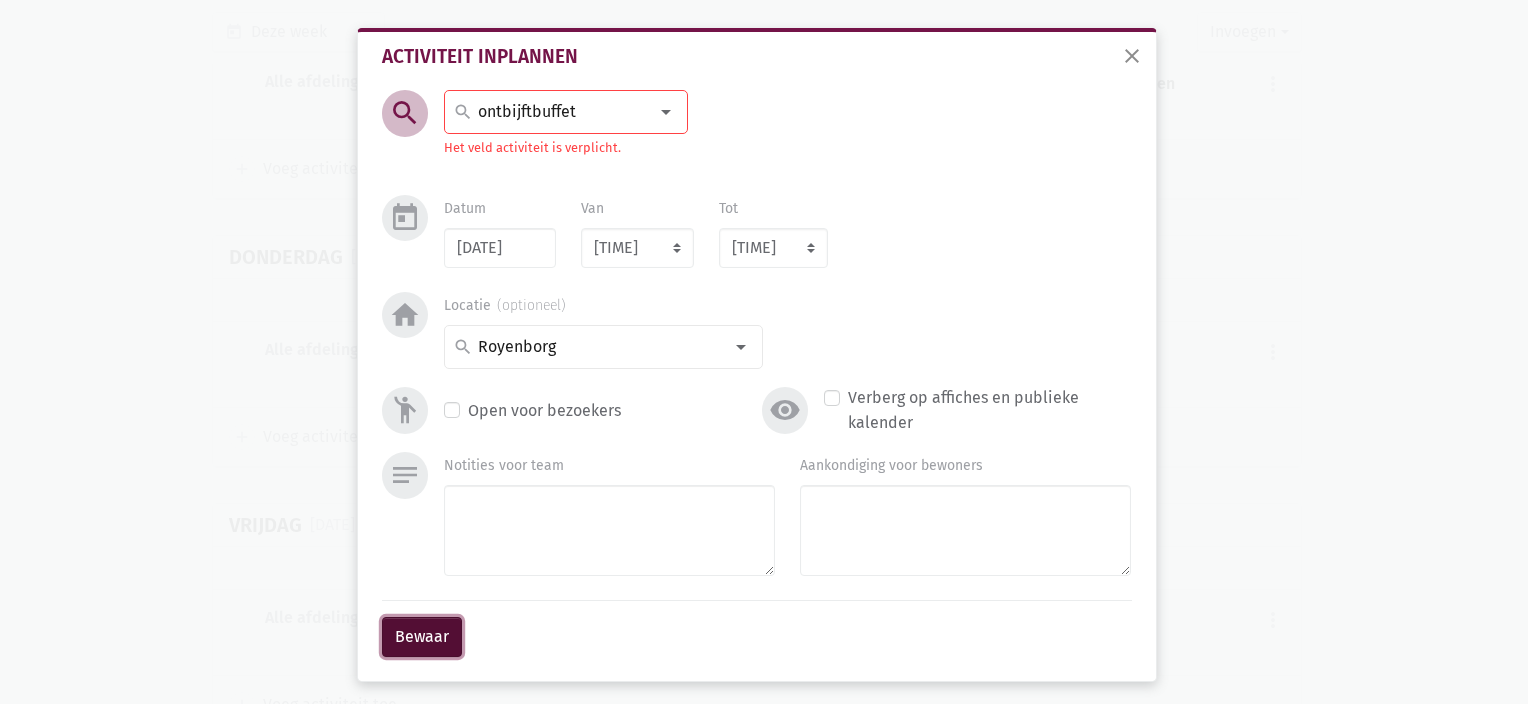 click on "Bewaar" at bounding box center [422, 637] 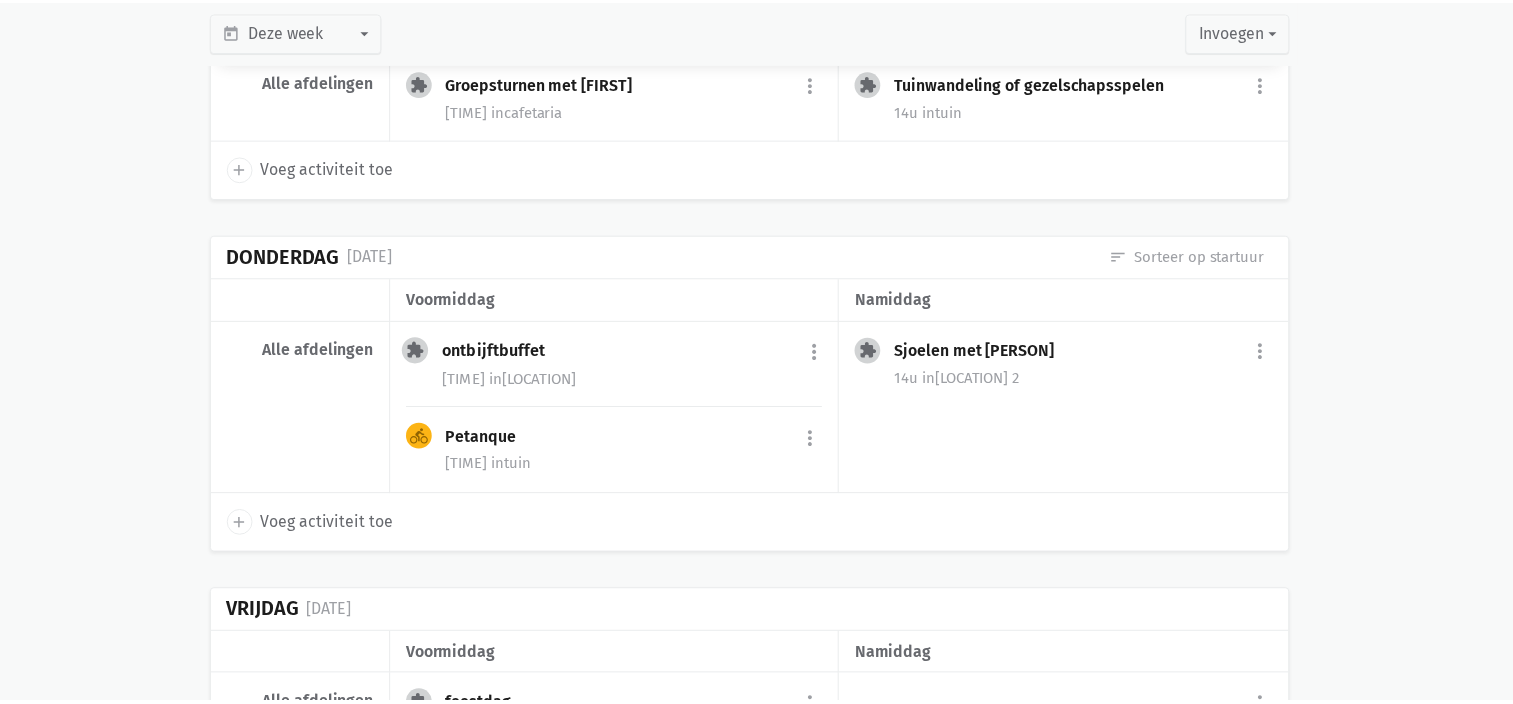 scroll, scrollTop: 1051, scrollLeft: 0, axis: vertical 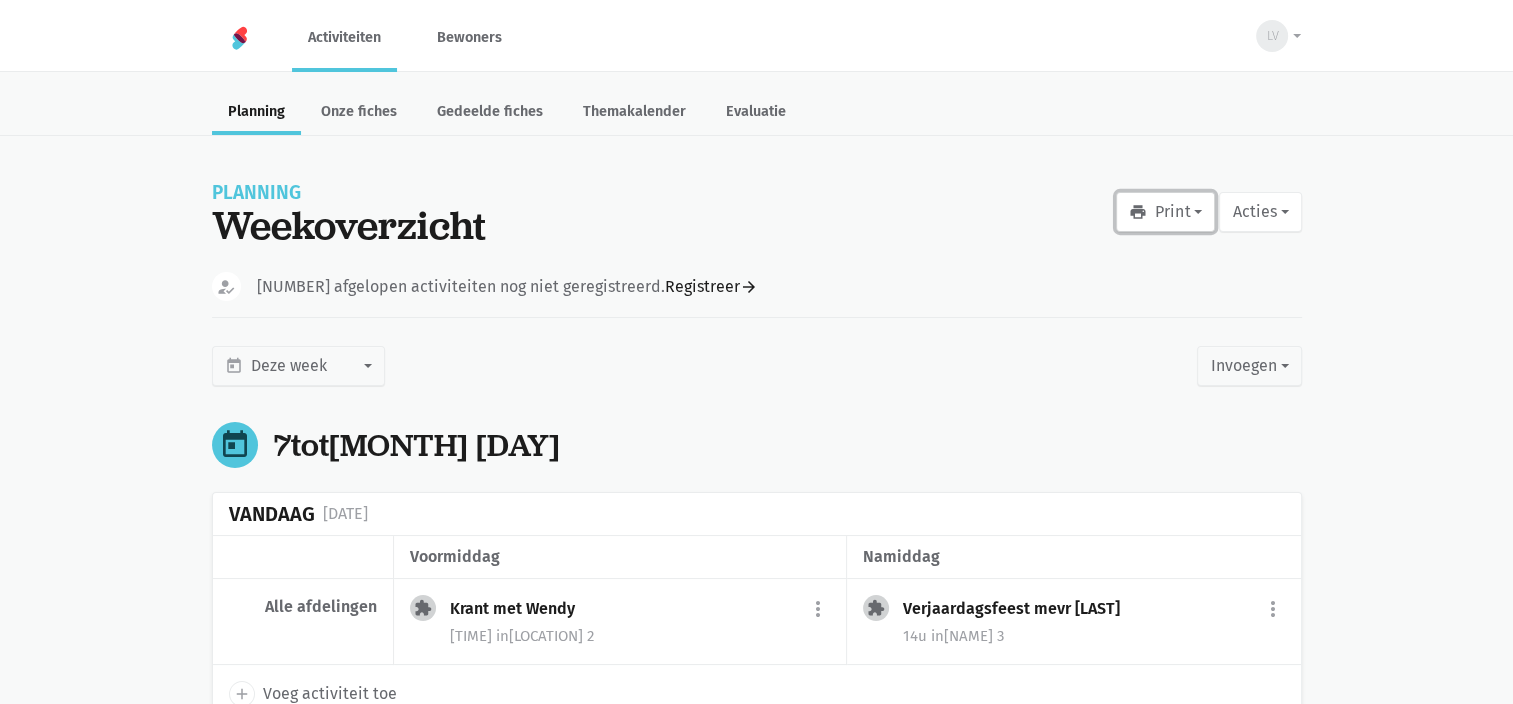 click on "print
Print" at bounding box center (1165, 212) 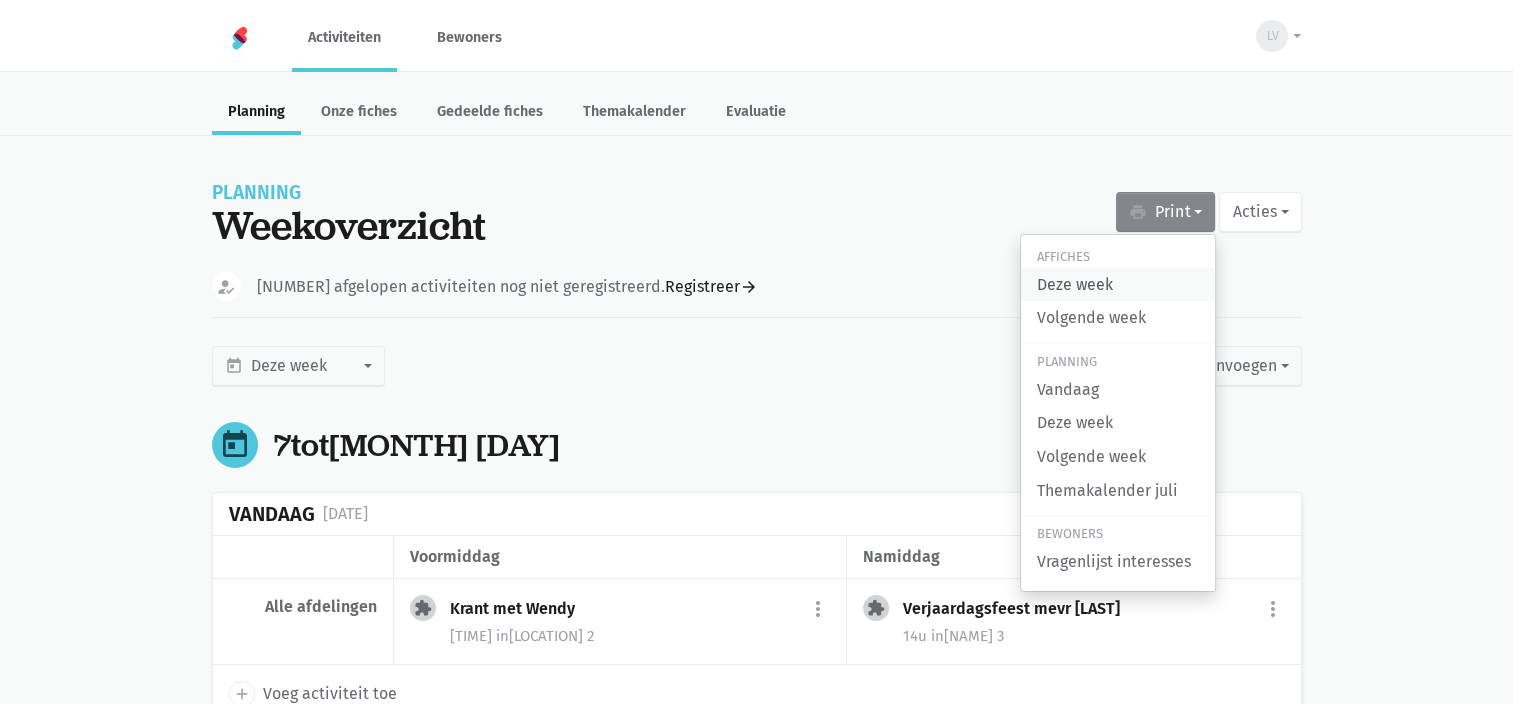 click on "Deze week" at bounding box center (1118, 285) 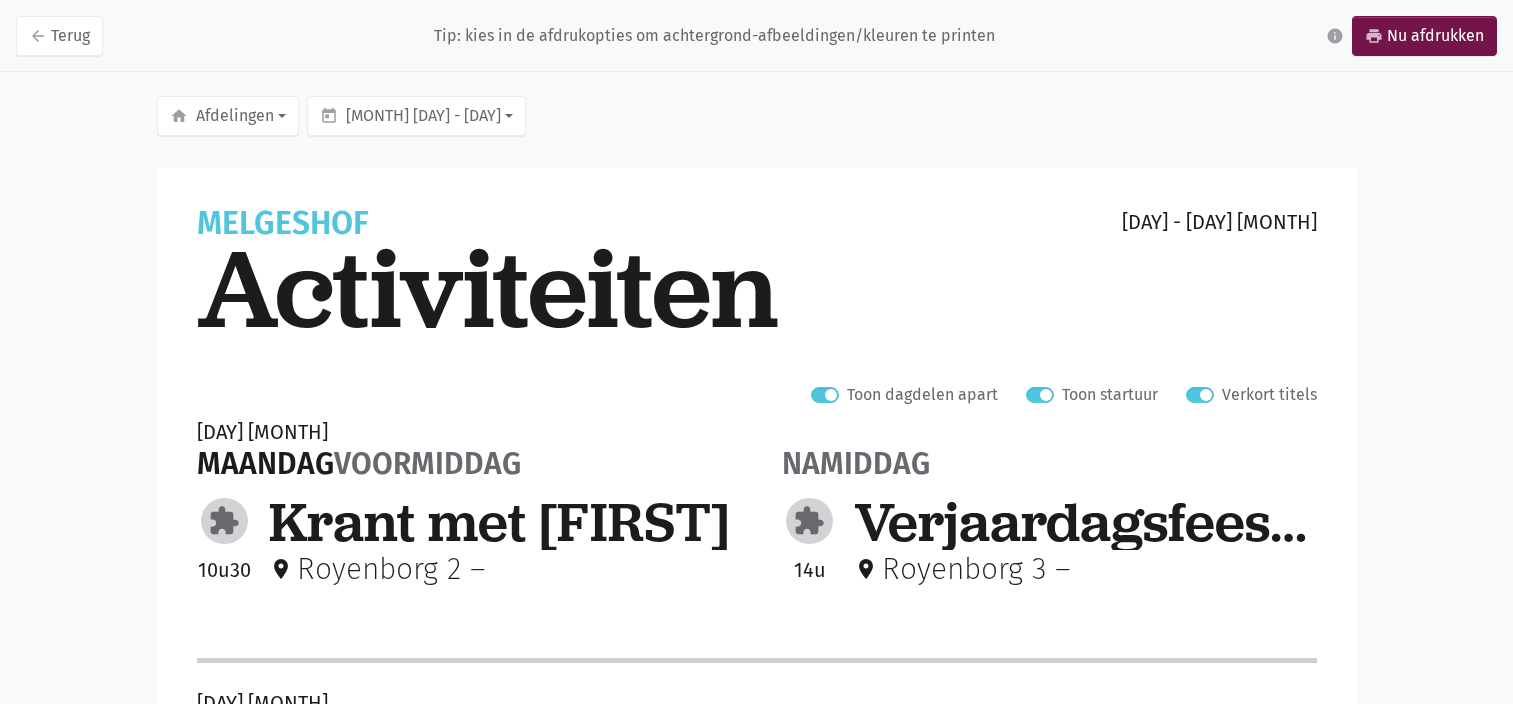 scroll, scrollTop: 0, scrollLeft: 0, axis: both 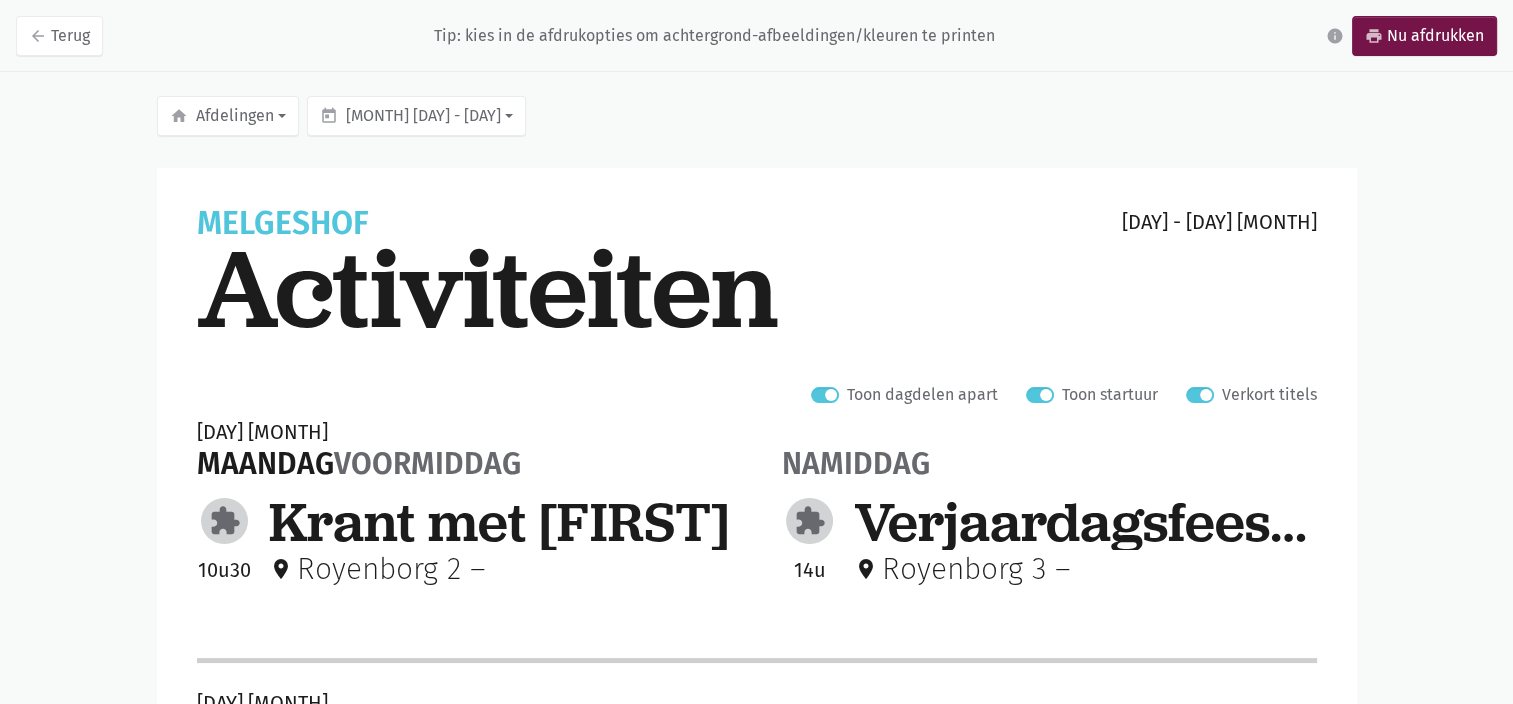 click on "Verkort titels" at bounding box center (1269, 395) 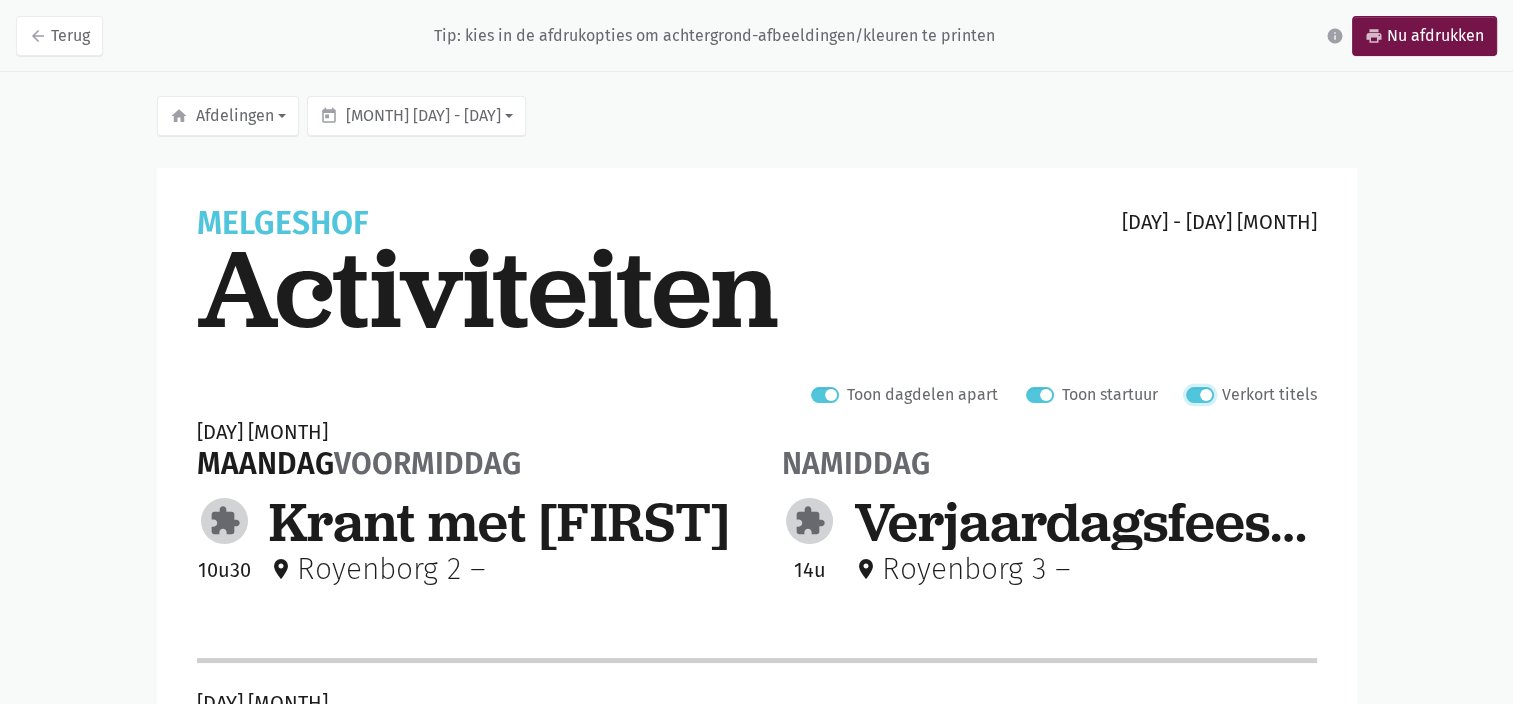 click on "Verkort titels" at bounding box center [1194, 392] 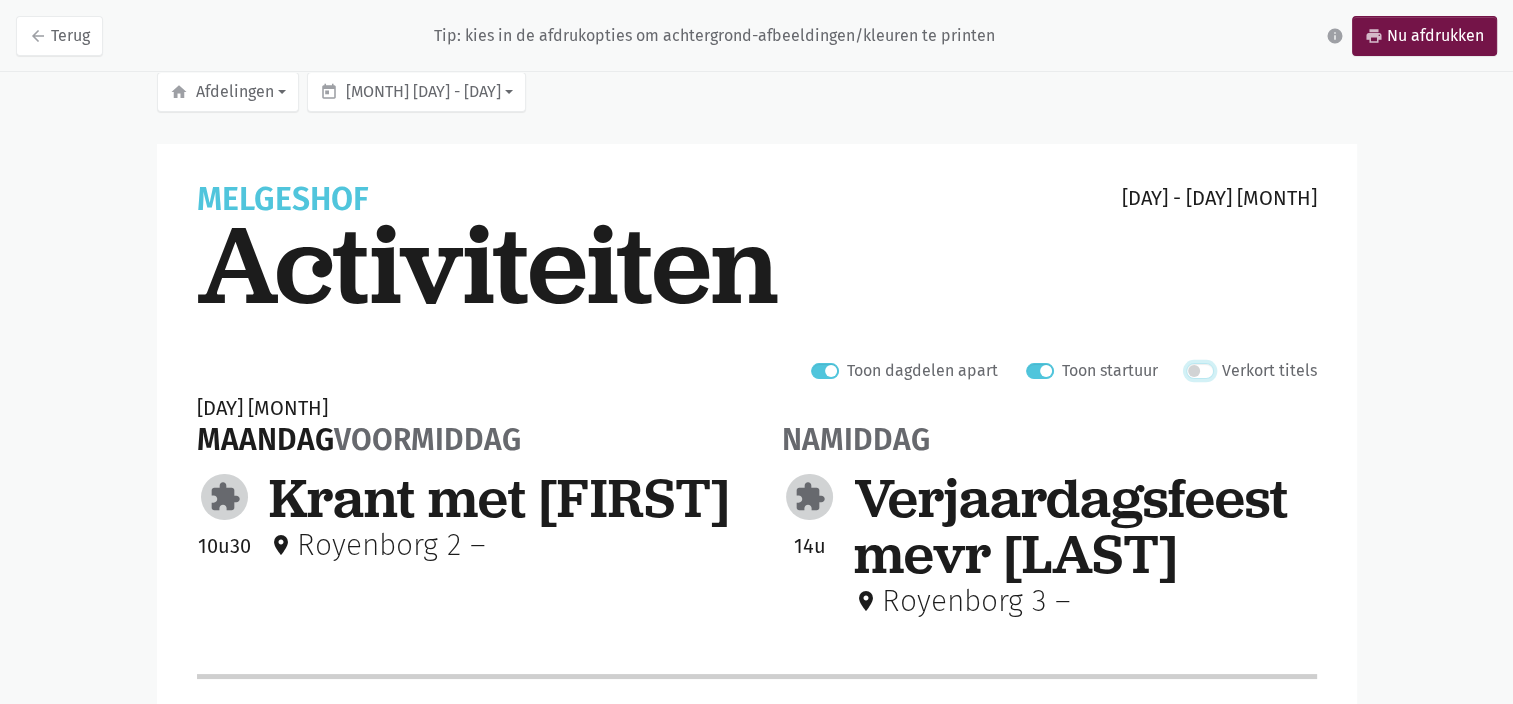 scroll, scrollTop: 4, scrollLeft: 0, axis: vertical 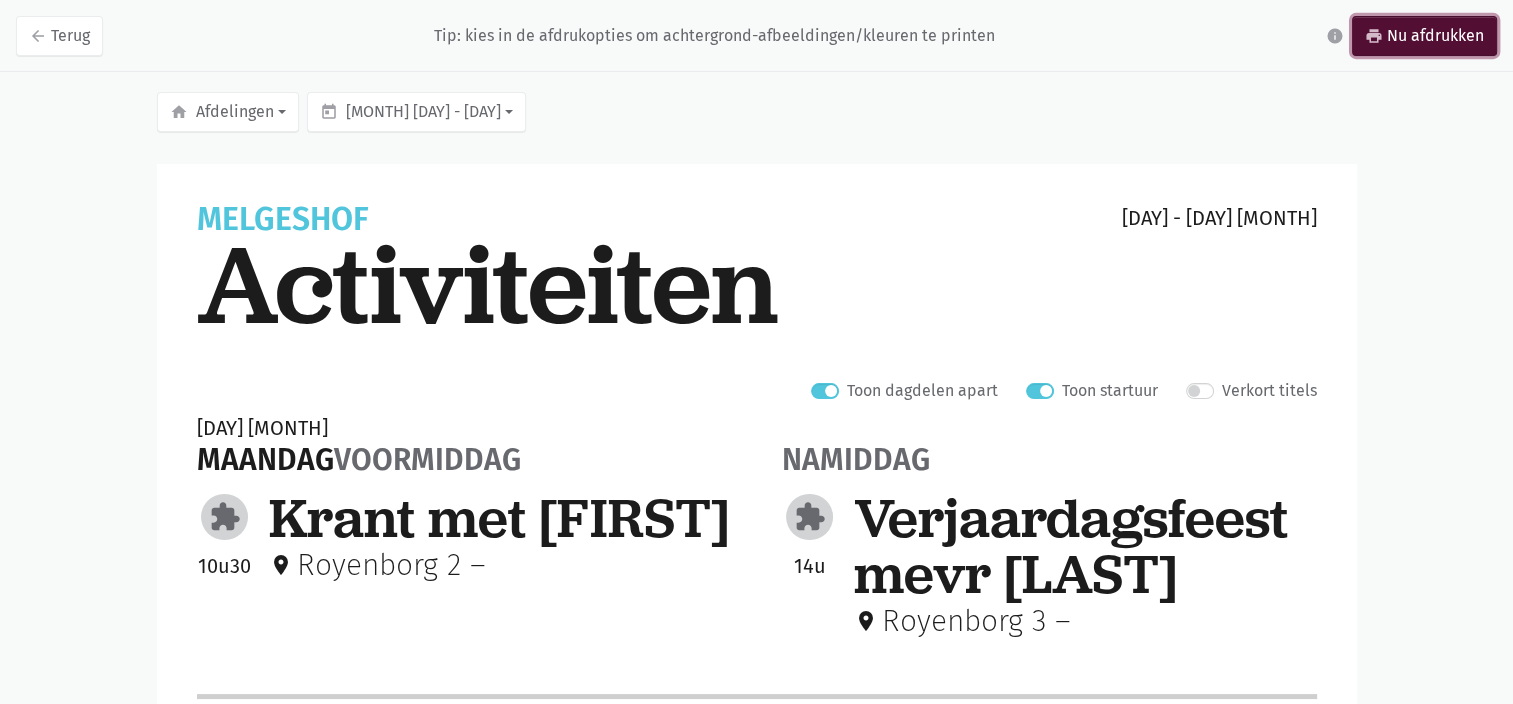 click on "print
Nu afdrukken" at bounding box center (1424, 36) 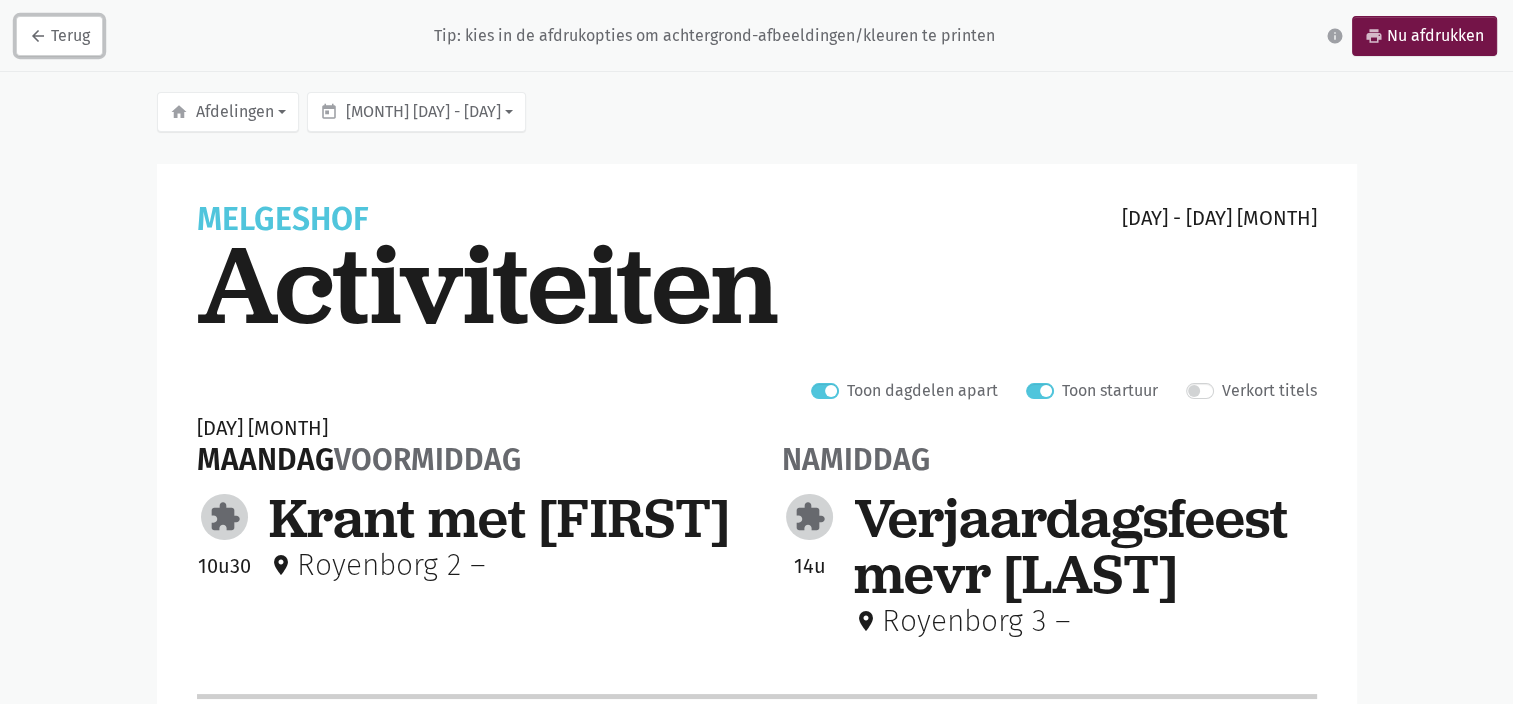 click on "arrow_back
Terug" at bounding box center (59, 36) 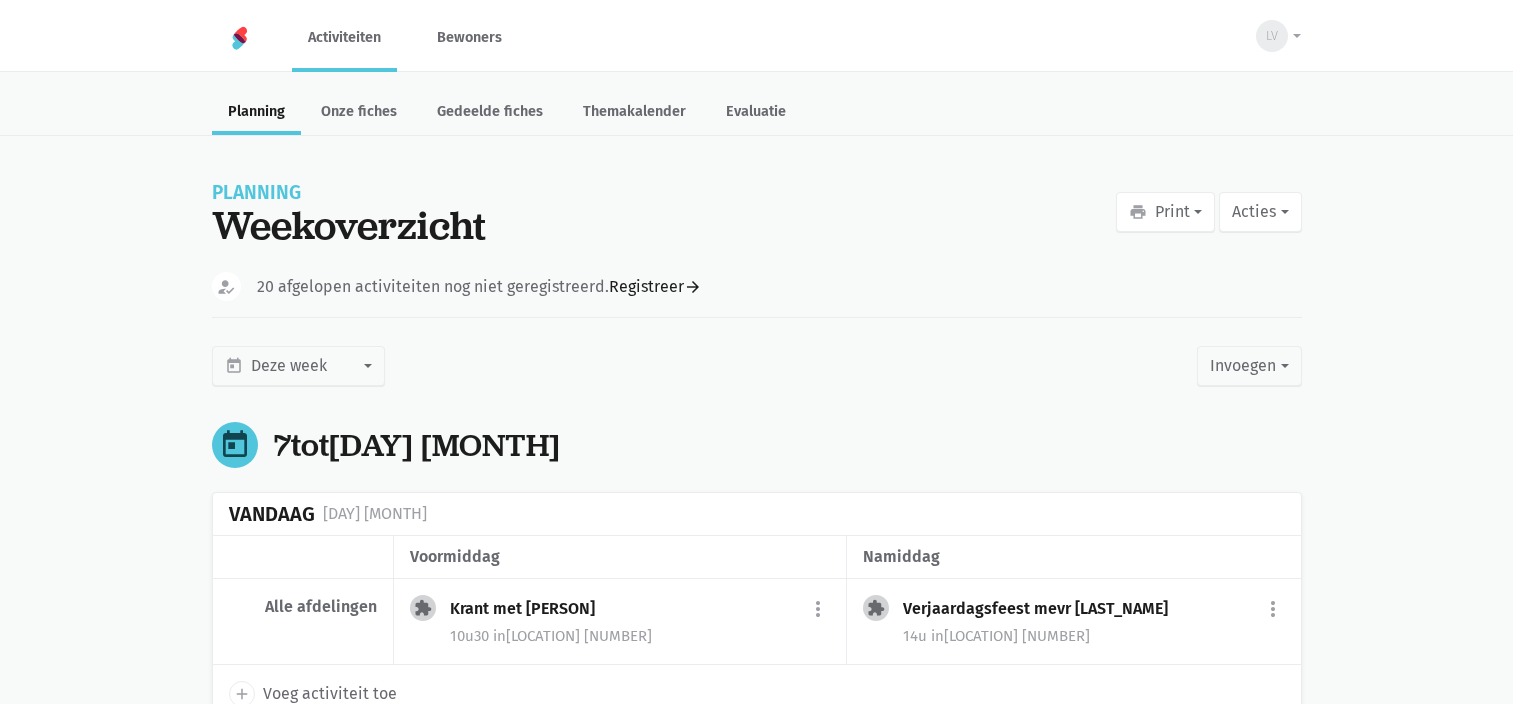 scroll, scrollTop: 0, scrollLeft: 0, axis: both 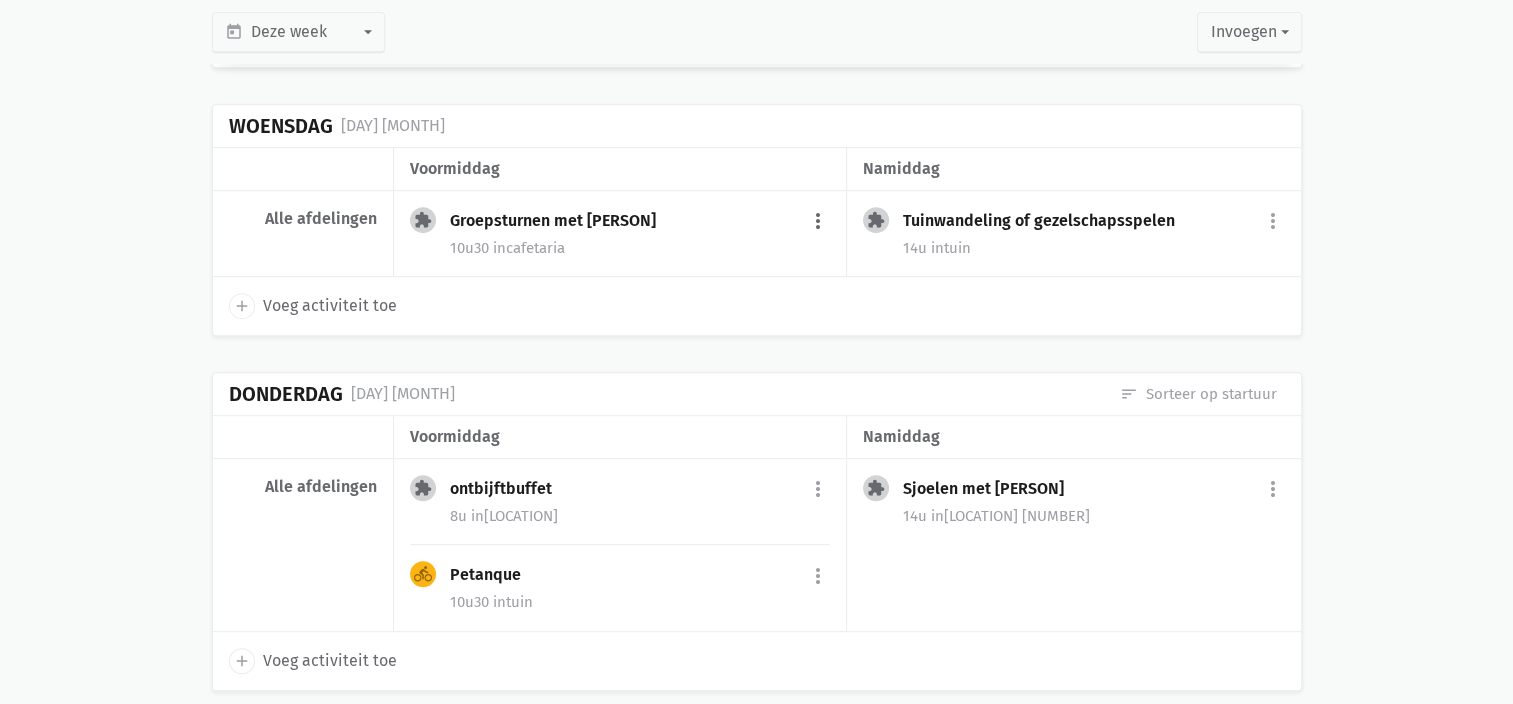 click on "more_vert" at bounding box center [818, 222] 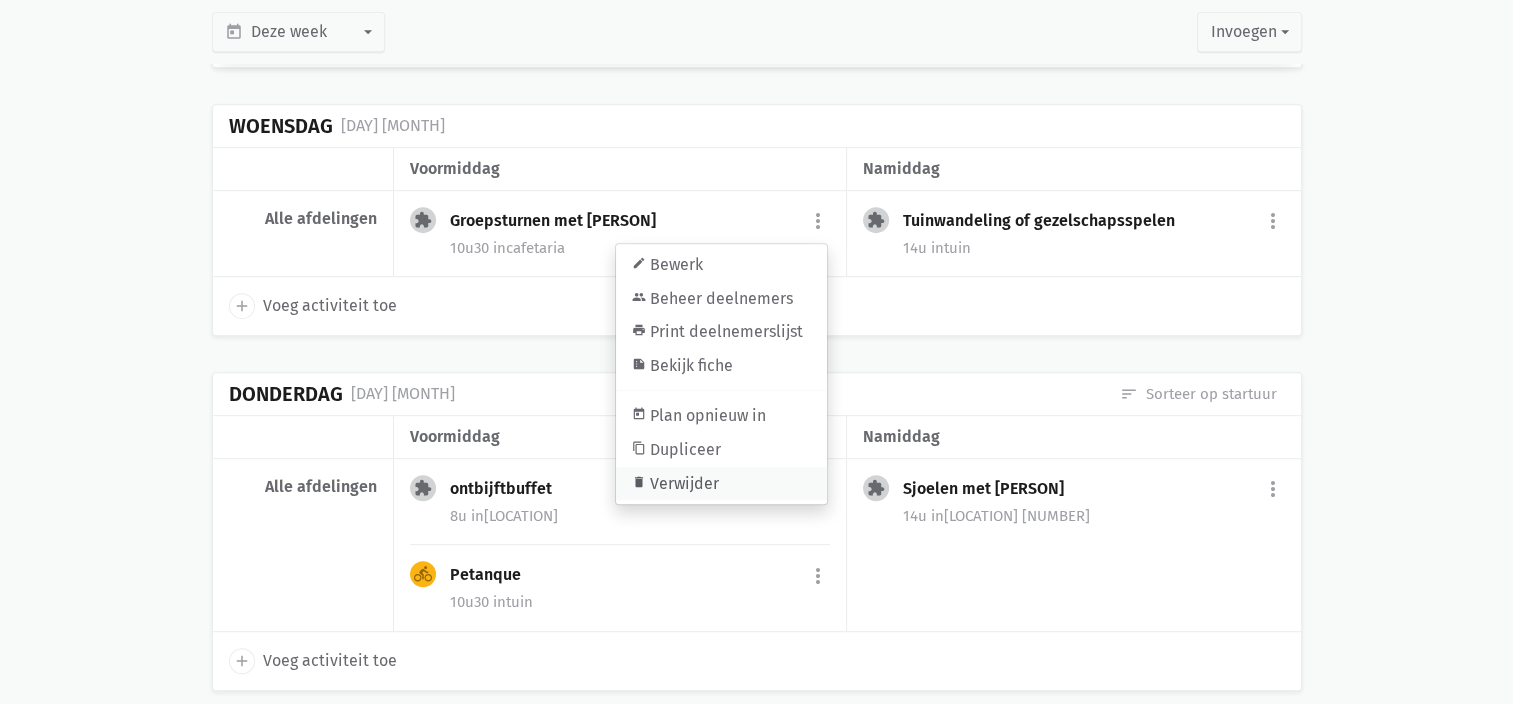 click on "delete
Verwijder" at bounding box center [721, 483] 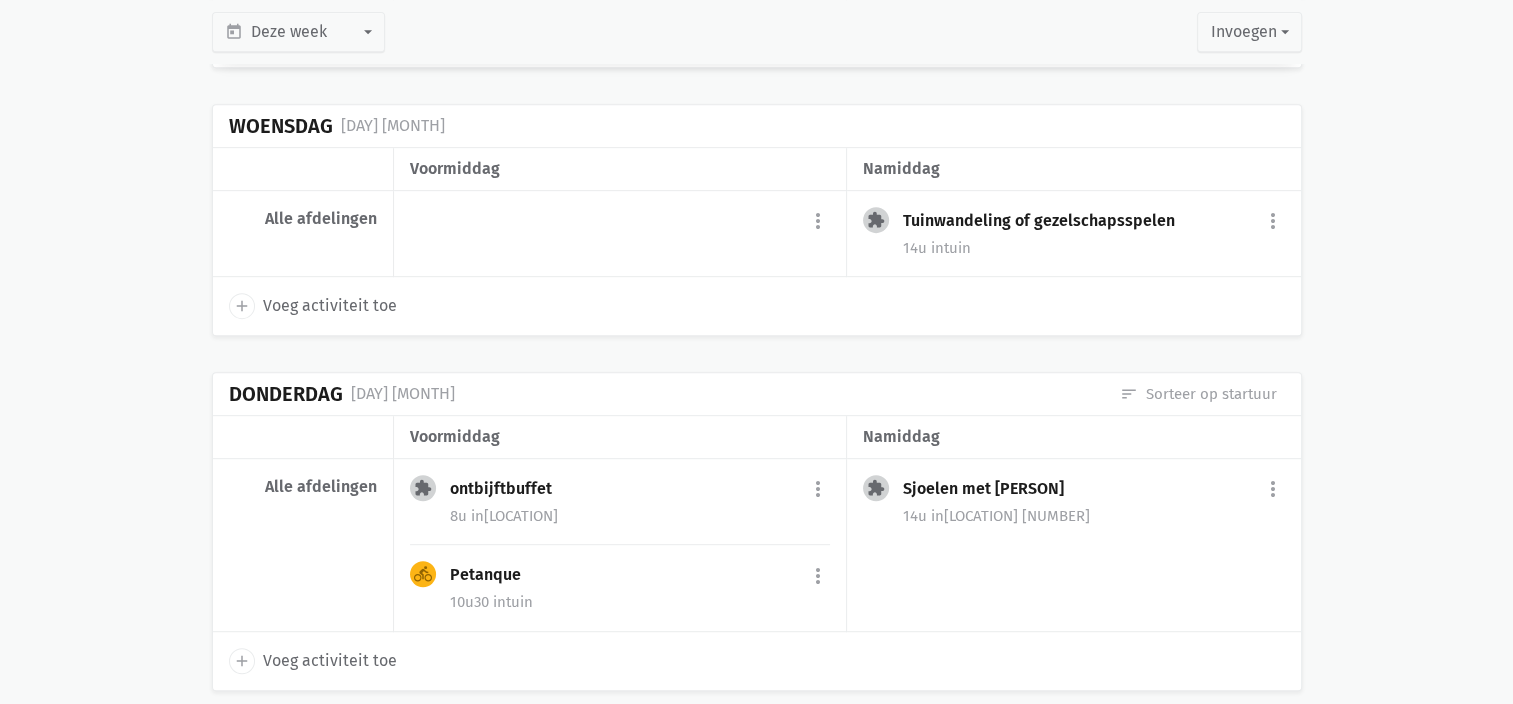 click on "Voeg activiteit toe" at bounding box center (330, 306) 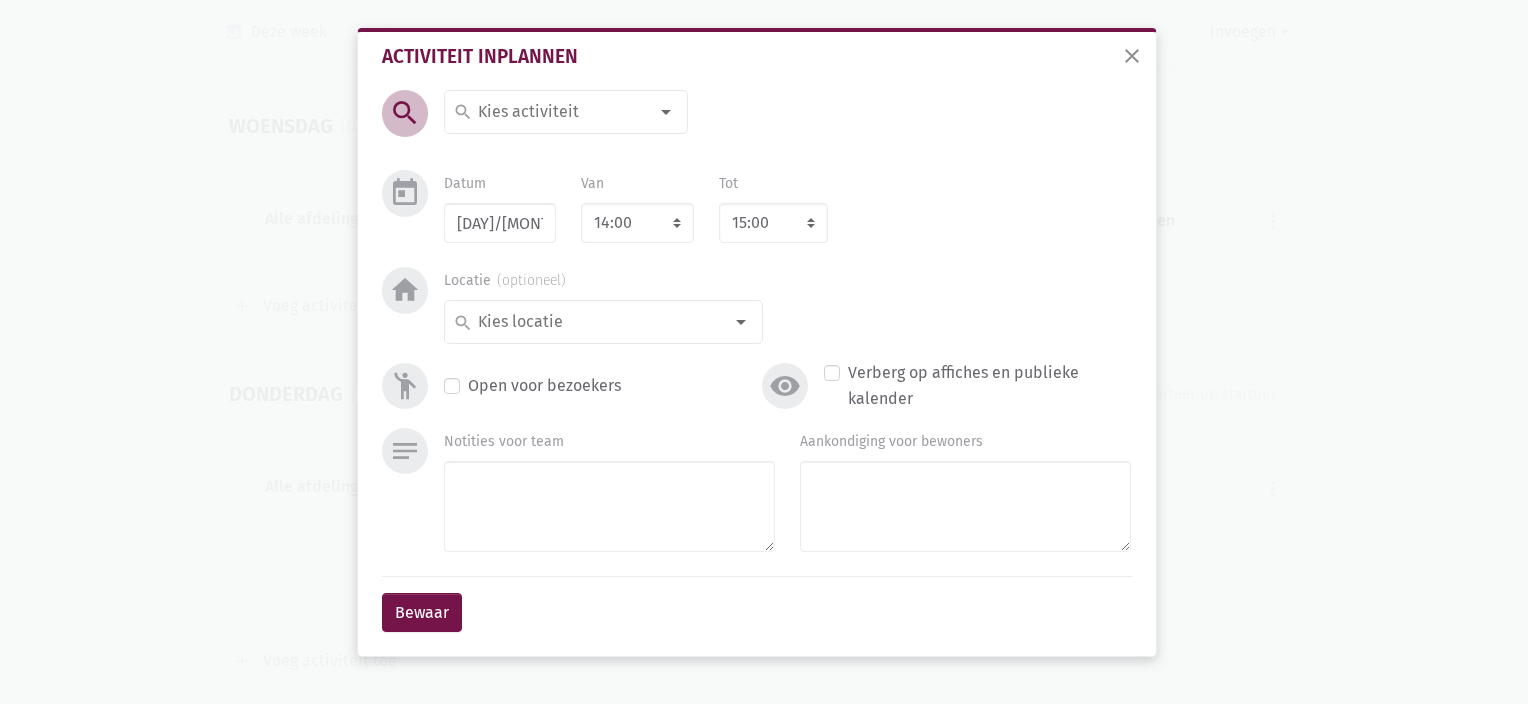 click at bounding box center [561, 112] 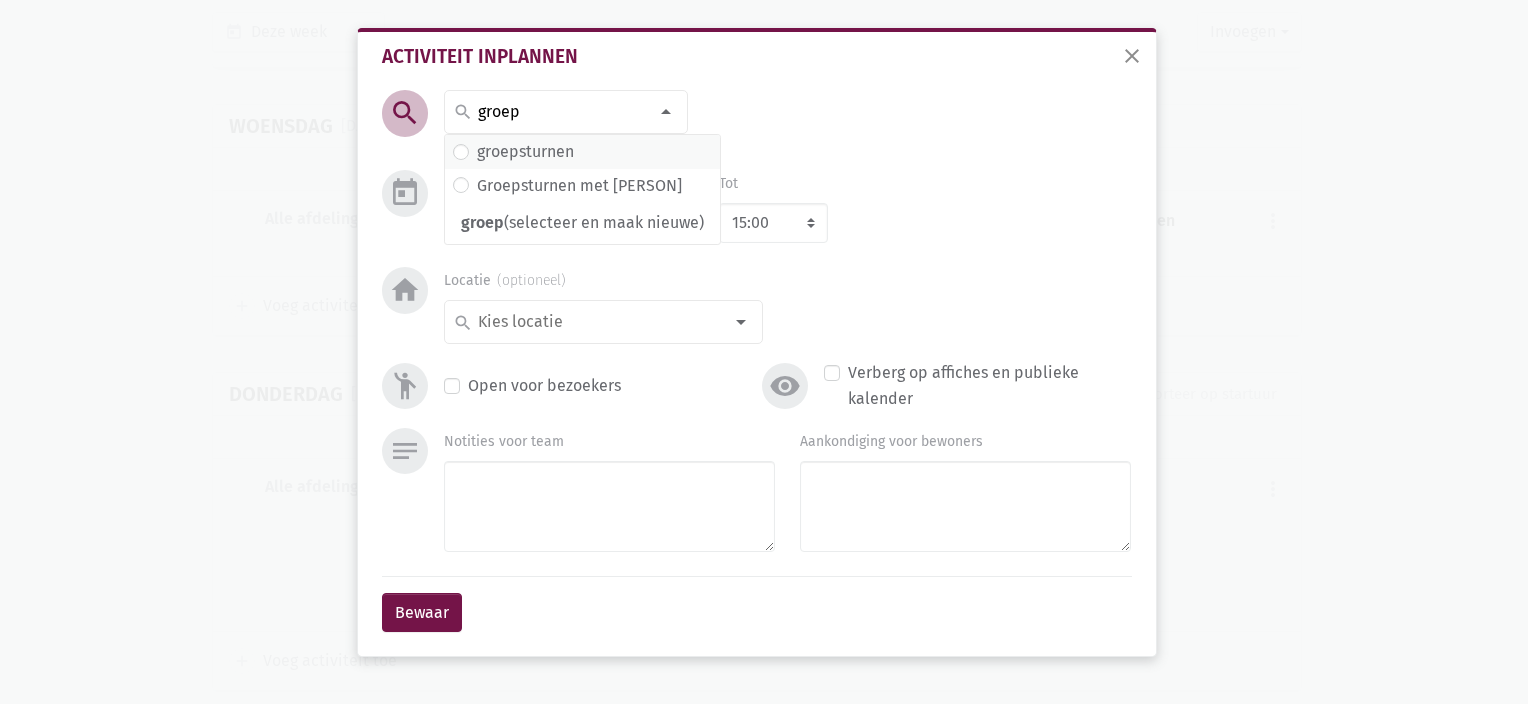 type on "groep" 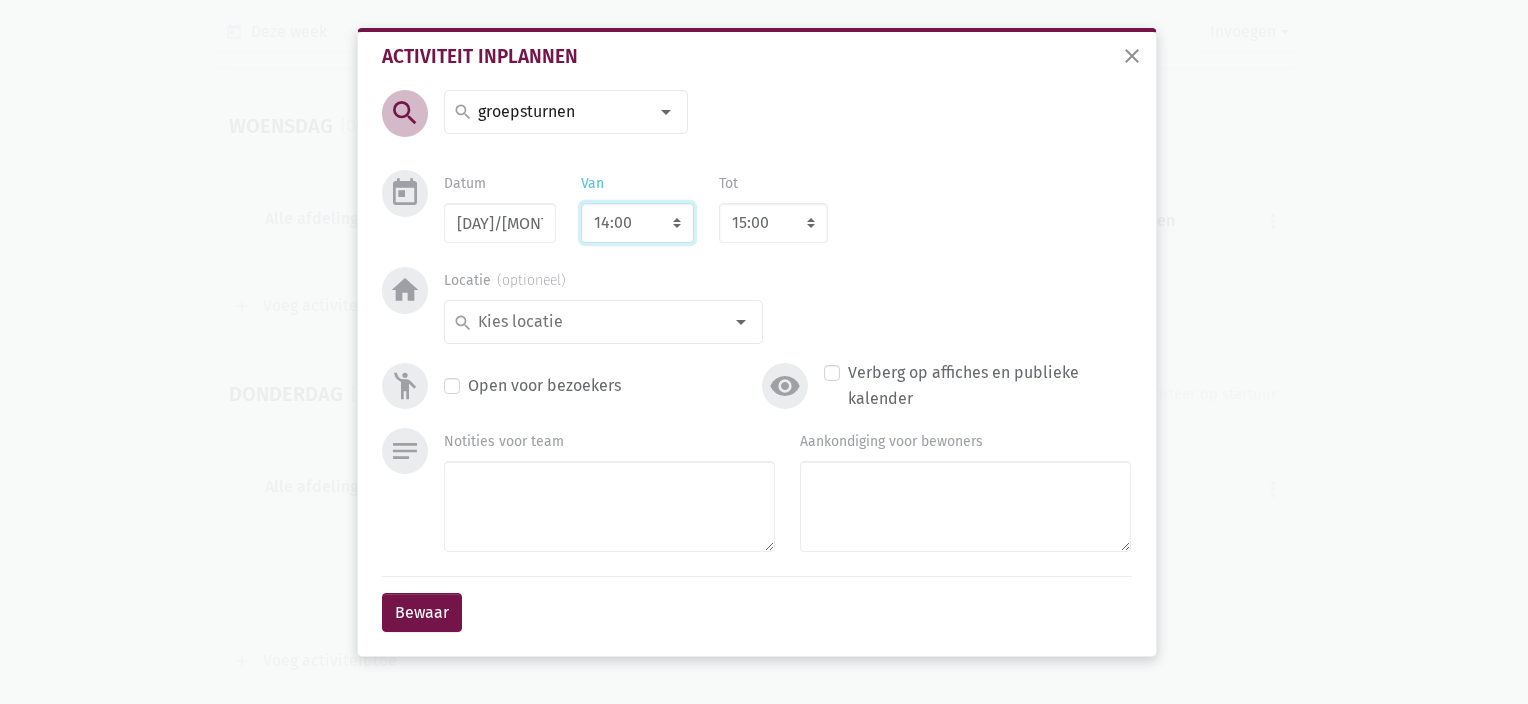 click on "7:00
7:15
7:30
7:45
8:00
8:15
8:30
8:45
9:00
9:15
9:30
9:45
10:00
10:15
10:30
10:45
11:00
11:15
11:30
11:45
12:00
12:15
12:30
12:45
13:00
13:15
13:30
13:45
14:00
14:15
14:30
14:45
15:00
15:15
15:30
15:45
16:00
16:15
16:30
16:45
17:00
17:15
17:30
17:45
18:00
18:15
18:30
18:45
19:00
19:15
19:30
19:45
20:00
20:15
20:30
20:45
21:00
21:15
21:30
21:45
22:00" at bounding box center [637, 223] 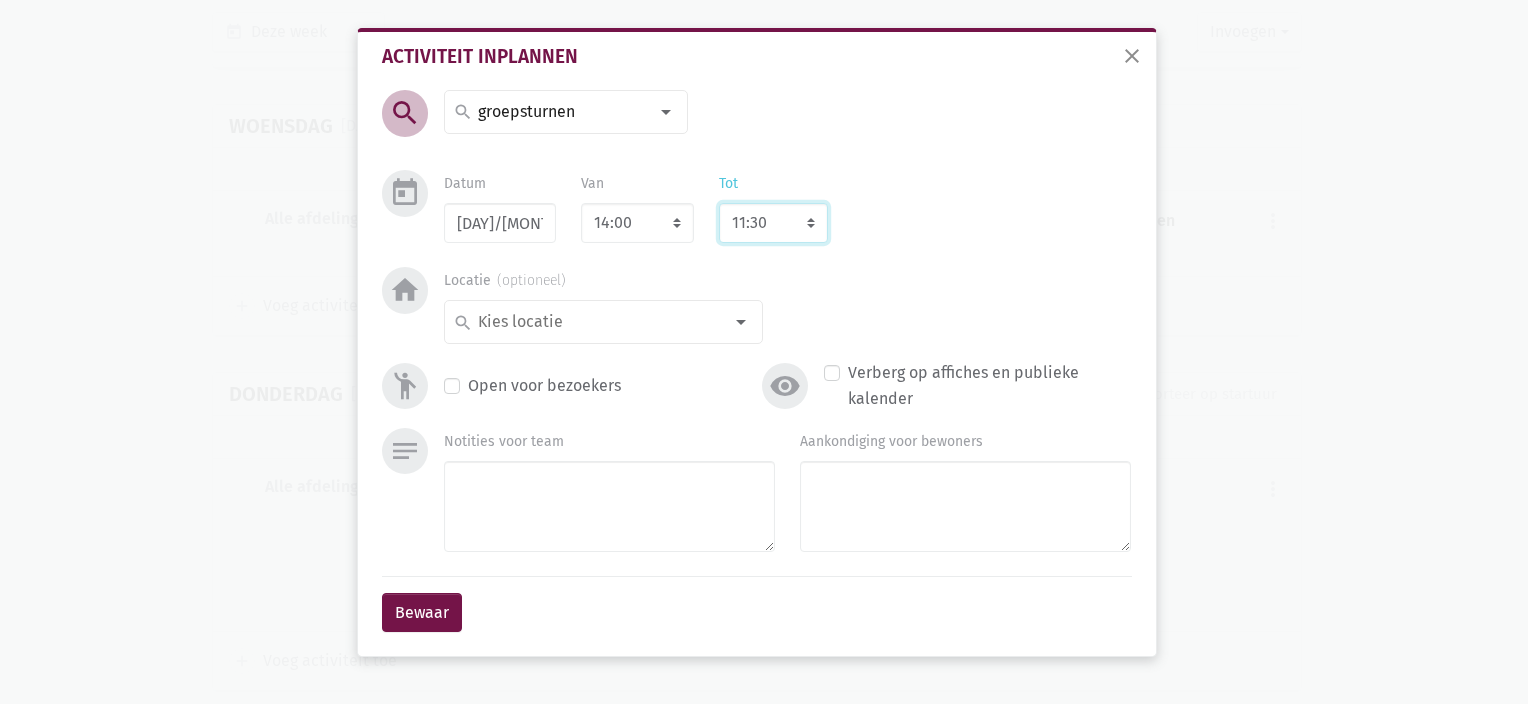 click on "8:00
8:15
8:30
8:45
9:00
9:15
9:30
9:45
10:00
10:15
10:30
10:45
11:00
11:15
11:30
11:45
12:00
12:15
12:30
12:45
13:00
13:15
13:30
13:45
14:00
14:15
14:30
14:45
15:00
15:15
15:30
15:45
16:00
16:15
16:30
16:45
17:00
17:15
17:30
17:45
18:00
18:15
18:30
18:45
19:00
19:15
19:30
19:45
20:00
20:15
20:30
20:45
21:00
21:15
21:30
21:45
22:00
22:15
22:30
22:45
23:00" at bounding box center (773, 223) 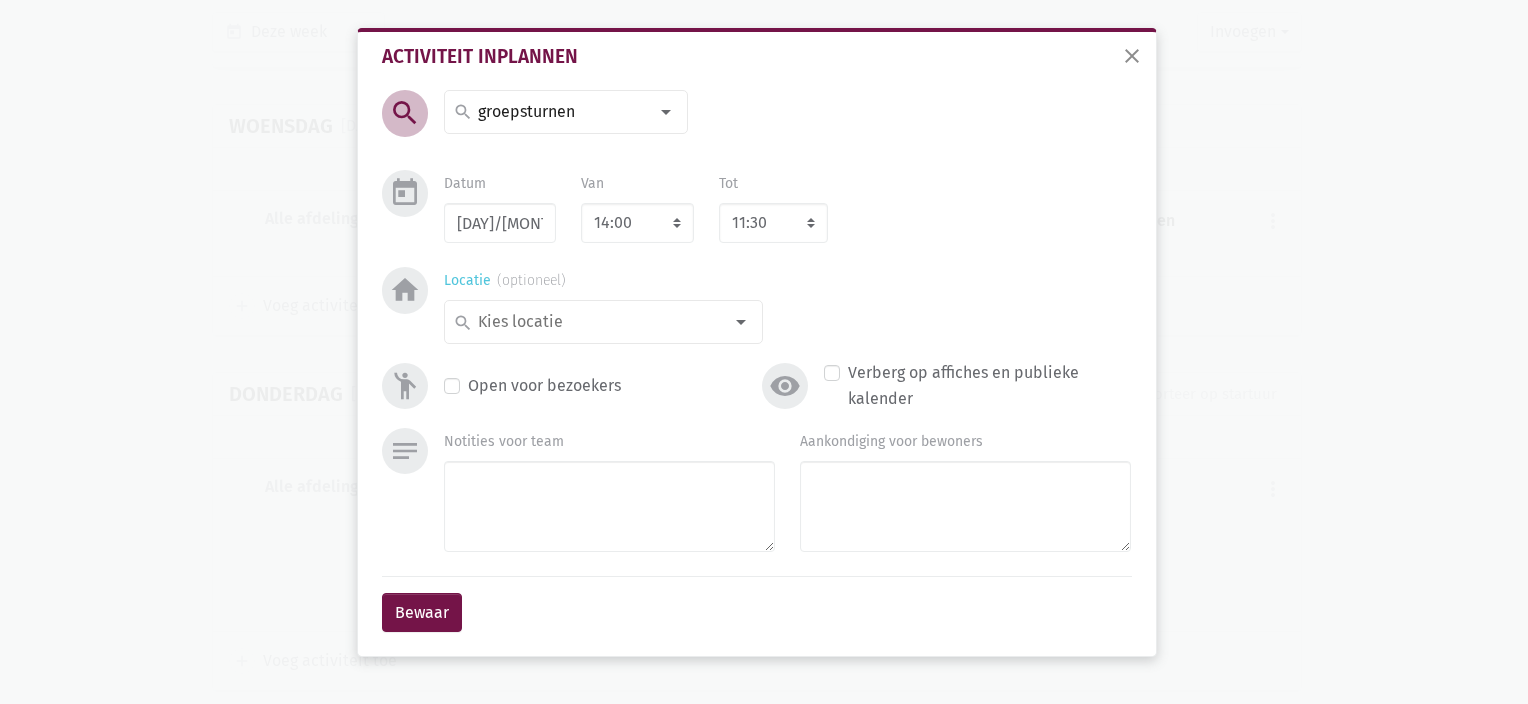 click at bounding box center (741, 322) 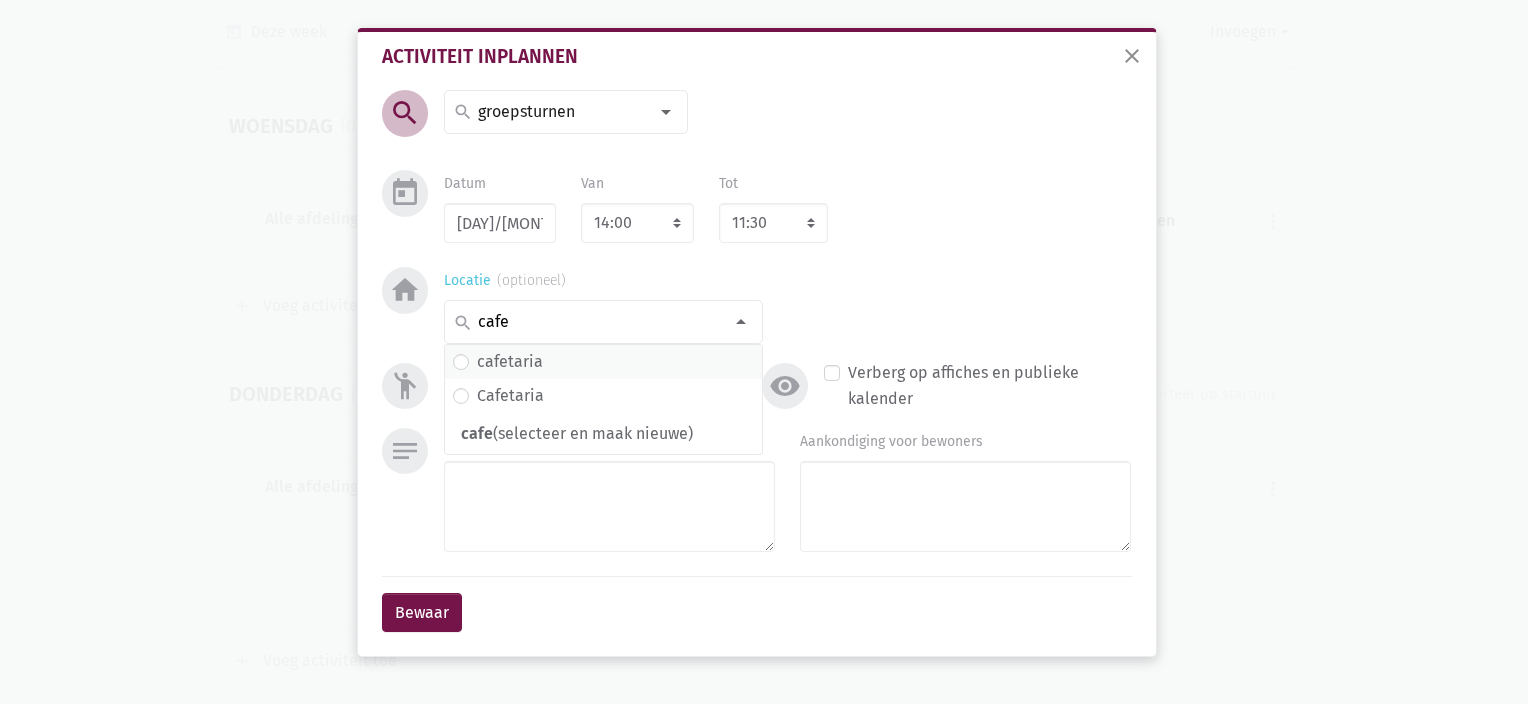 type on "cafe" 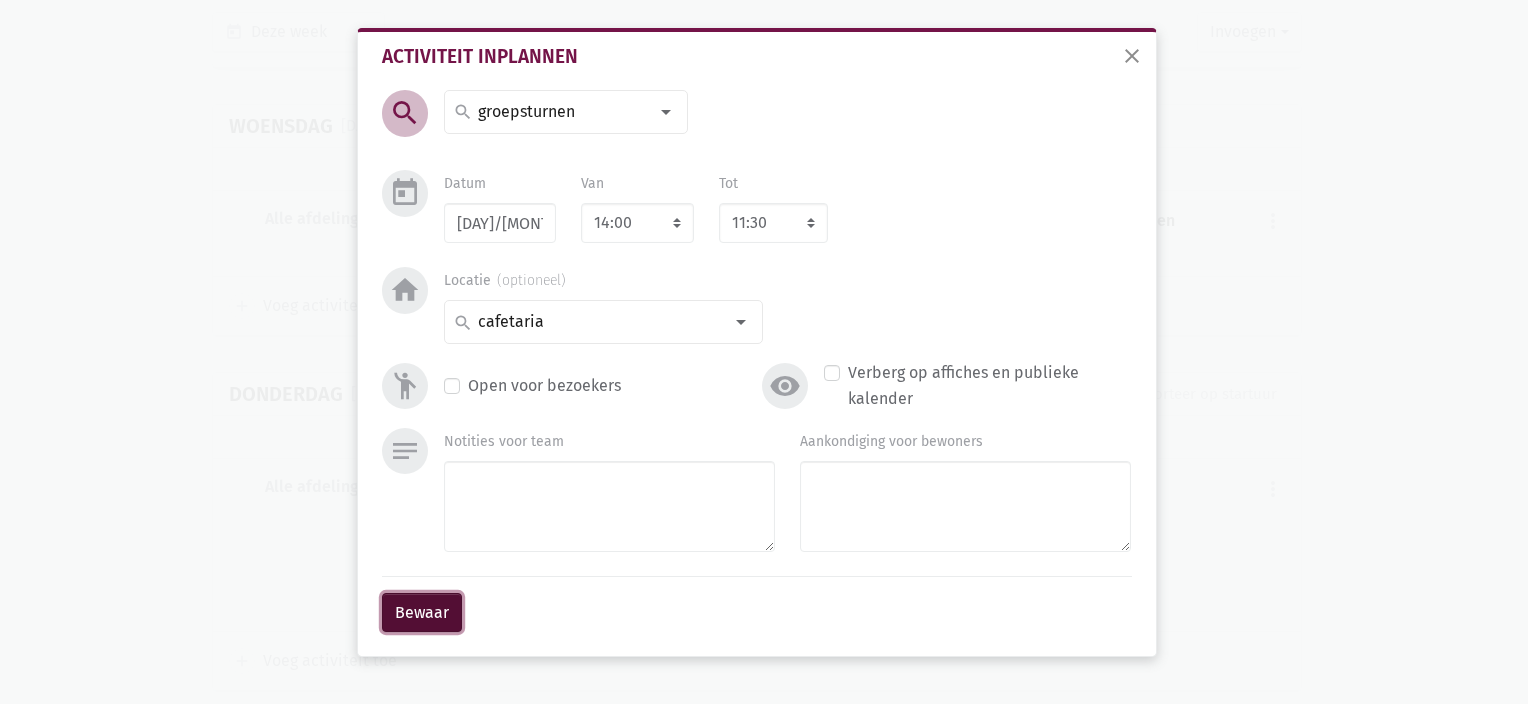 click on "Bewaar" at bounding box center (422, 613) 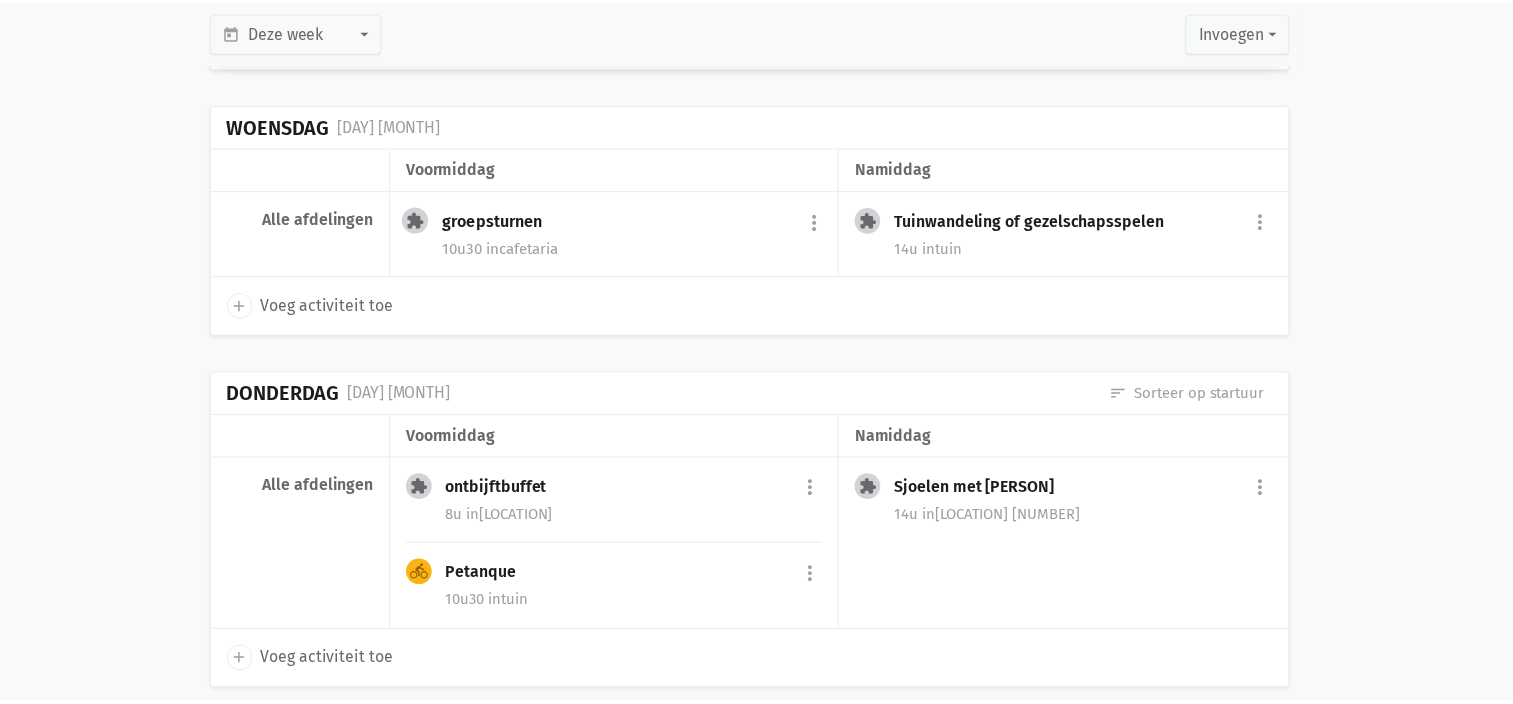 scroll, scrollTop: 740, scrollLeft: 0, axis: vertical 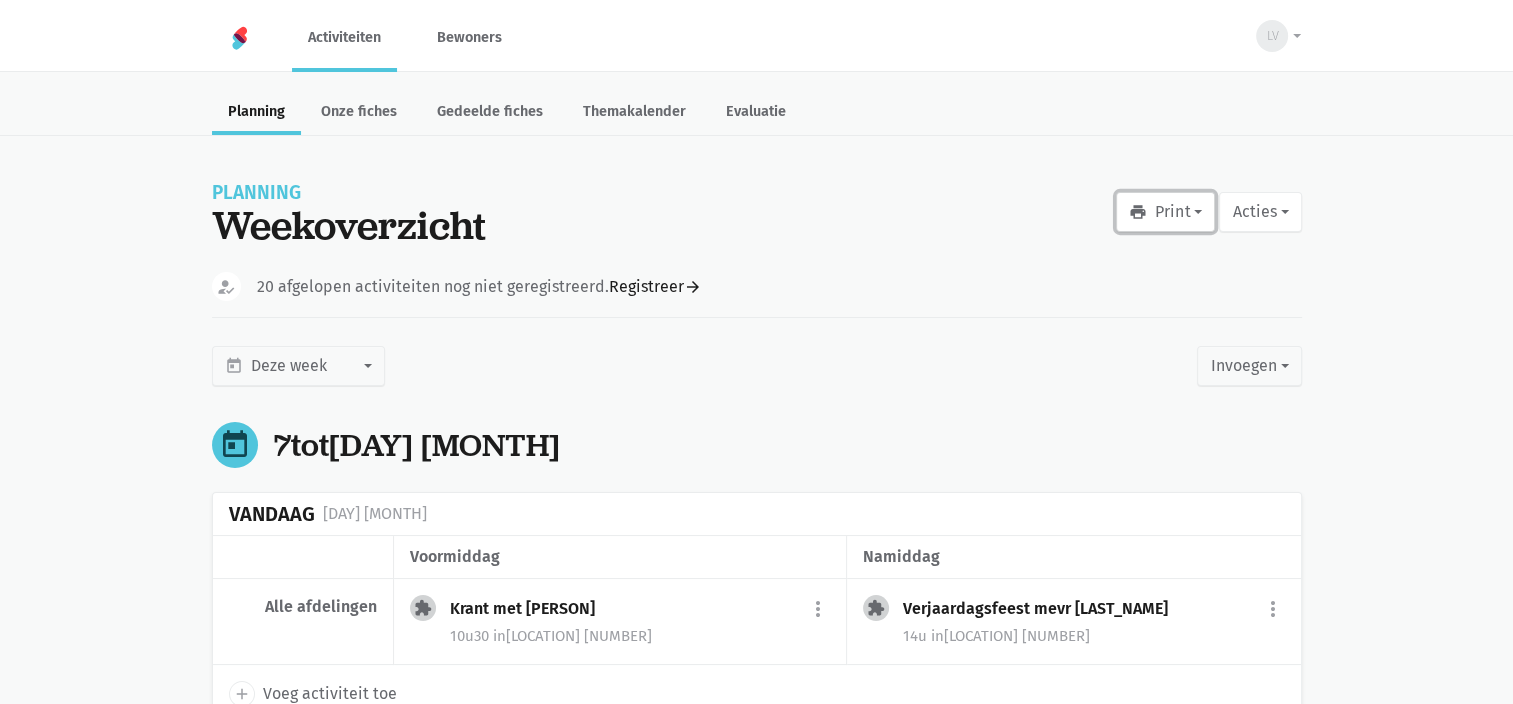 click on "print
Print" at bounding box center (1165, 212) 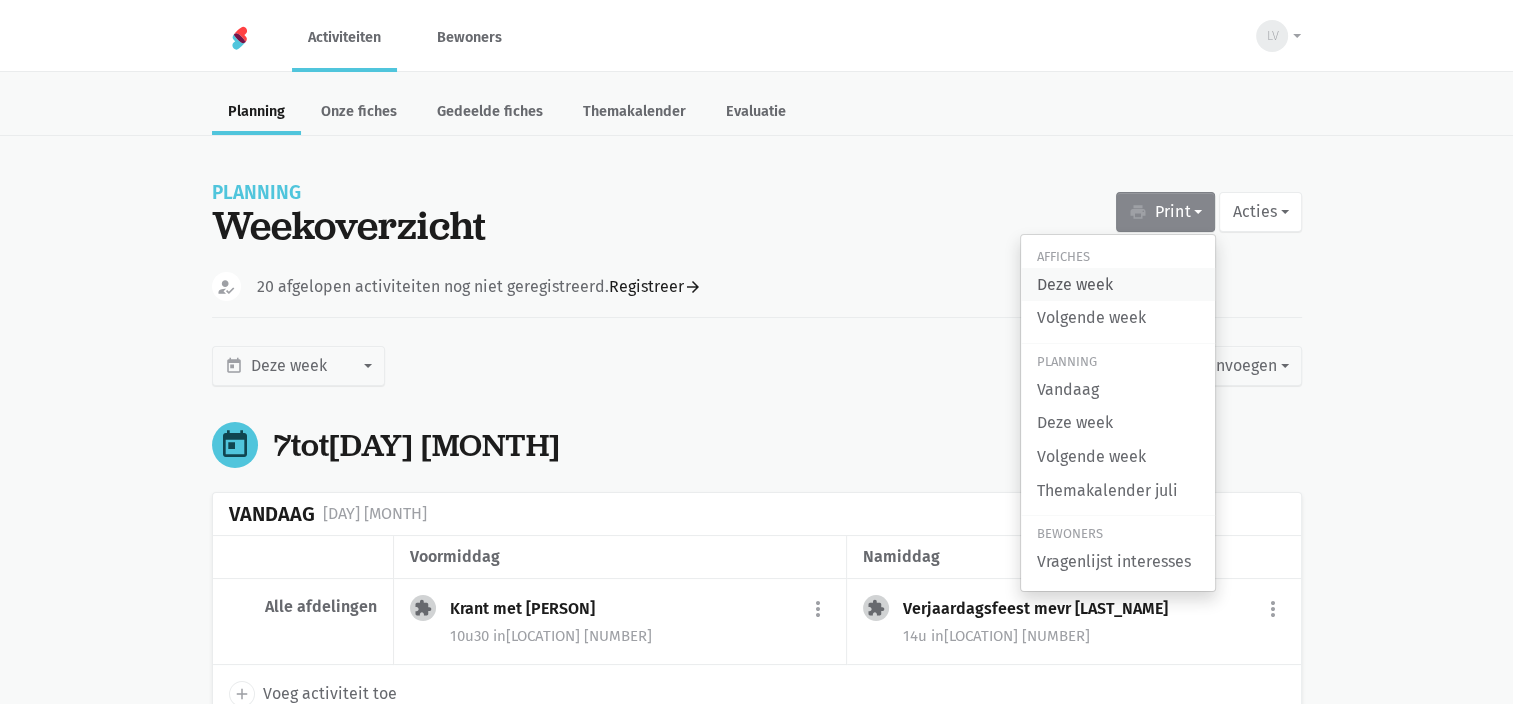 click on "Deze week" at bounding box center (1118, 285) 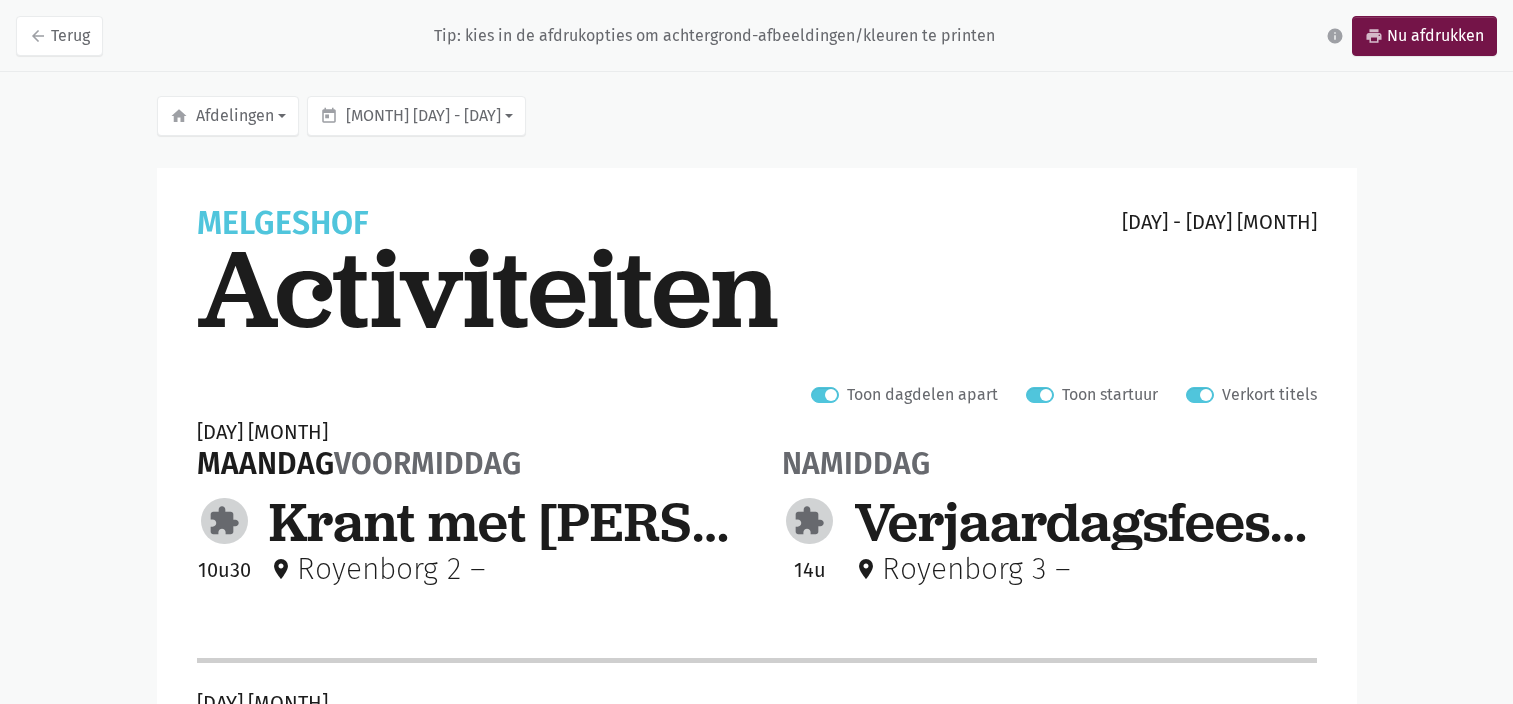 scroll, scrollTop: 0, scrollLeft: 0, axis: both 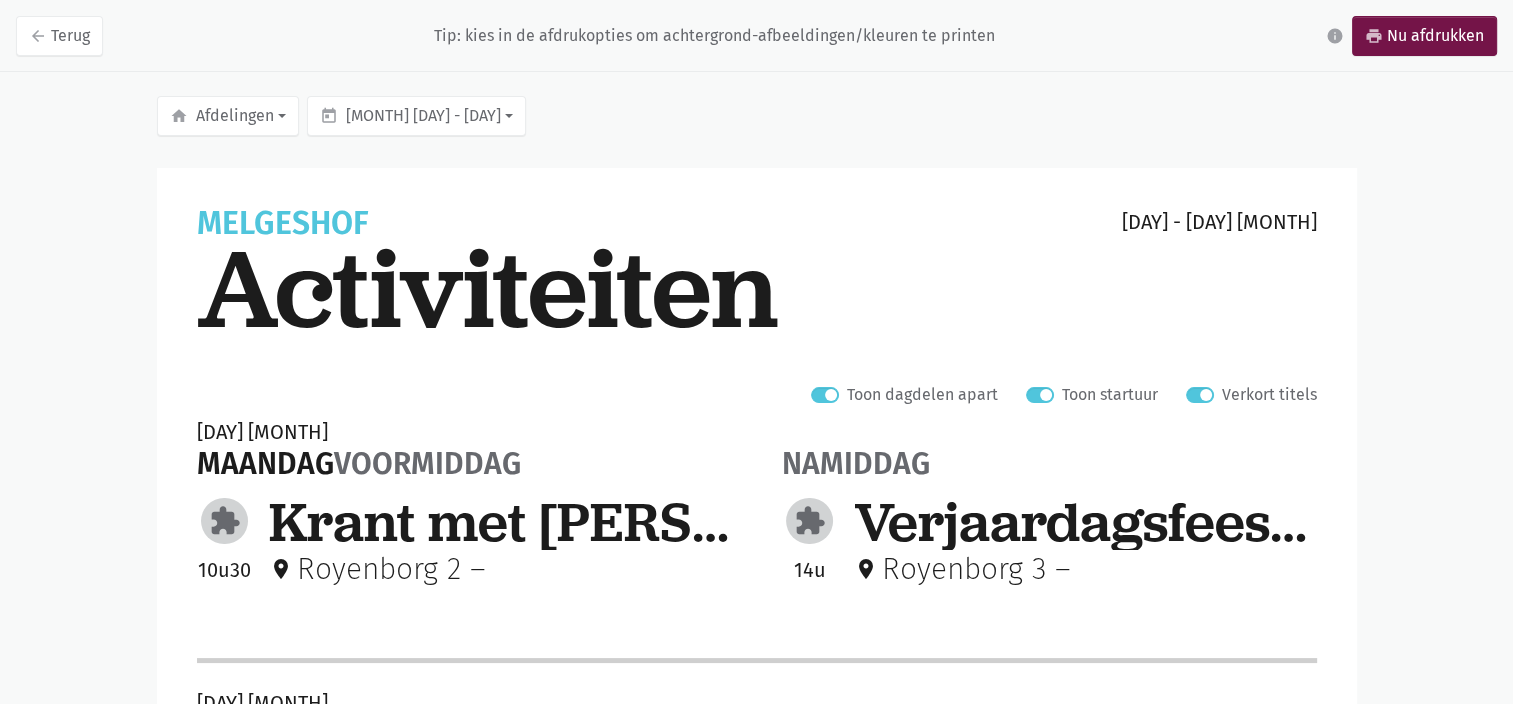 click on "Verkort titels" at bounding box center [1269, 395] 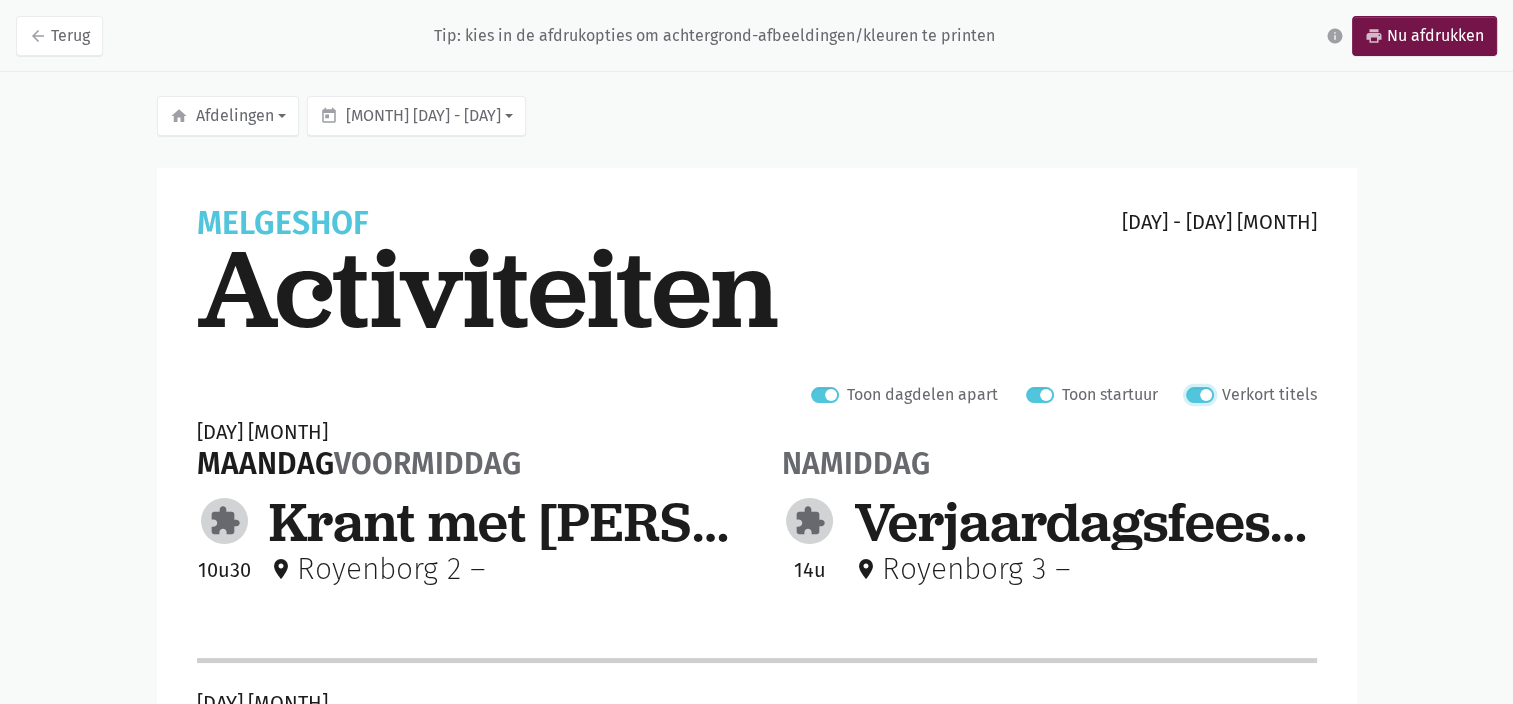 checkbox on "false" 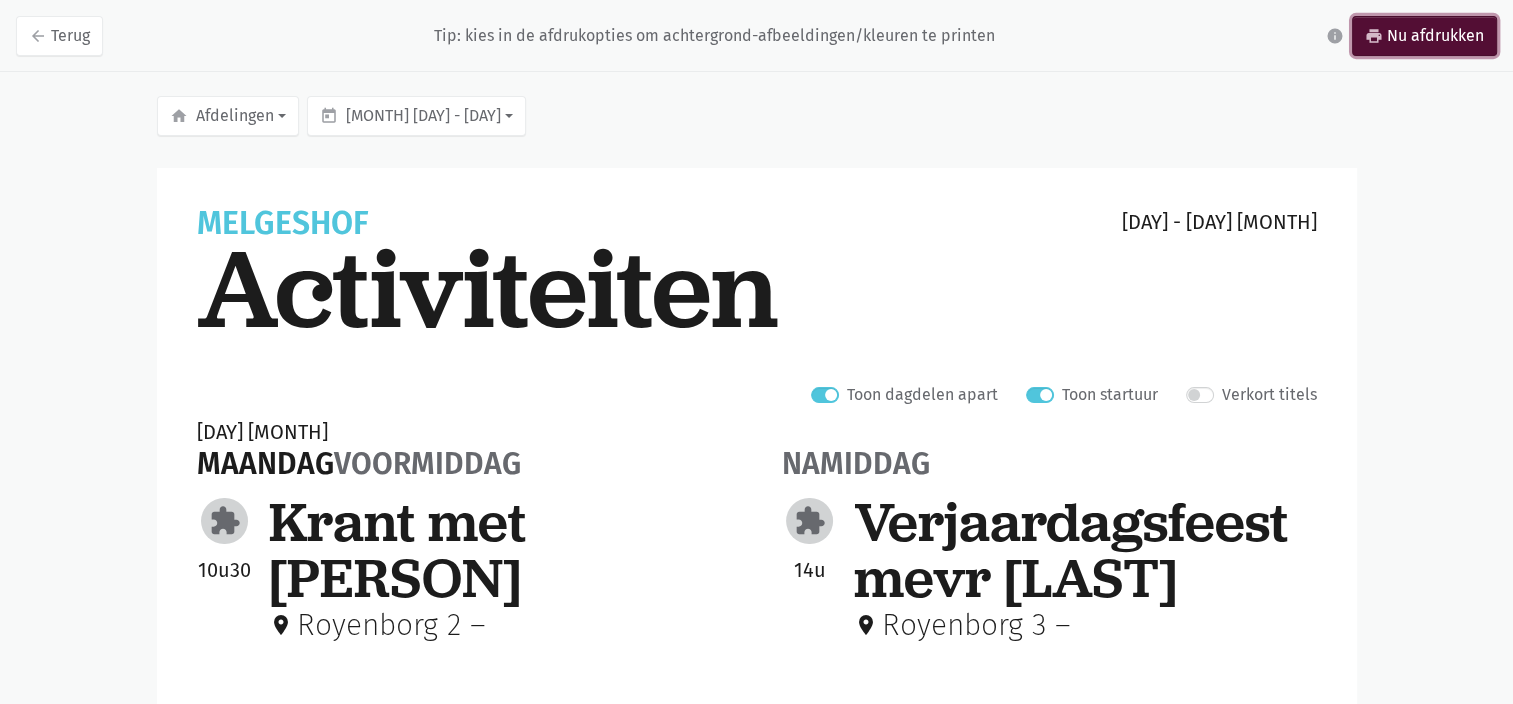 click on "print
Nu afdrukken" at bounding box center (1424, 36) 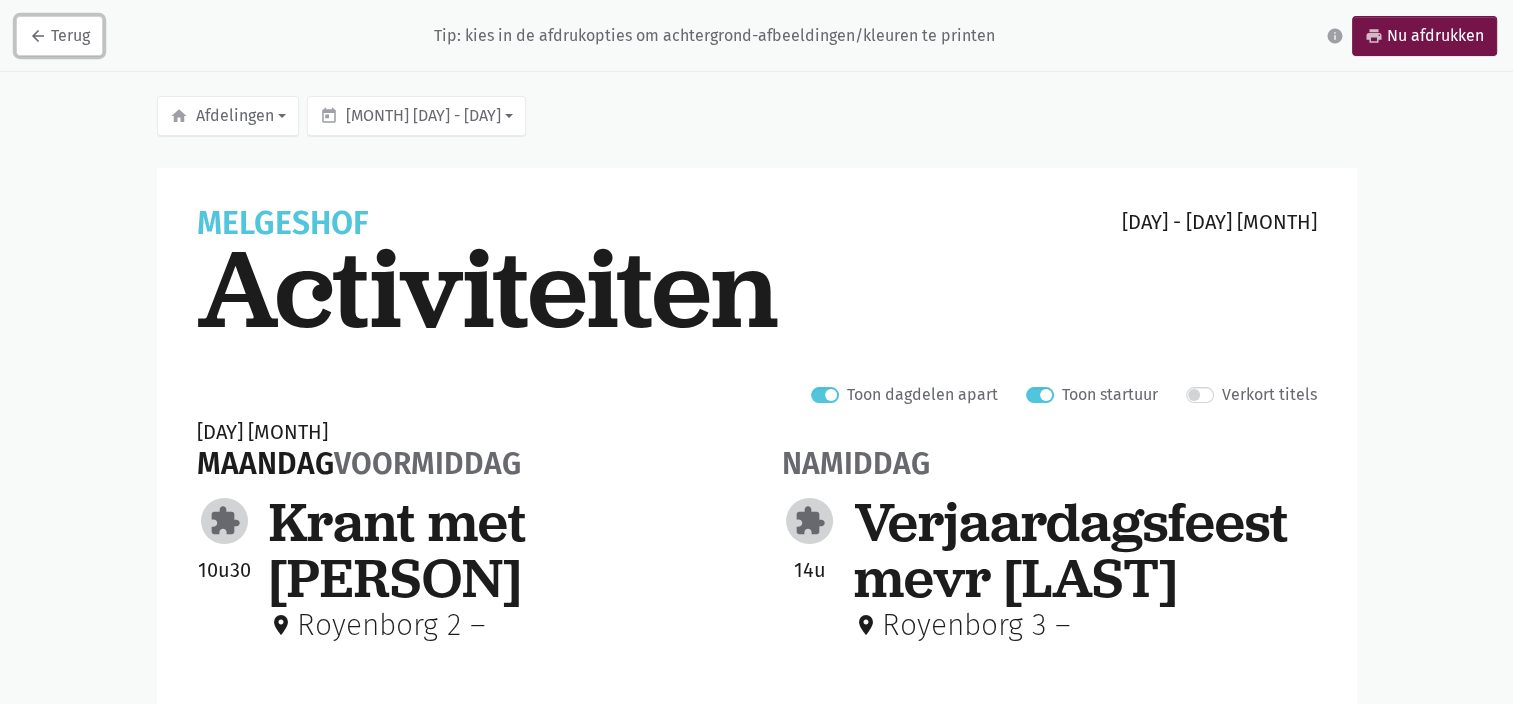 click on "arrow_back
Terug" at bounding box center [59, 36] 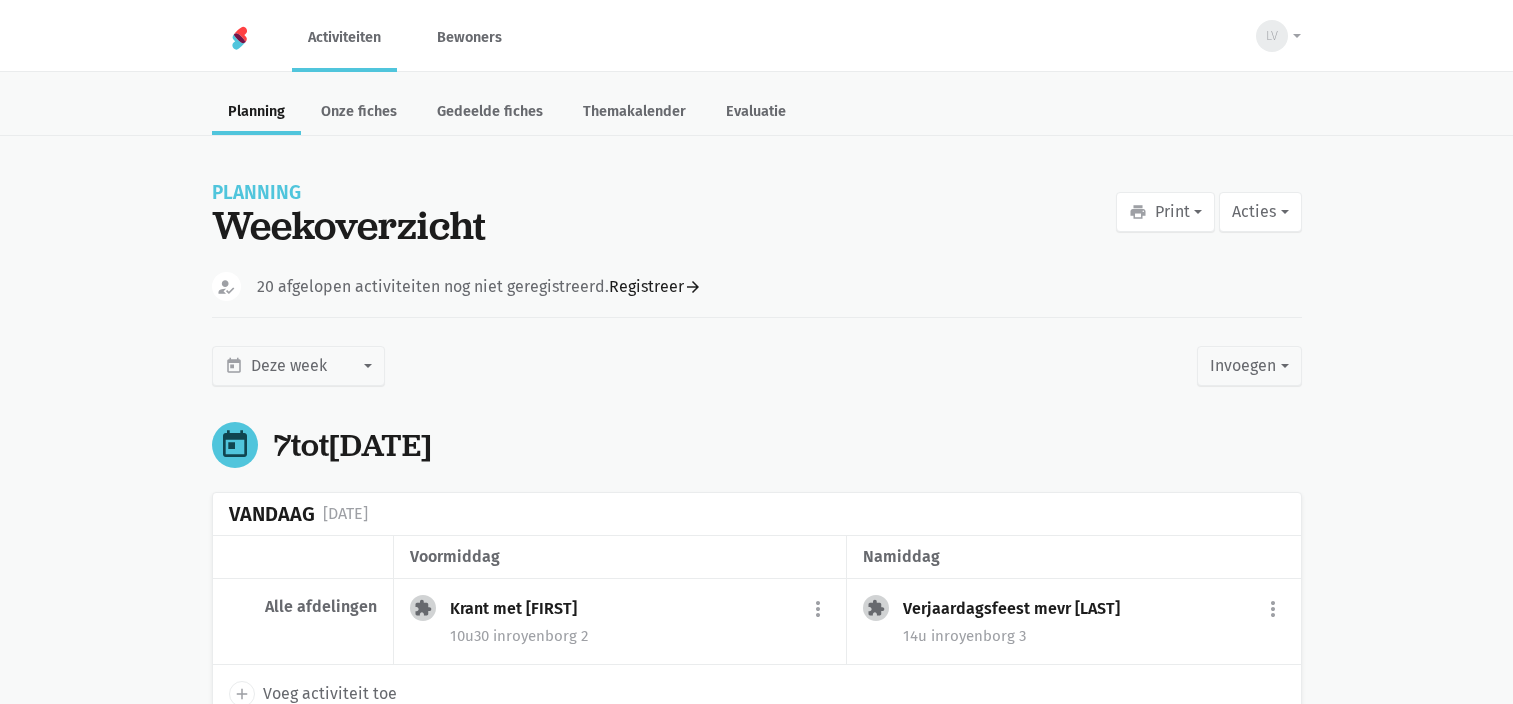 scroll, scrollTop: 0, scrollLeft: 0, axis: both 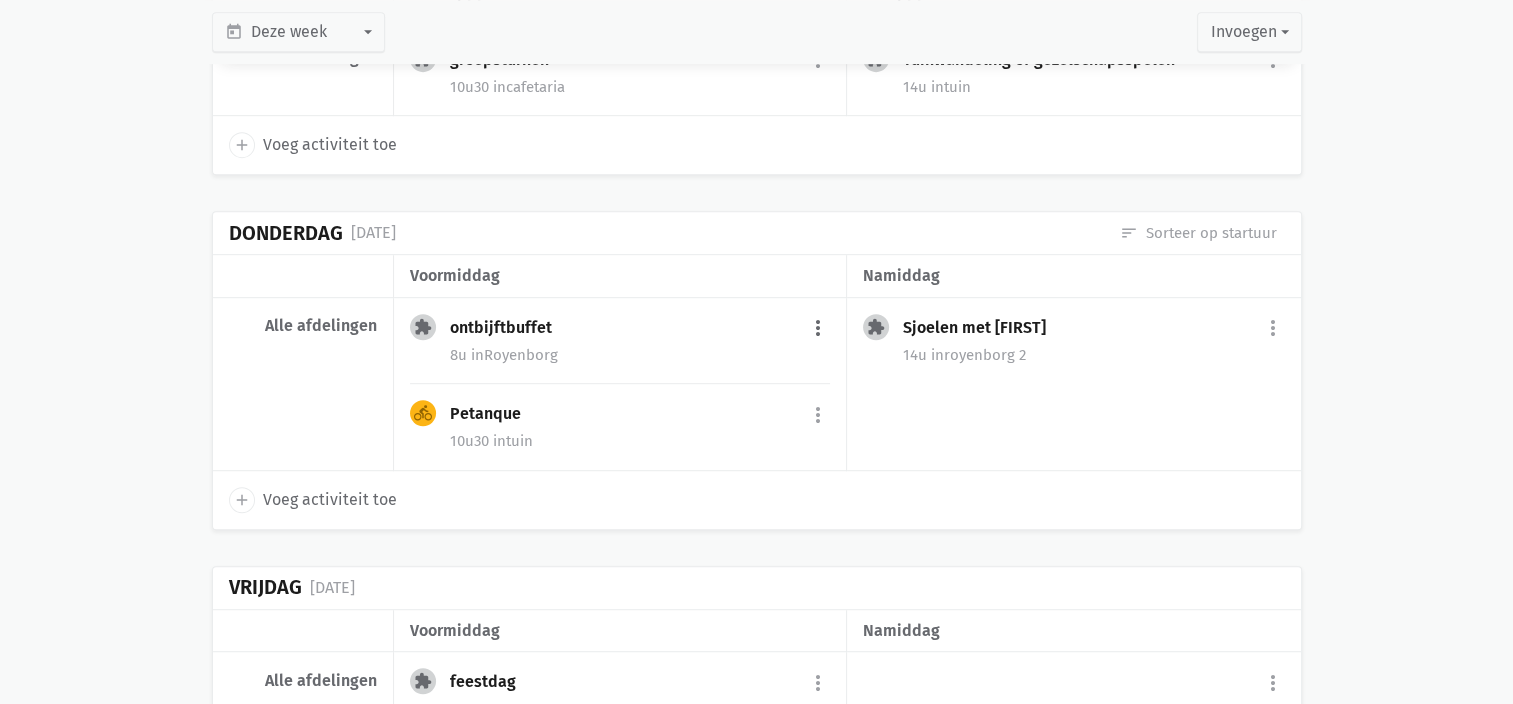 click on "more_vert" at bounding box center [818, 329] 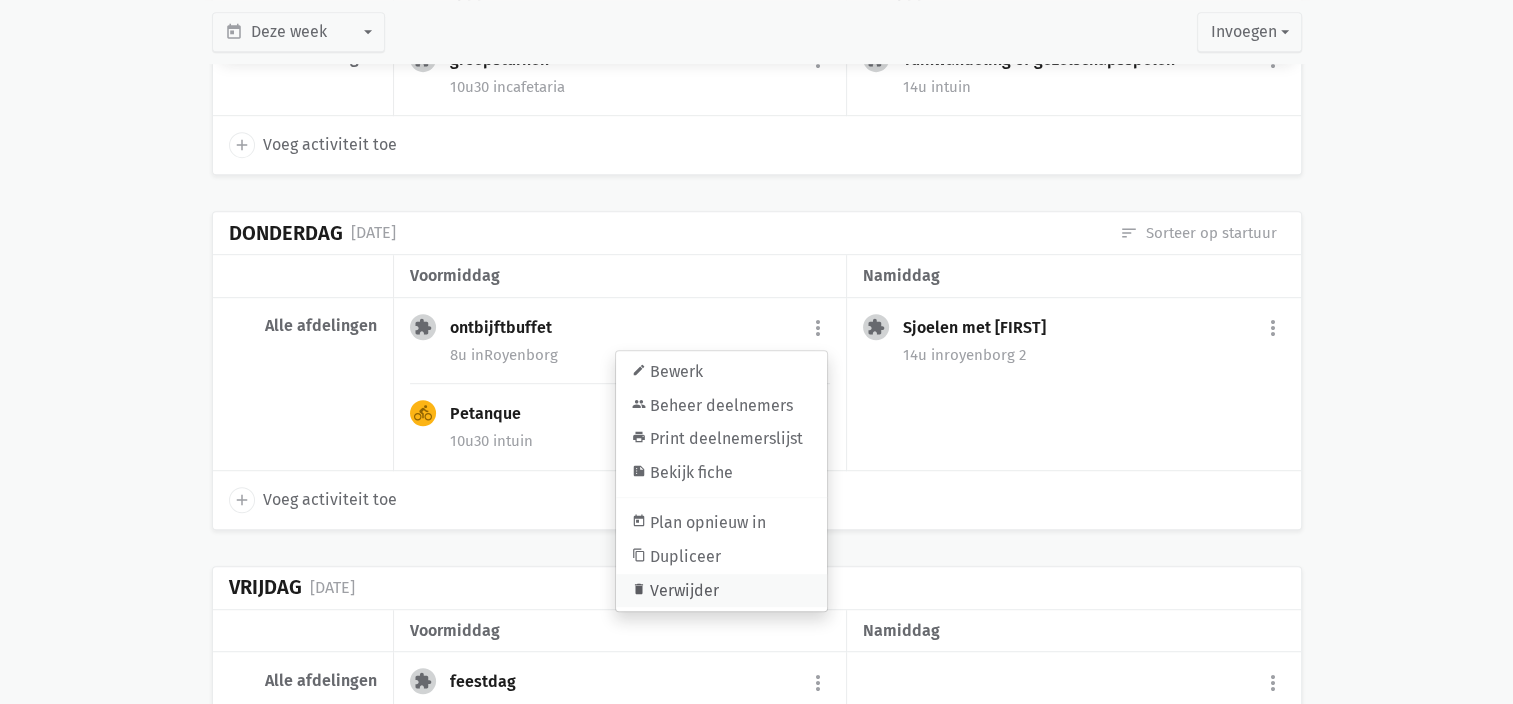 click on "delete
Verwijder" at bounding box center (721, 590) 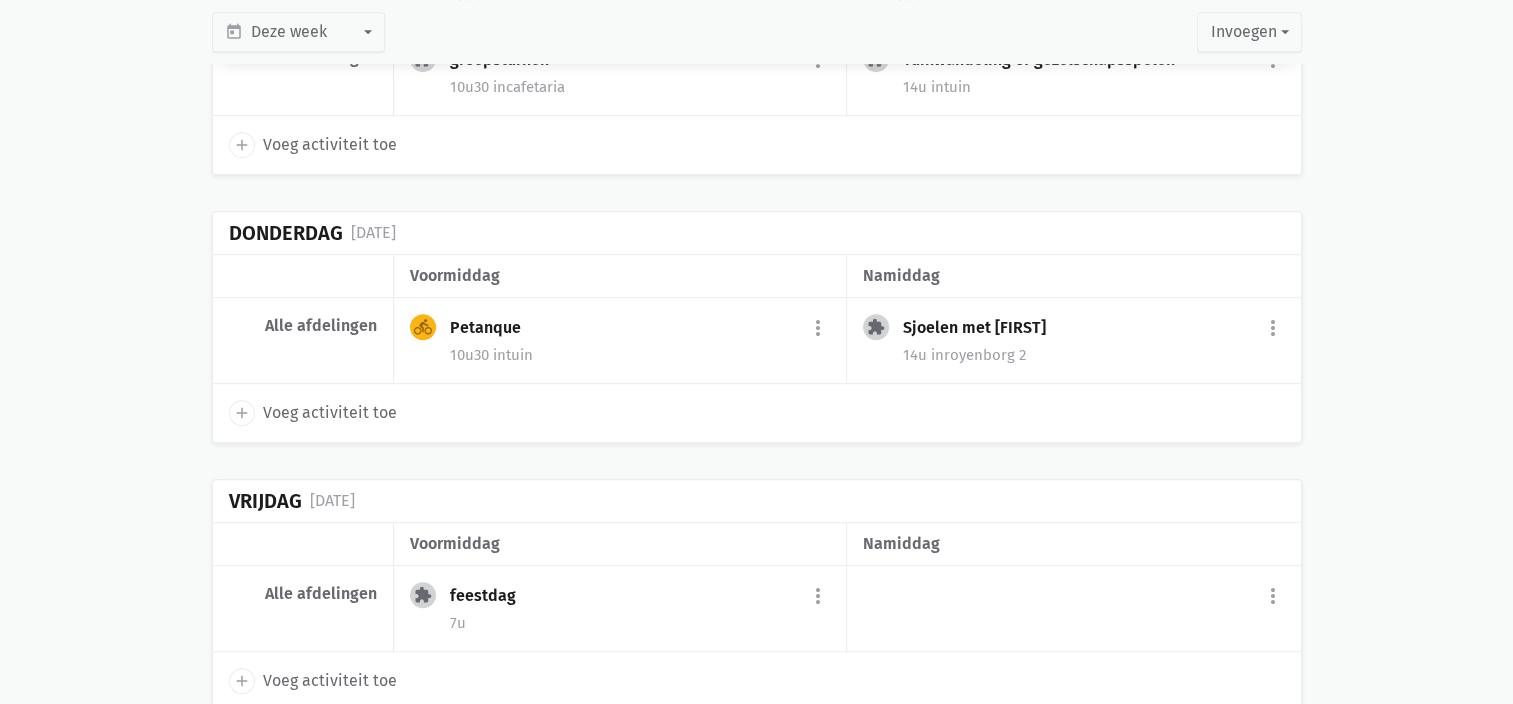 click on "add
Voeg activiteit toe" at bounding box center [313, 413] 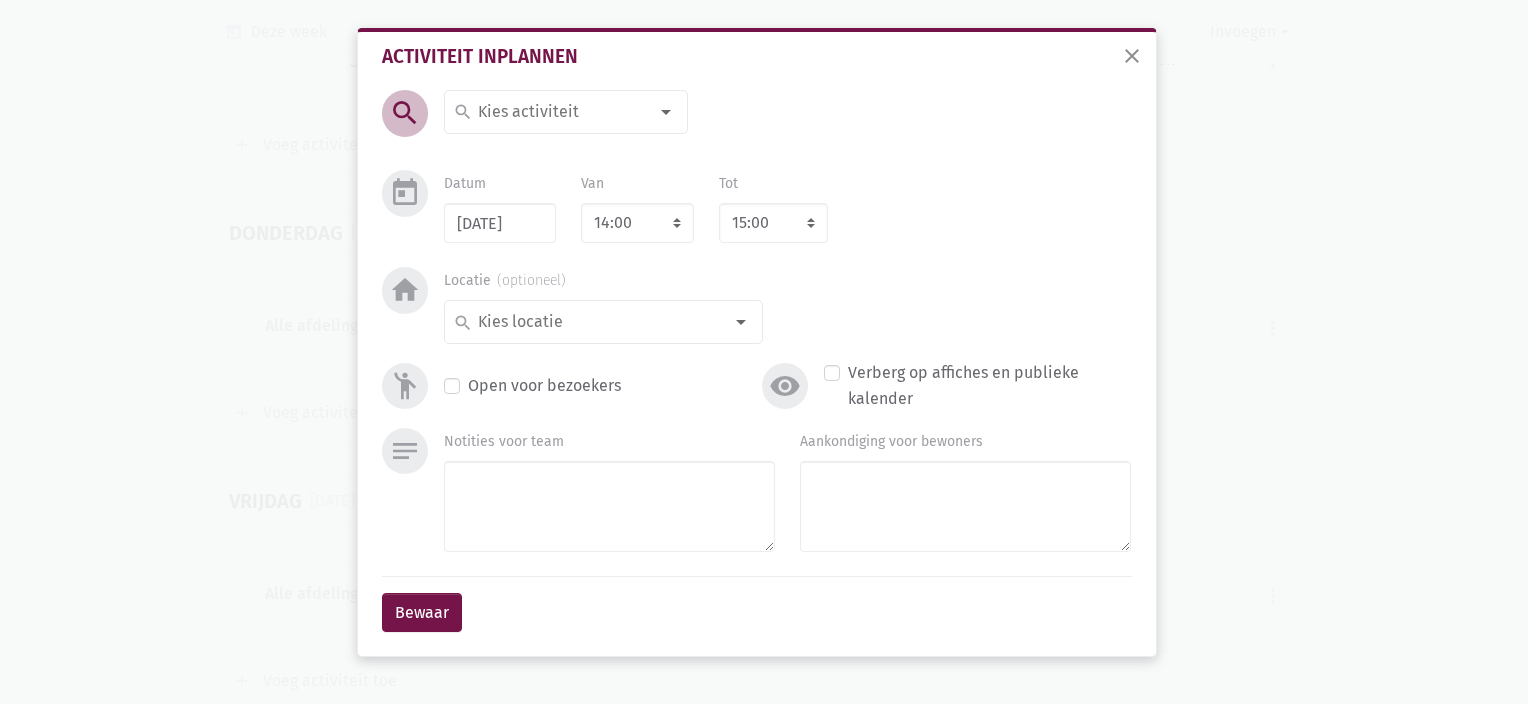 click at bounding box center (561, 112) 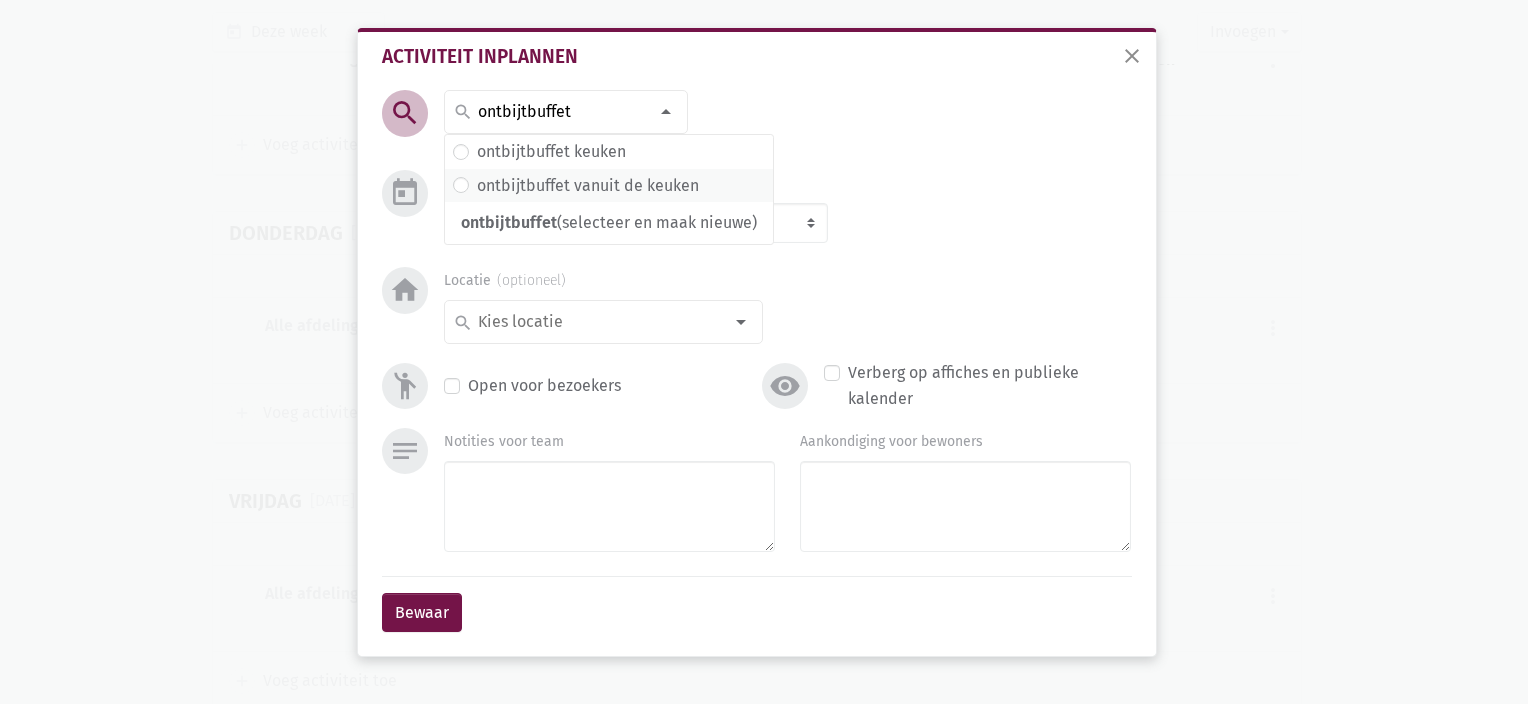 type on "ontbijtbuffet" 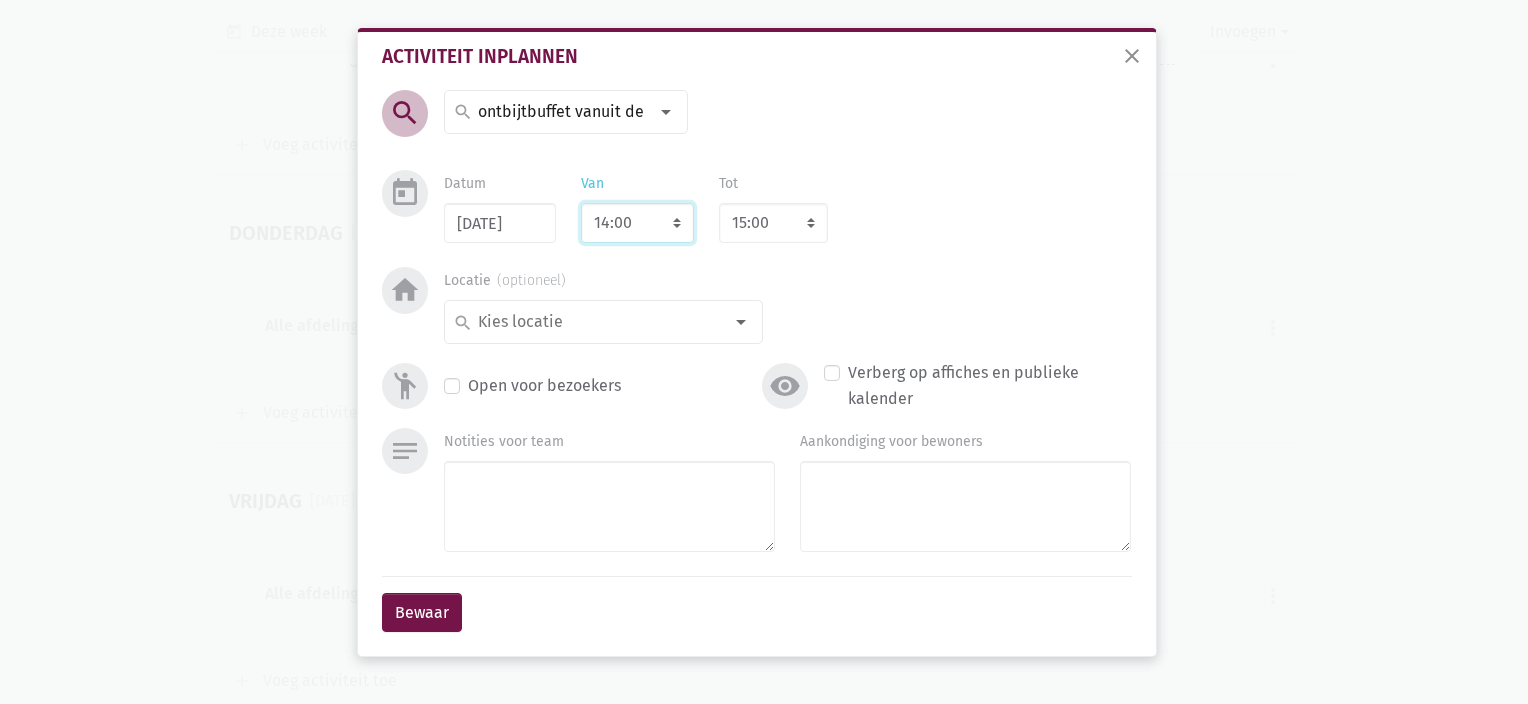 click on "7:00
7:15
7:30
7:45
8:00
8:15
8:30
8:45
9:00
9:15
9:30
9:45
10:00
10:15
10:30
10:45
11:00
11:15
11:30
11:45
12:00
12:15
12:30
12:45
13:00
13:15
13:30
13:45
14:00
14:15
14:30
14:45
15:00
15:15
15:30
15:45
16:00
16:15
16:30
16:45
17:00
17:15
17:30
17:45
18:00
18:15
18:30
18:45
19:00
19:15
19:30
19:45
20:00
20:15
20:30
20:45
21:00
21:15
21:30
21:45
22:00" at bounding box center (637, 223) 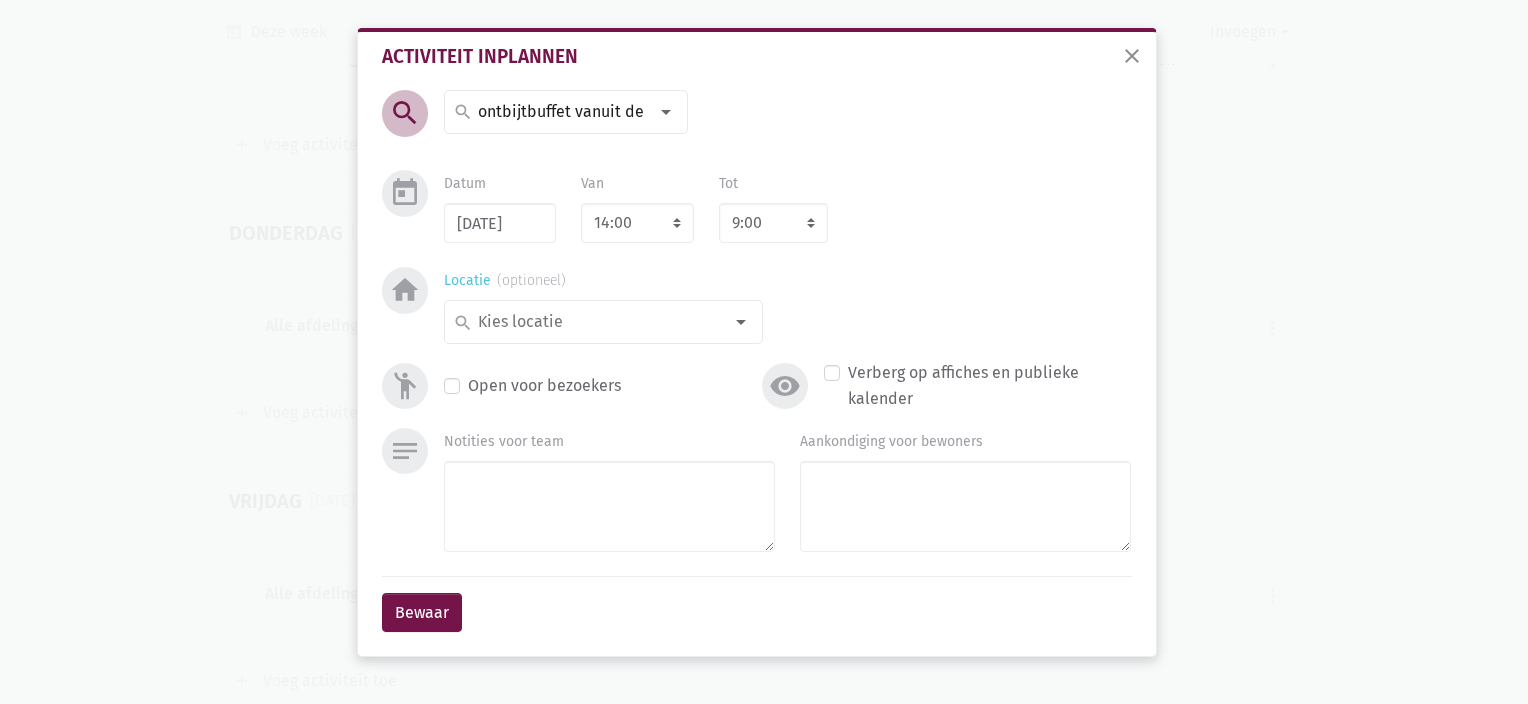 click at bounding box center (741, 322) 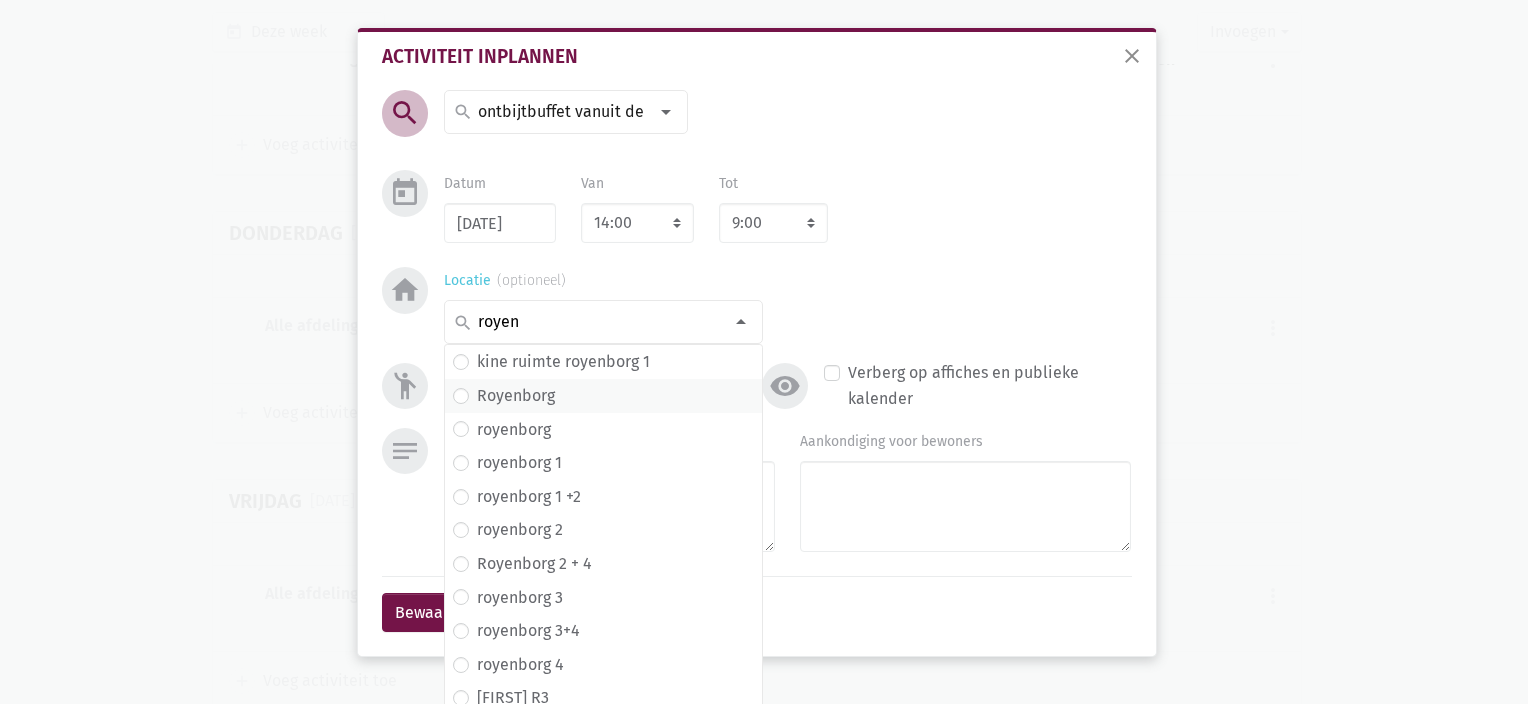 type on "royen" 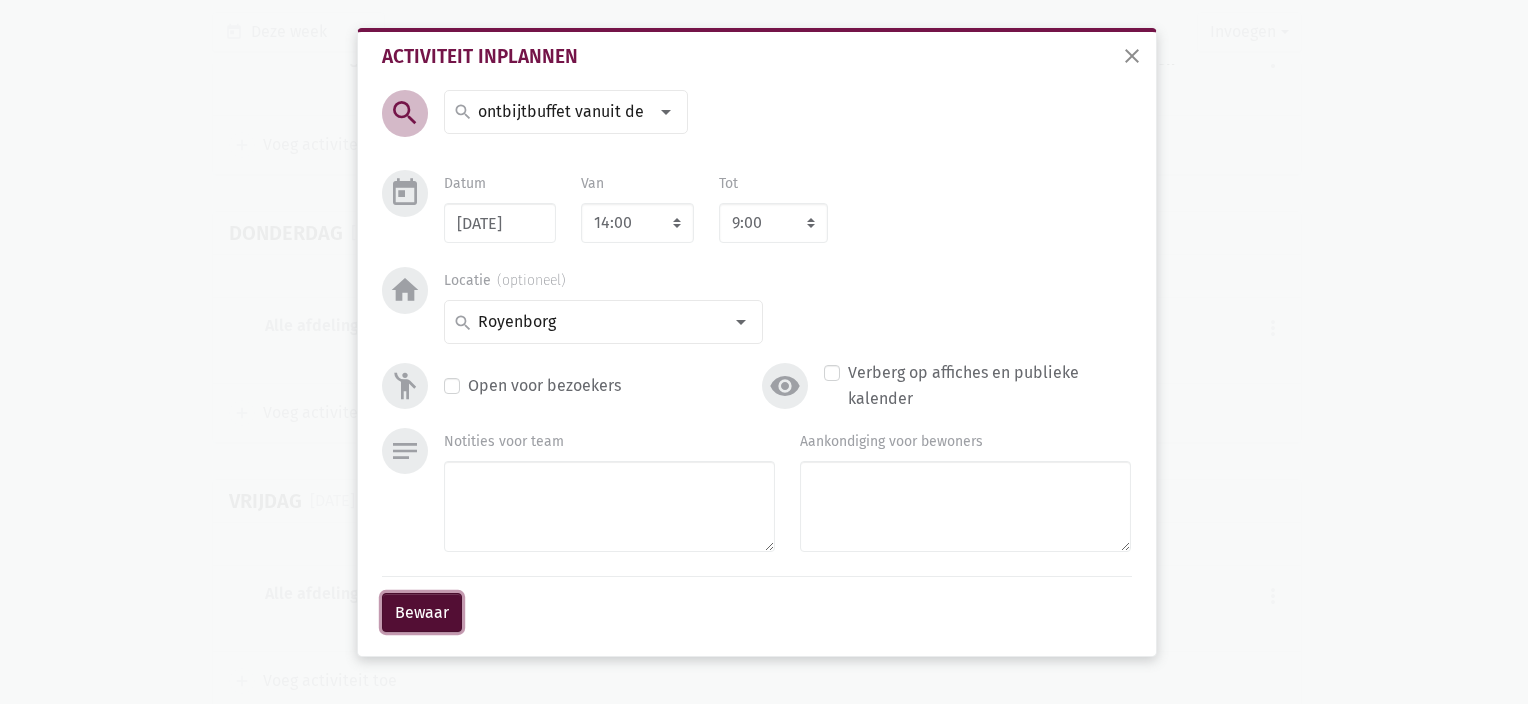click on "Bewaar" at bounding box center (422, 613) 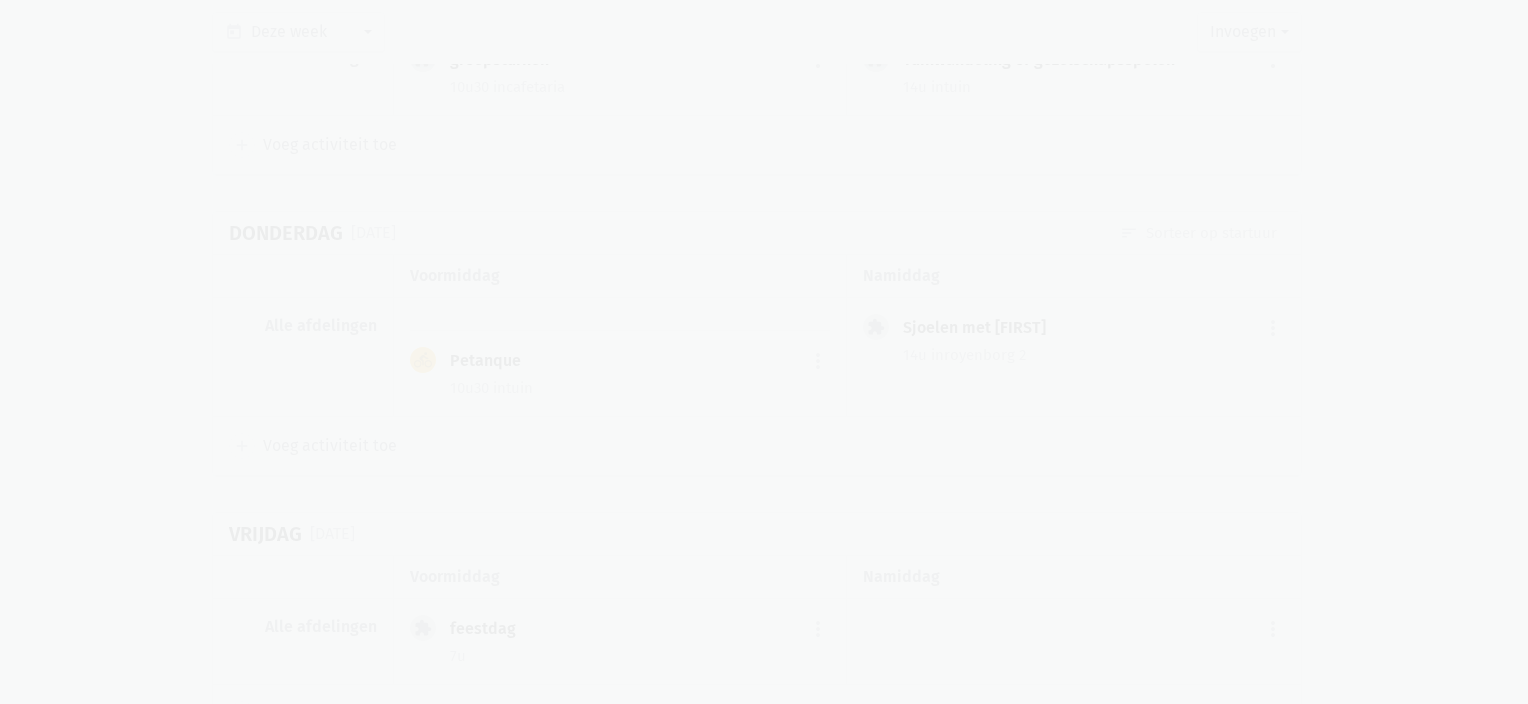scroll, scrollTop: 1051, scrollLeft: 0, axis: vertical 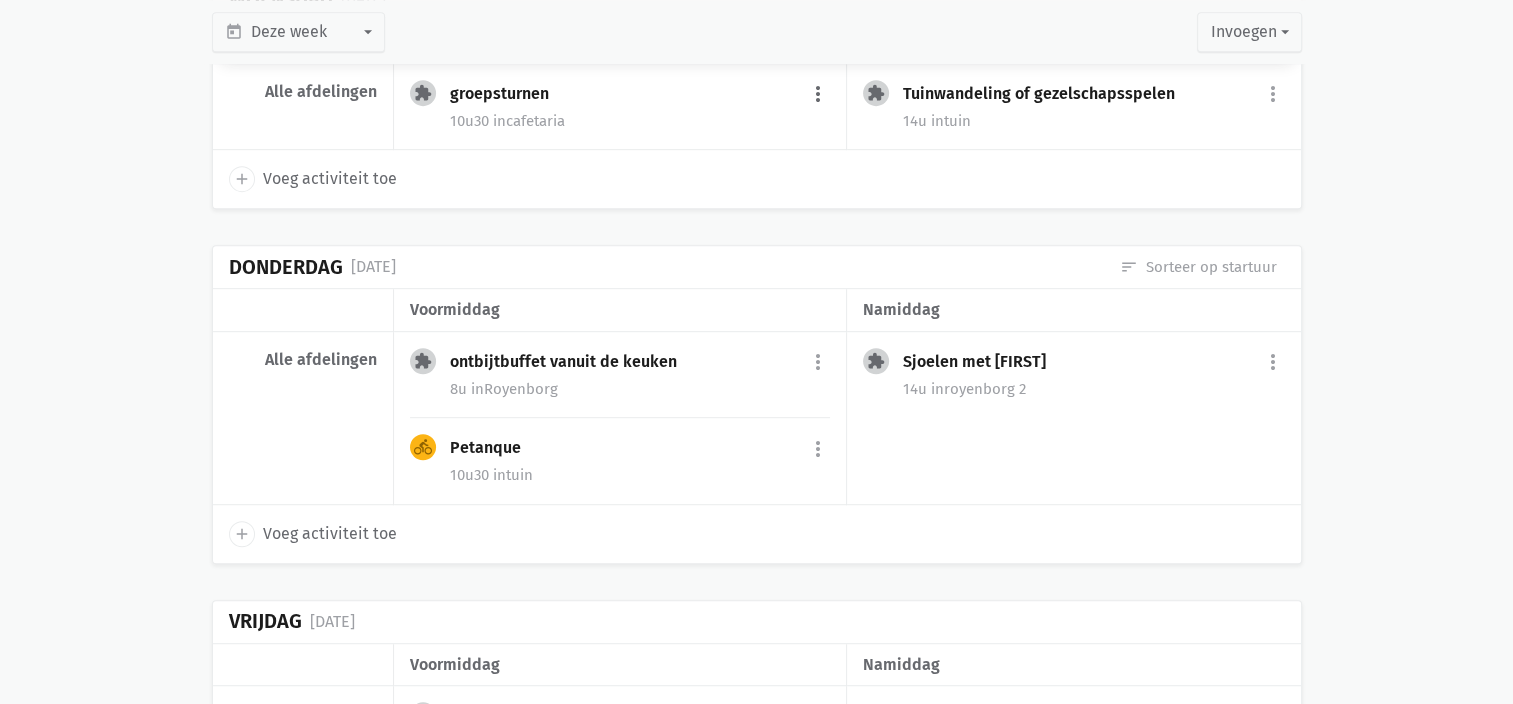 click on "more_vert" at bounding box center [818, 95] 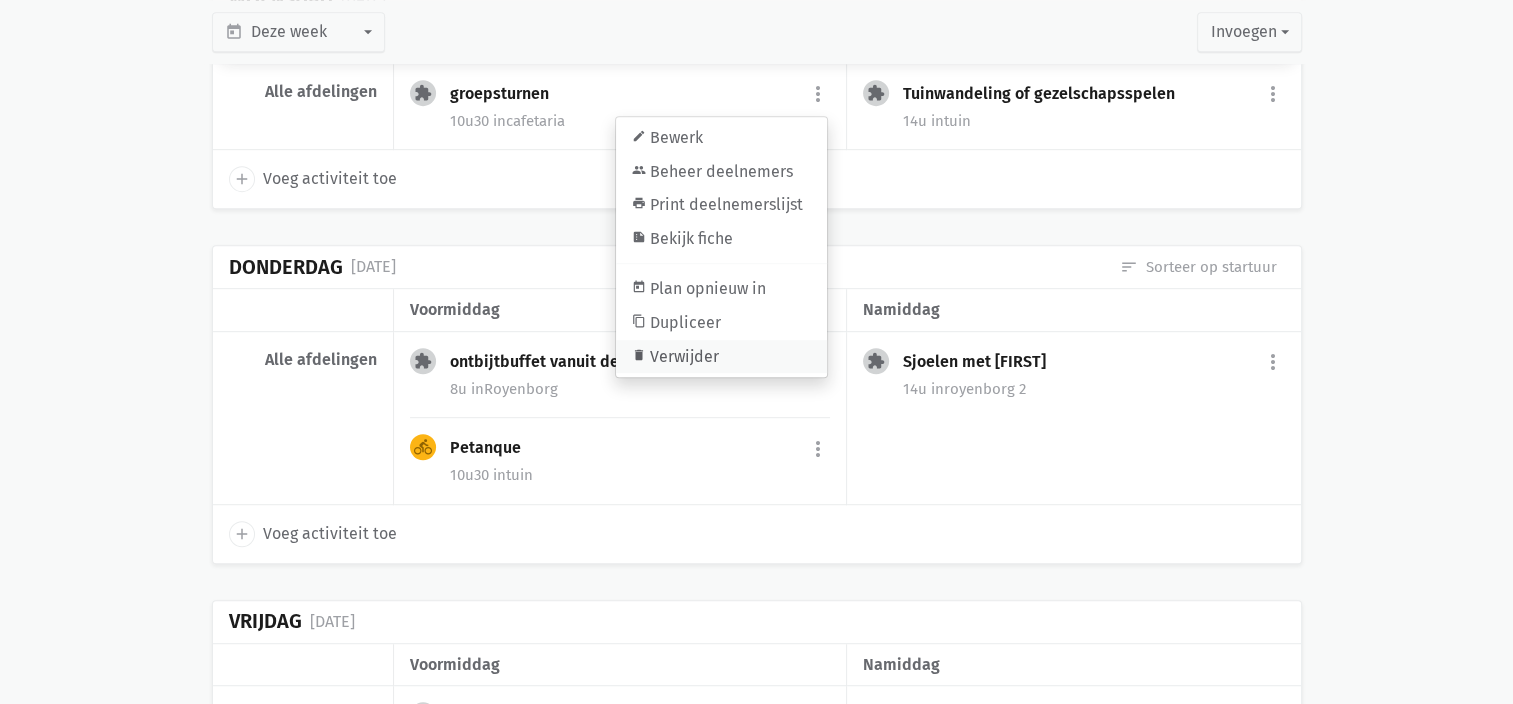click on "delete
Verwijder" at bounding box center [721, 356] 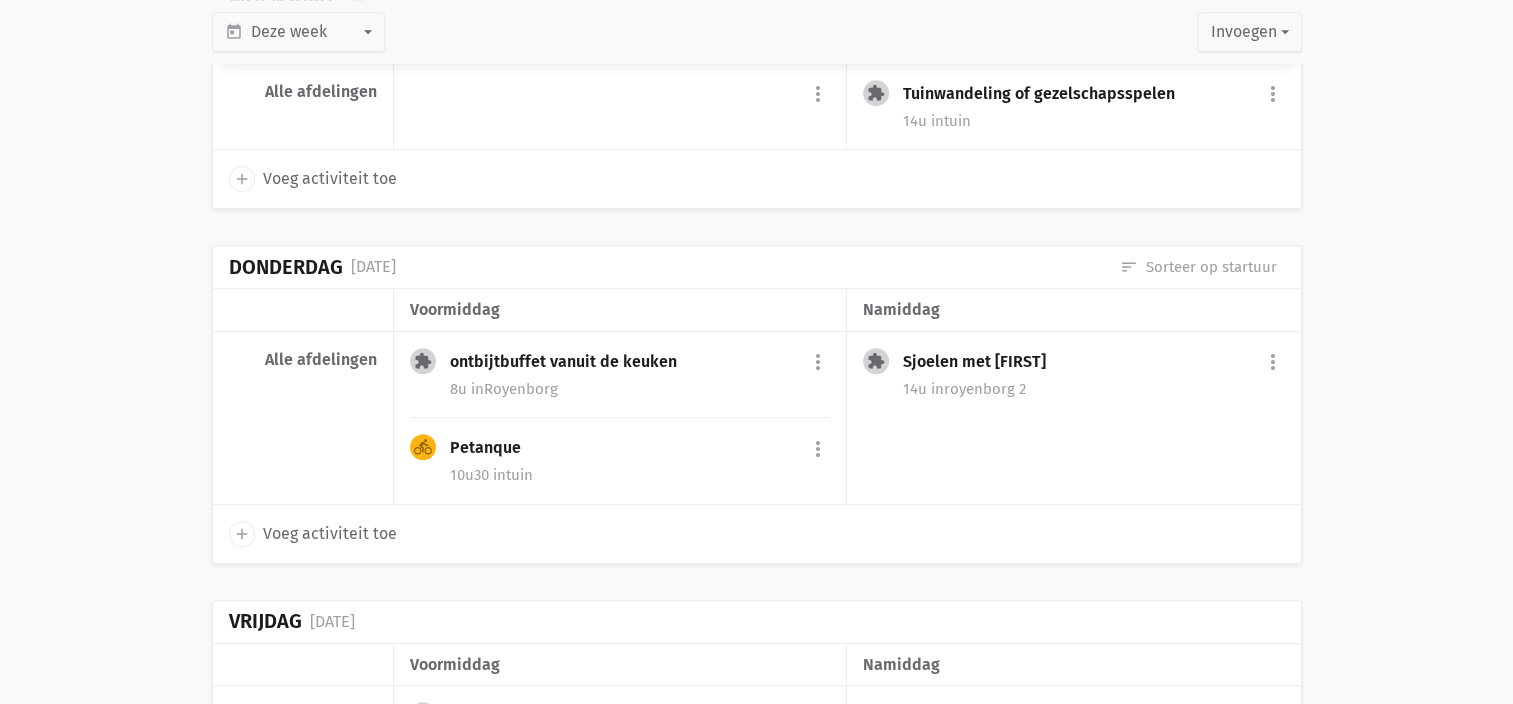 click on "Voeg activiteit toe" at bounding box center [330, 179] 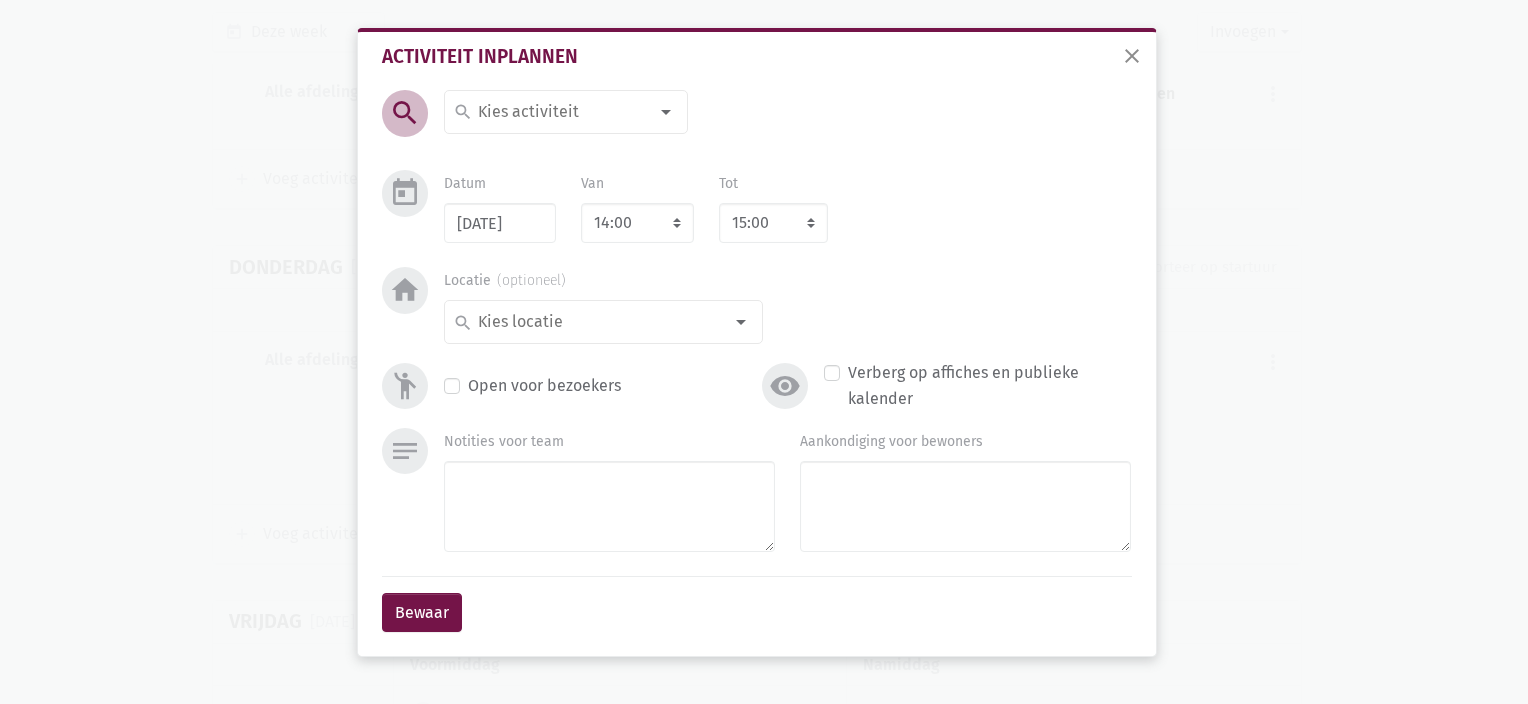 click at bounding box center (561, 112) 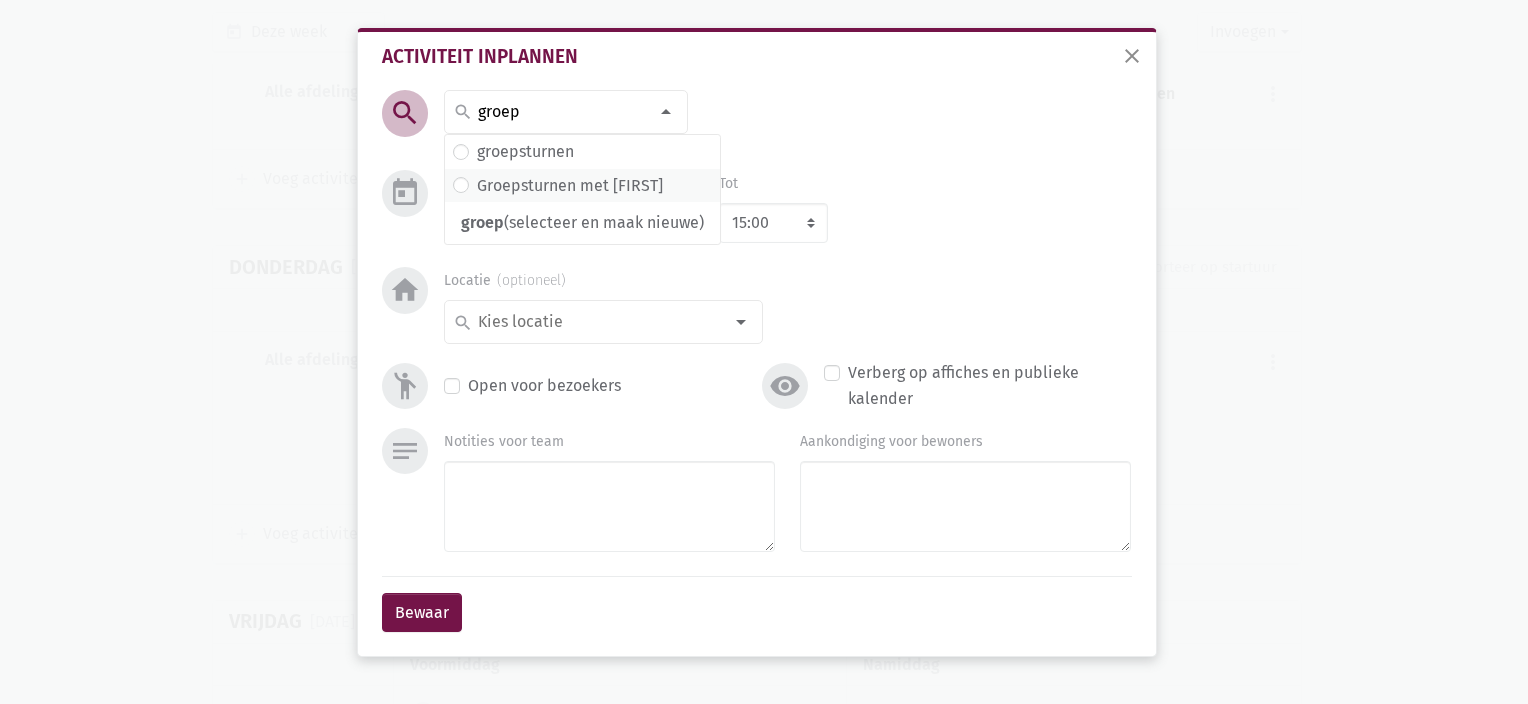type on "groep" 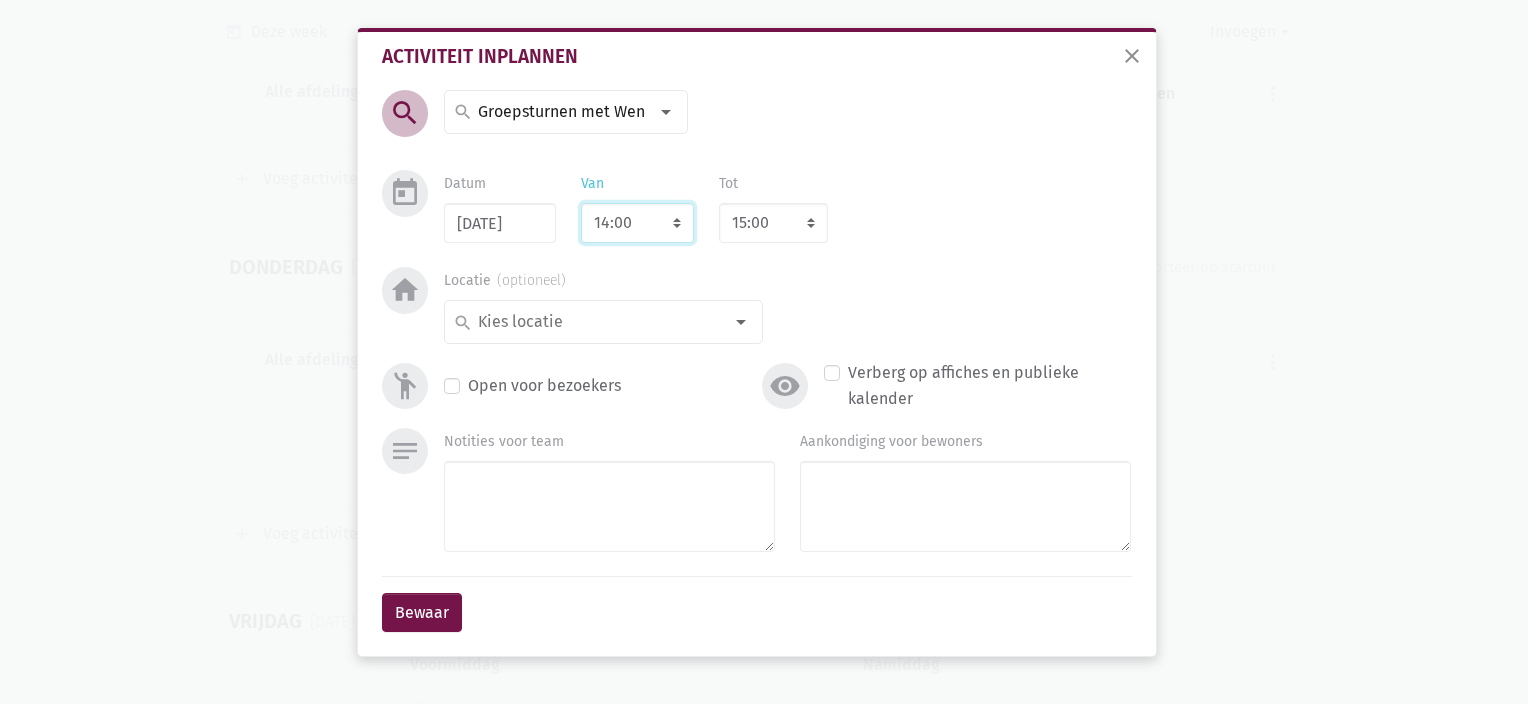 click on "7:00
7:15
7:30
7:45
8:00
8:15
8:30
8:45
9:00
9:15
9:30
9:45
10:00
10:15
10:30
10:45
11:00
11:15
11:30
11:45
12:00
12:15
12:30
12:45
13:00
13:15
13:30
13:45
14:00
14:15
14:30
14:45
15:00
15:15
15:30
15:45
16:00
16:15
16:30
16:45
17:00
17:15
17:30
17:45
18:00
18:15
18:30
18:45
19:00
19:15
19:30
19:45
20:00
20:15
20:30
20:45
21:00
21:15
21:30
21:45
22:00" at bounding box center [637, 223] 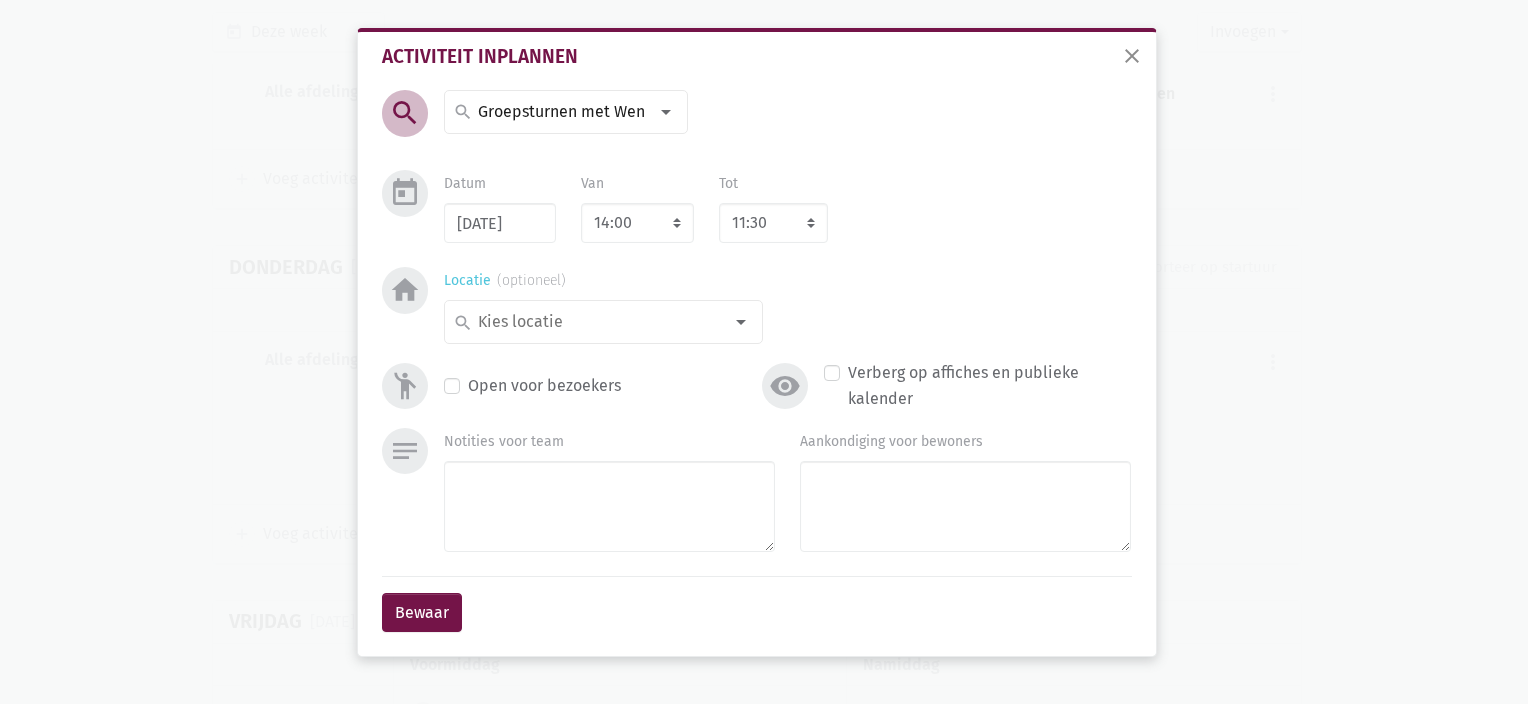 click at bounding box center [598, 322] 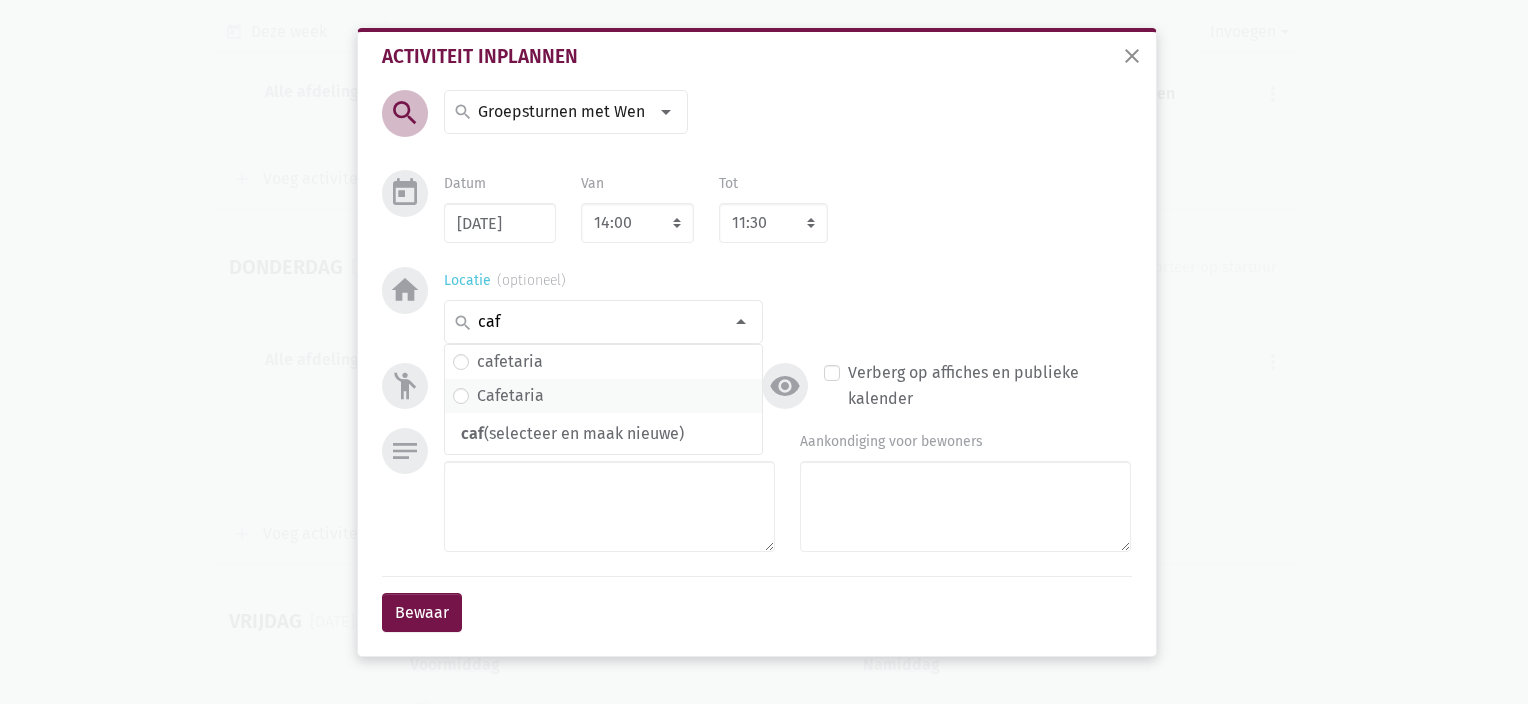 type on "caf" 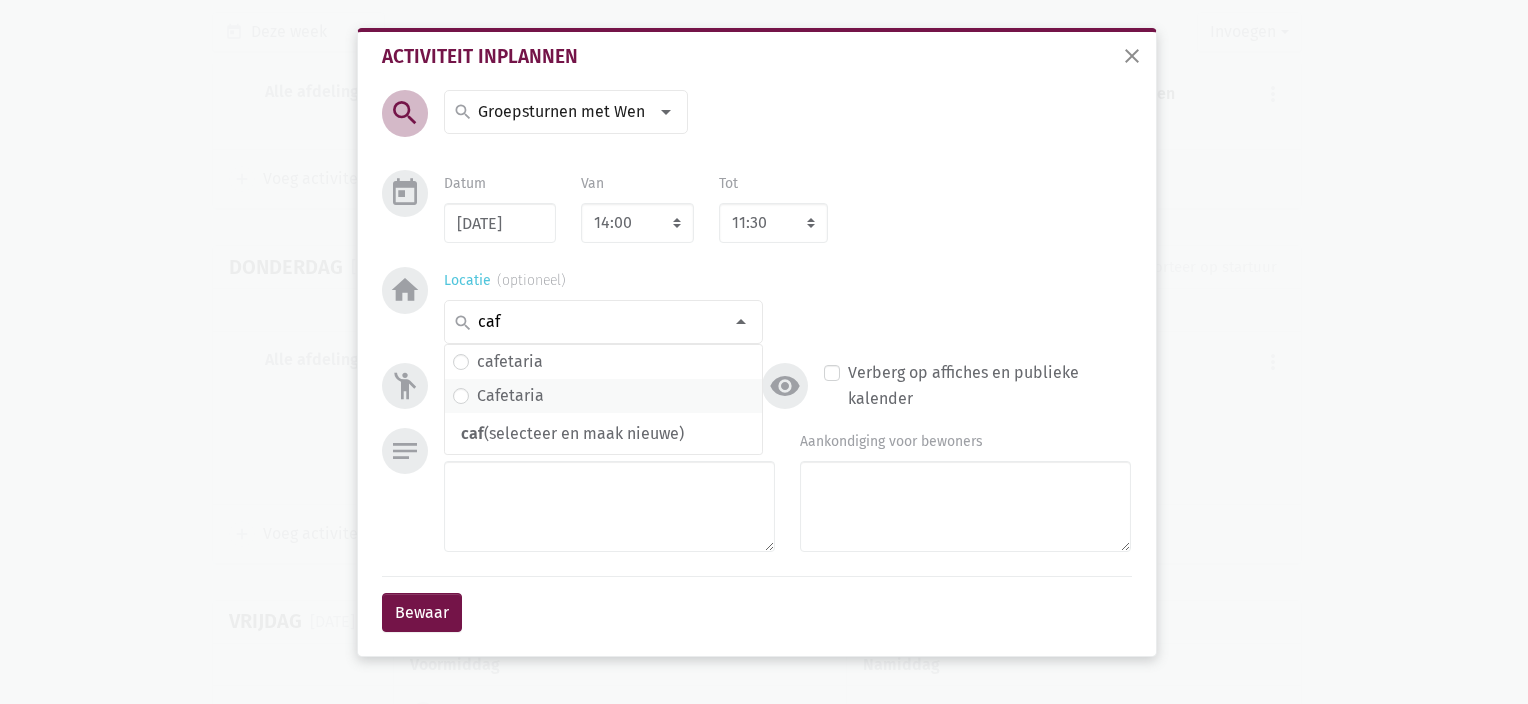 click on "Cafetaria" at bounding box center (510, 362) 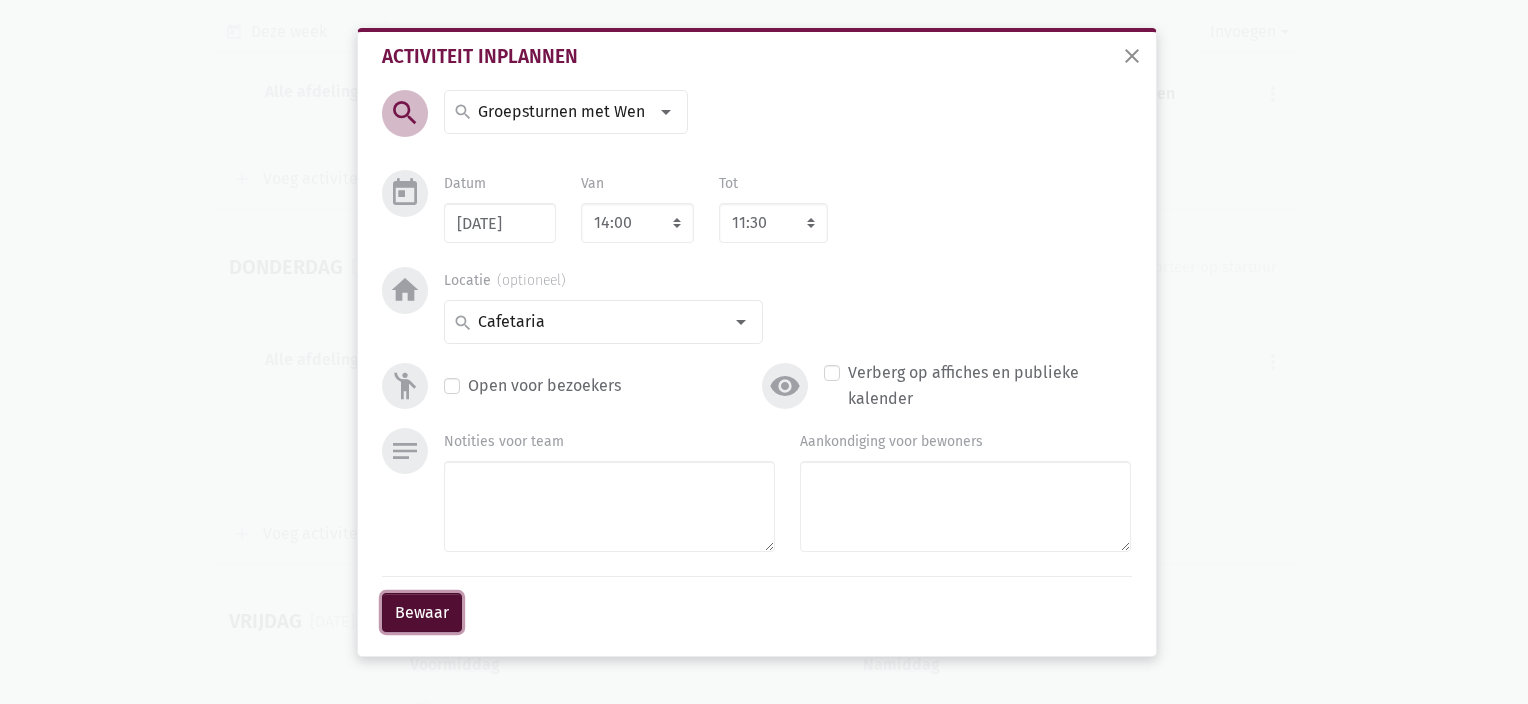 click on "Bewaar" at bounding box center (422, 613) 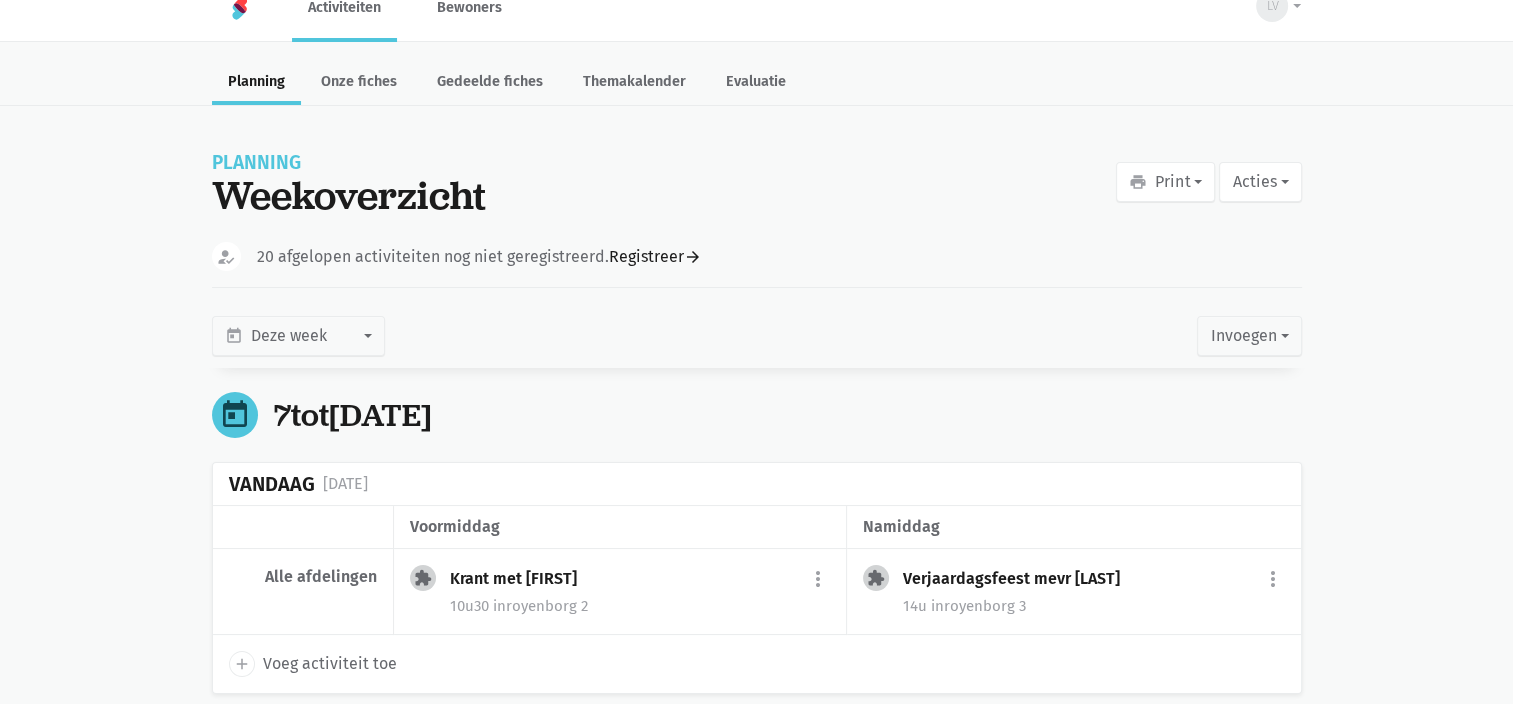 scroll, scrollTop: 0, scrollLeft: 0, axis: both 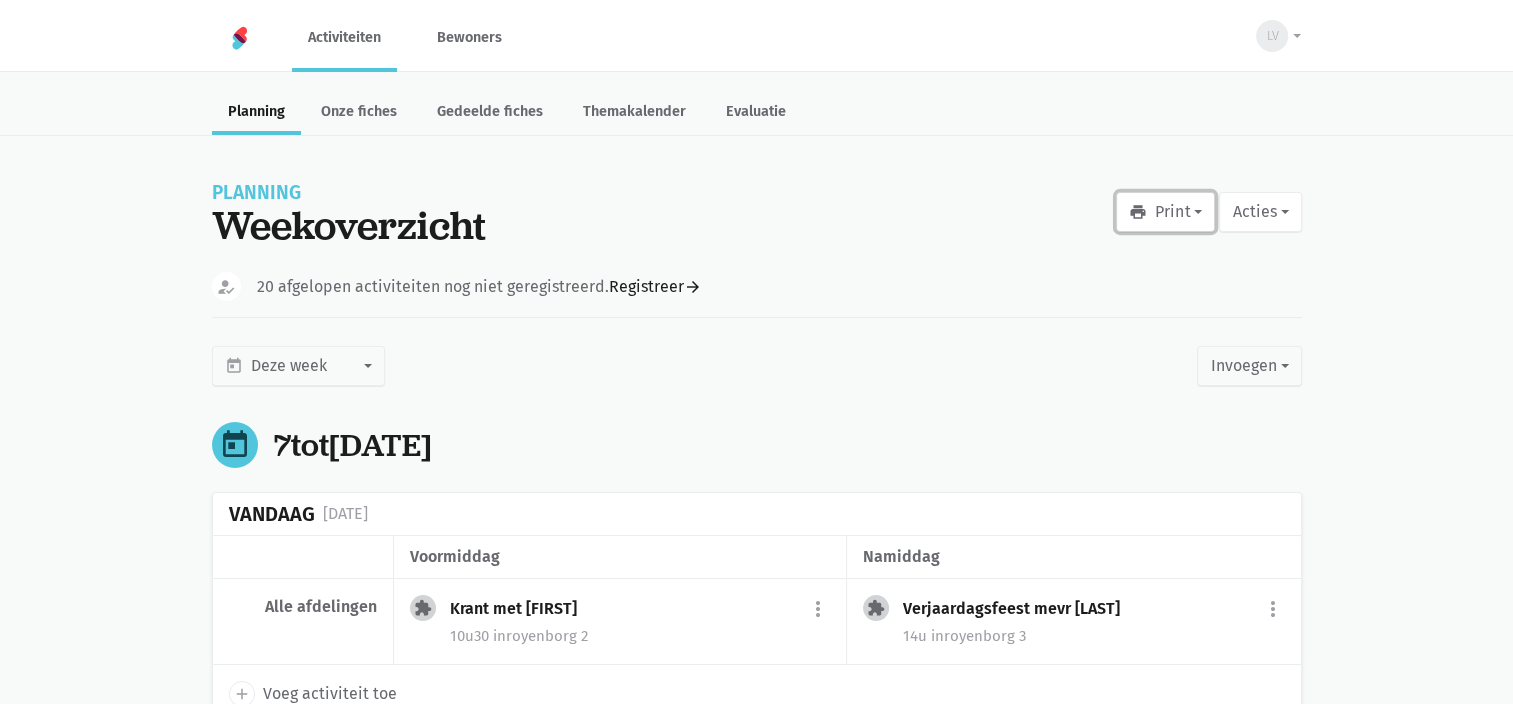 click on "print
Print" at bounding box center [1165, 212] 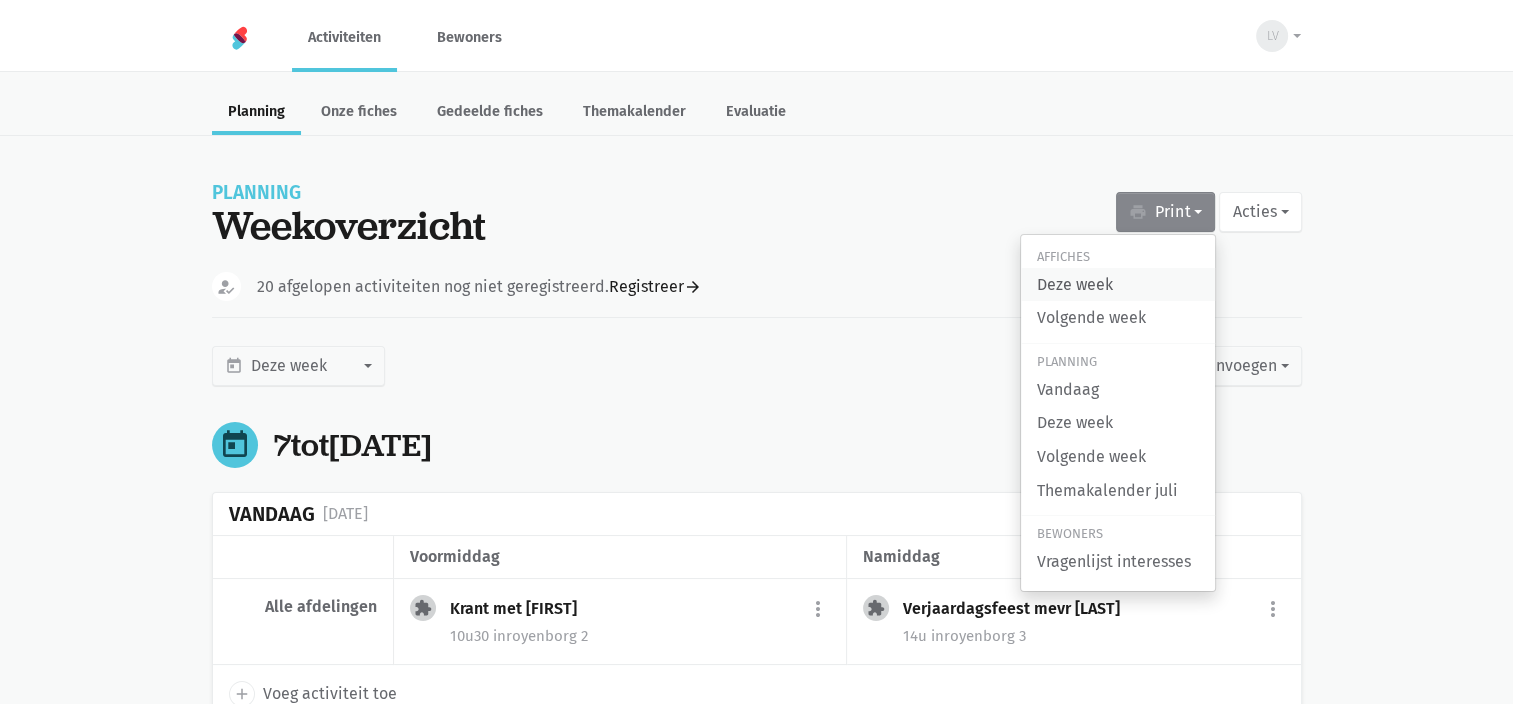 click on "Deze week" at bounding box center (1118, 285) 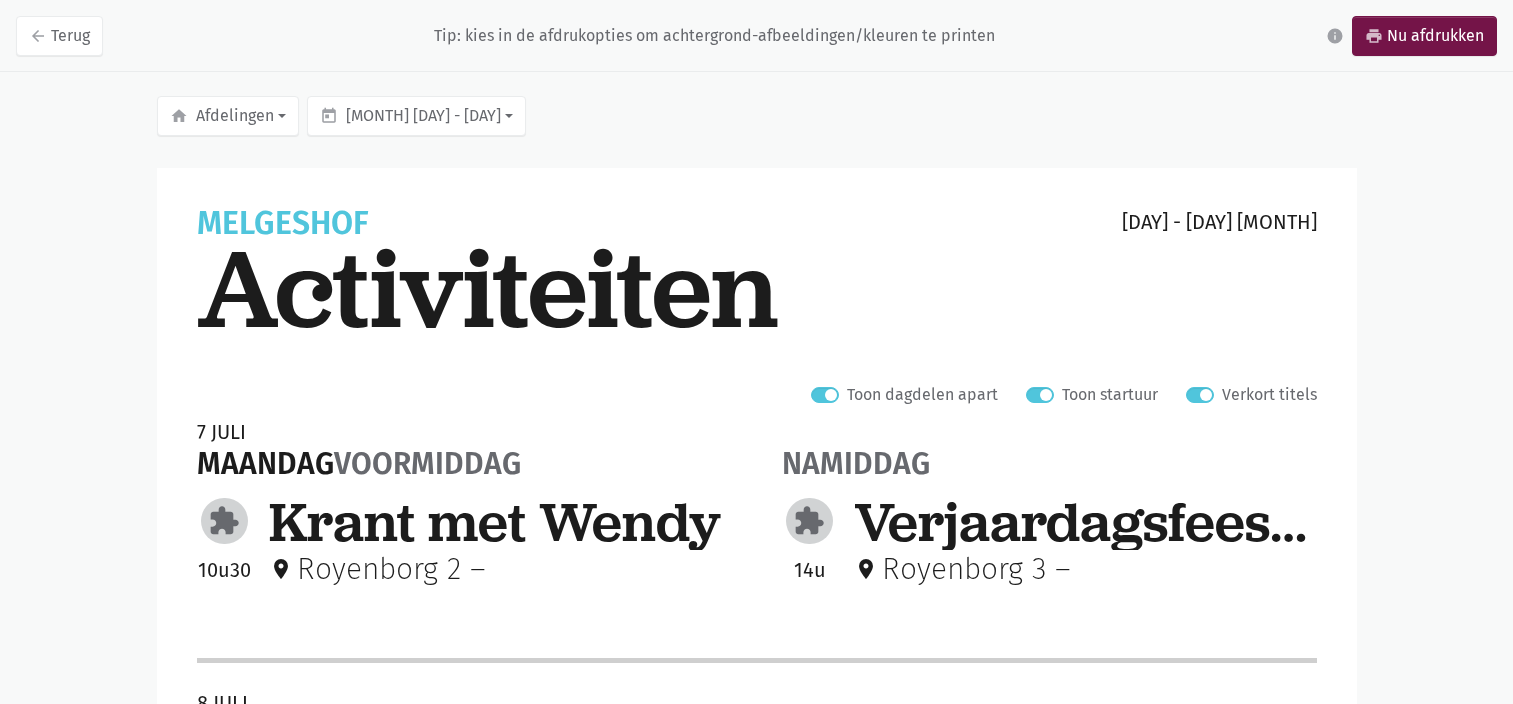 scroll, scrollTop: 0, scrollLeft: 0, axis: both 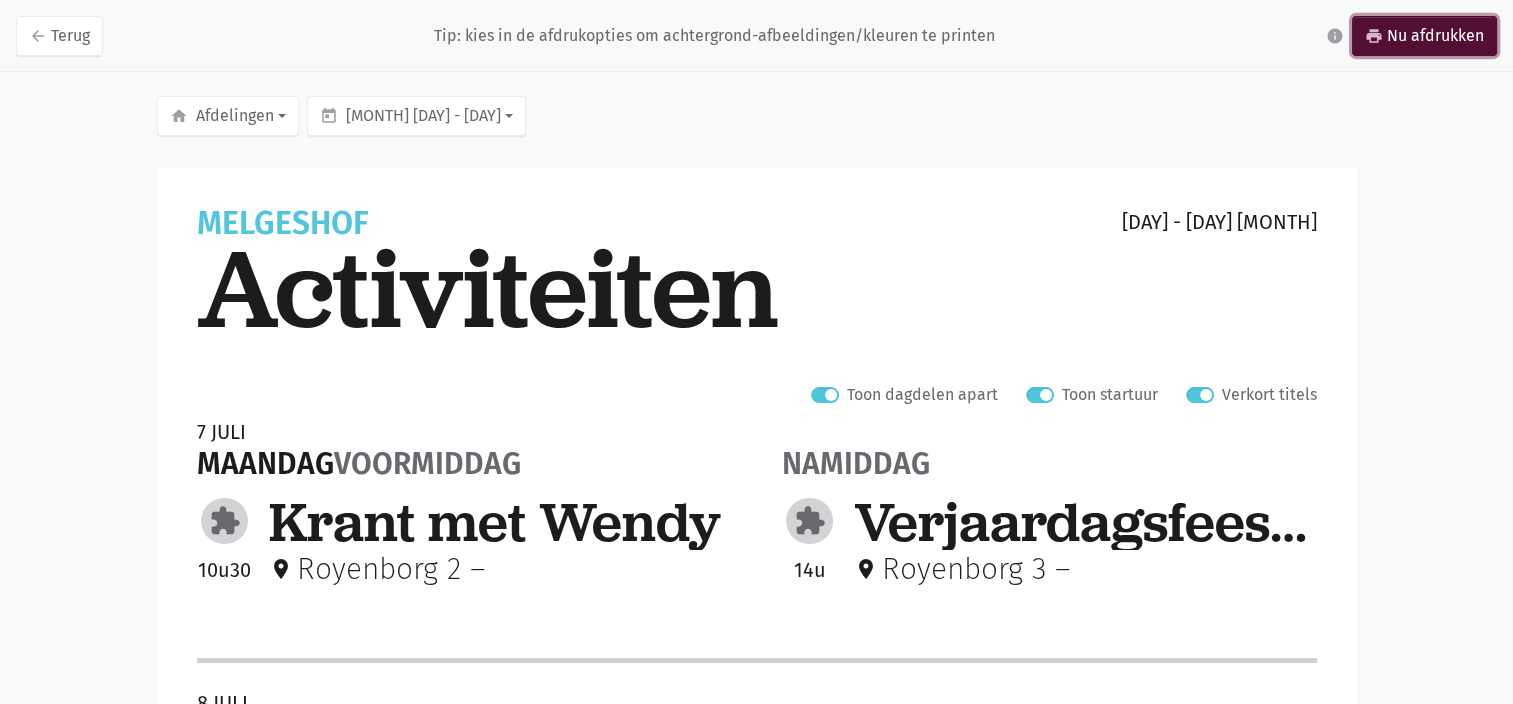 click on "print
Nu afdrukken" at bounding box center (1424, 36) 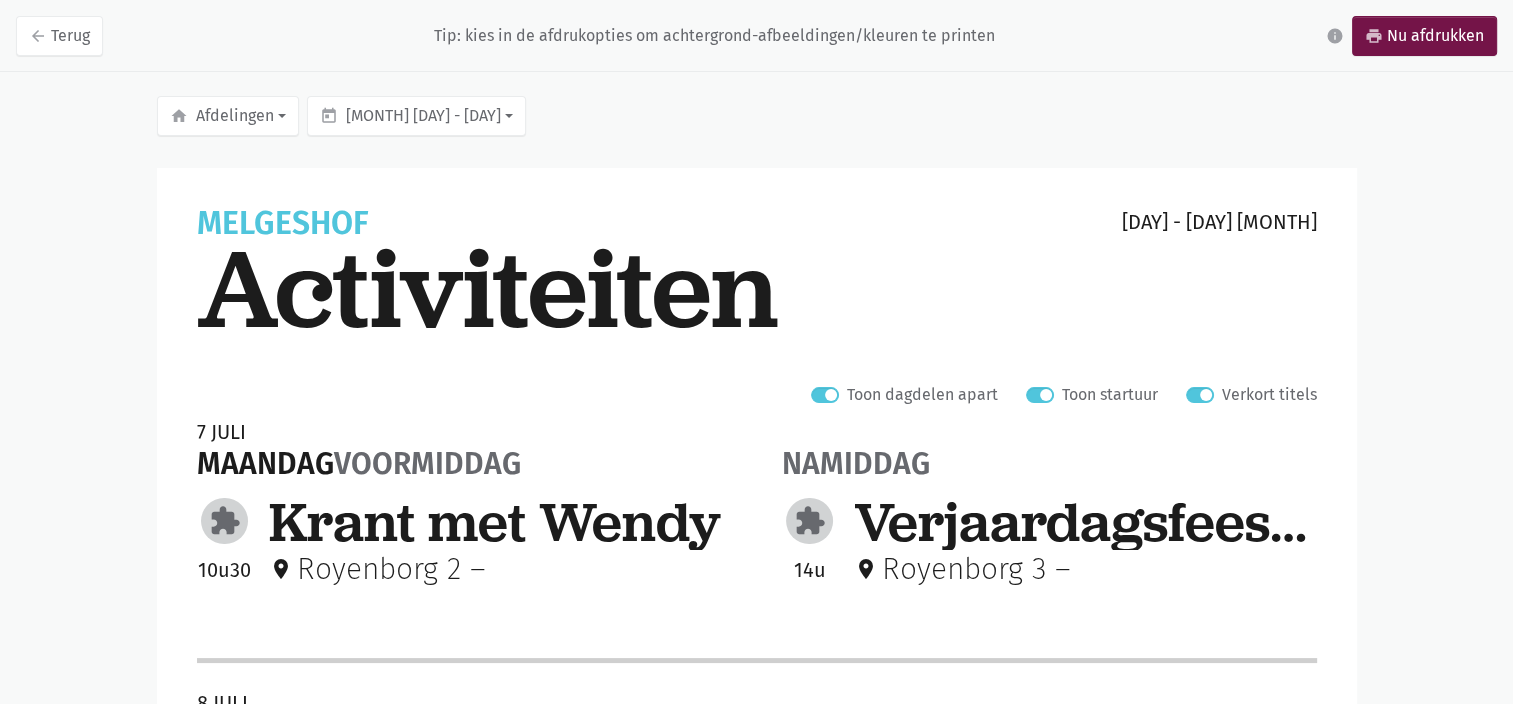 click on "Verkort titels" at bounding box center (1269, 395) 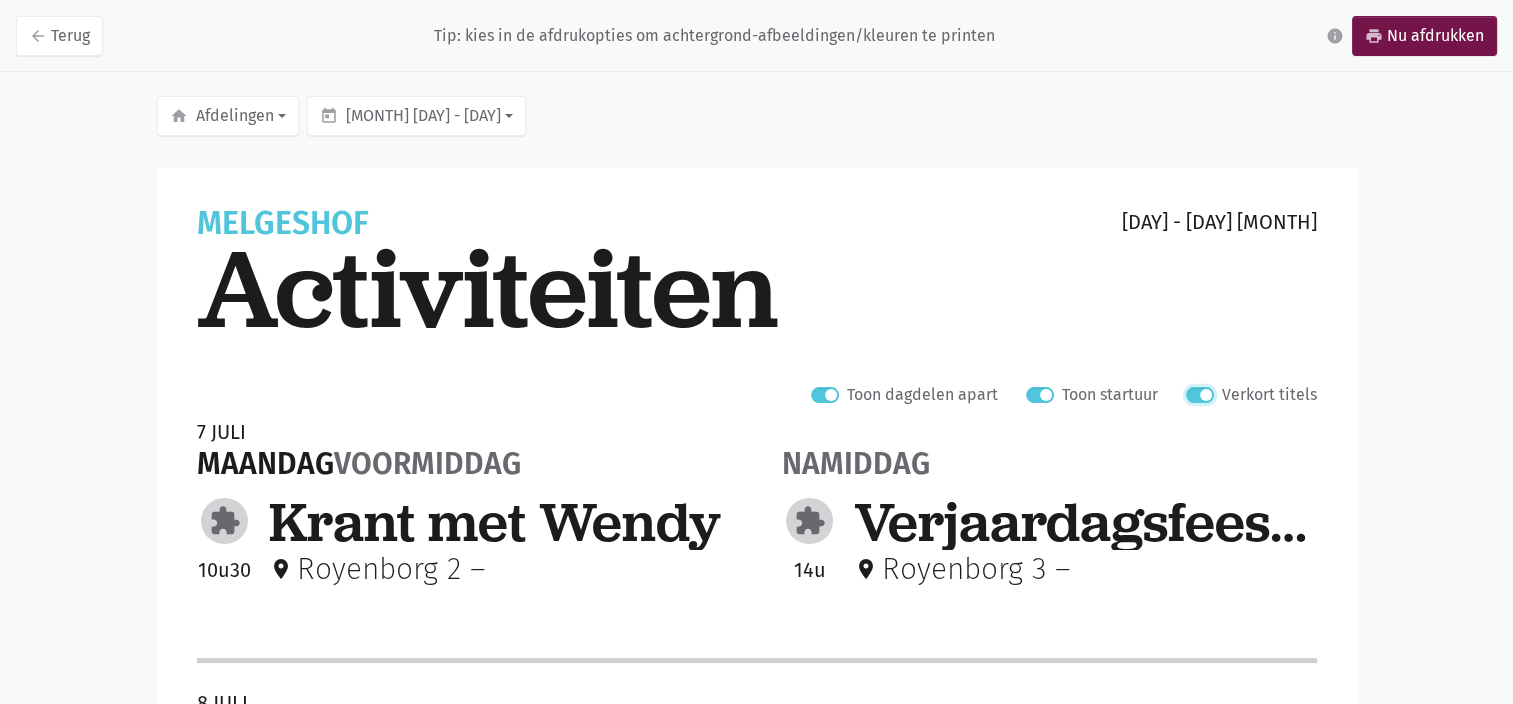 checkbox on "false" 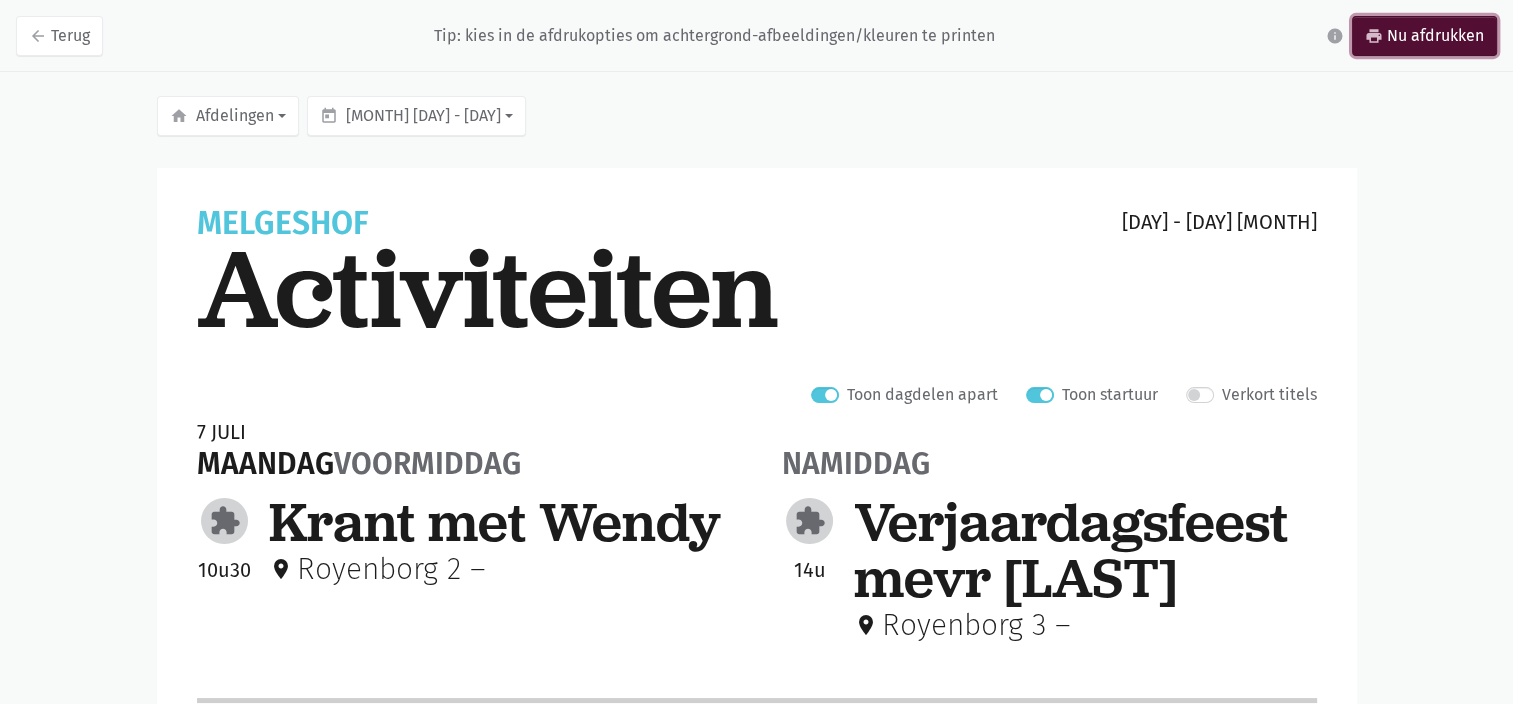 click on "print
Nu afdrukken" at bounding box center [1424, 36] 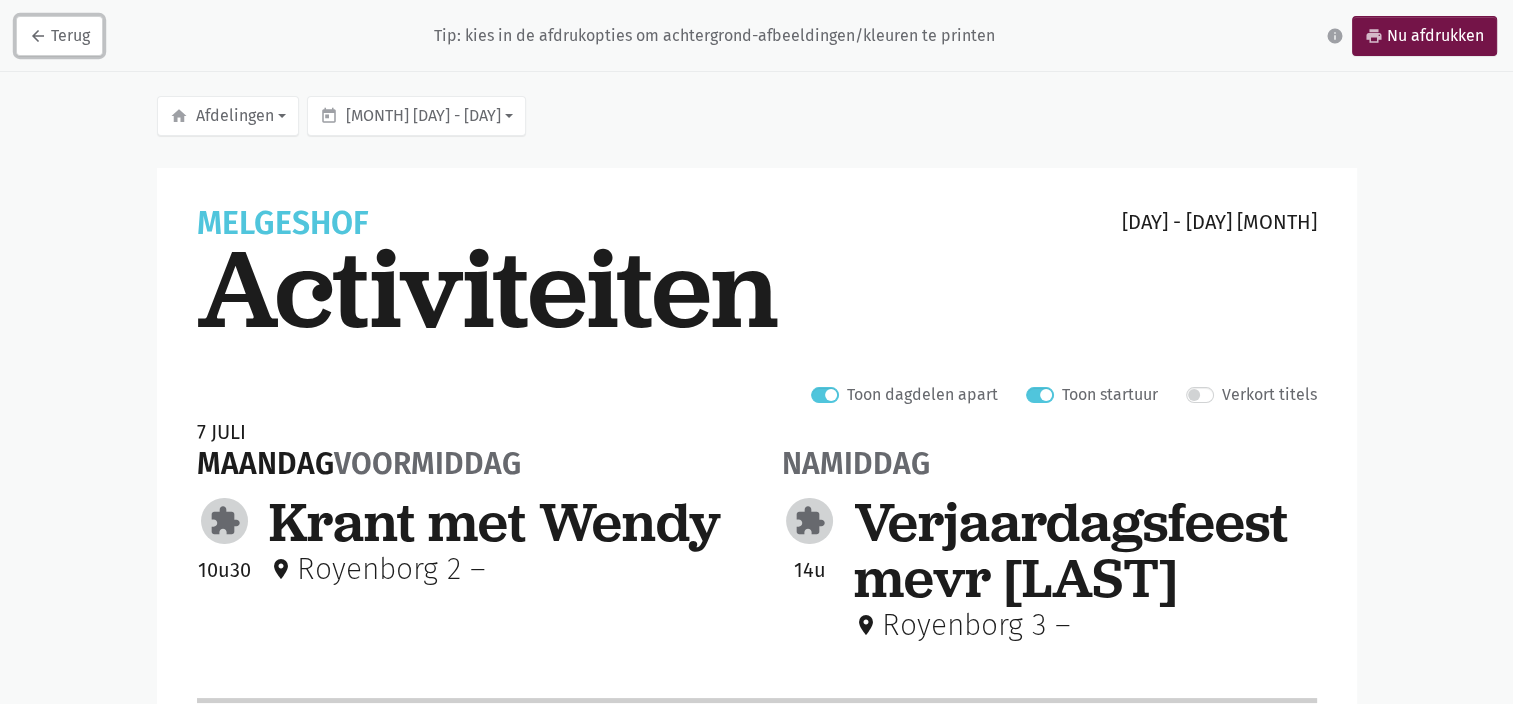 click on "arrow_back
Terug" at bounding box center [59, 36] 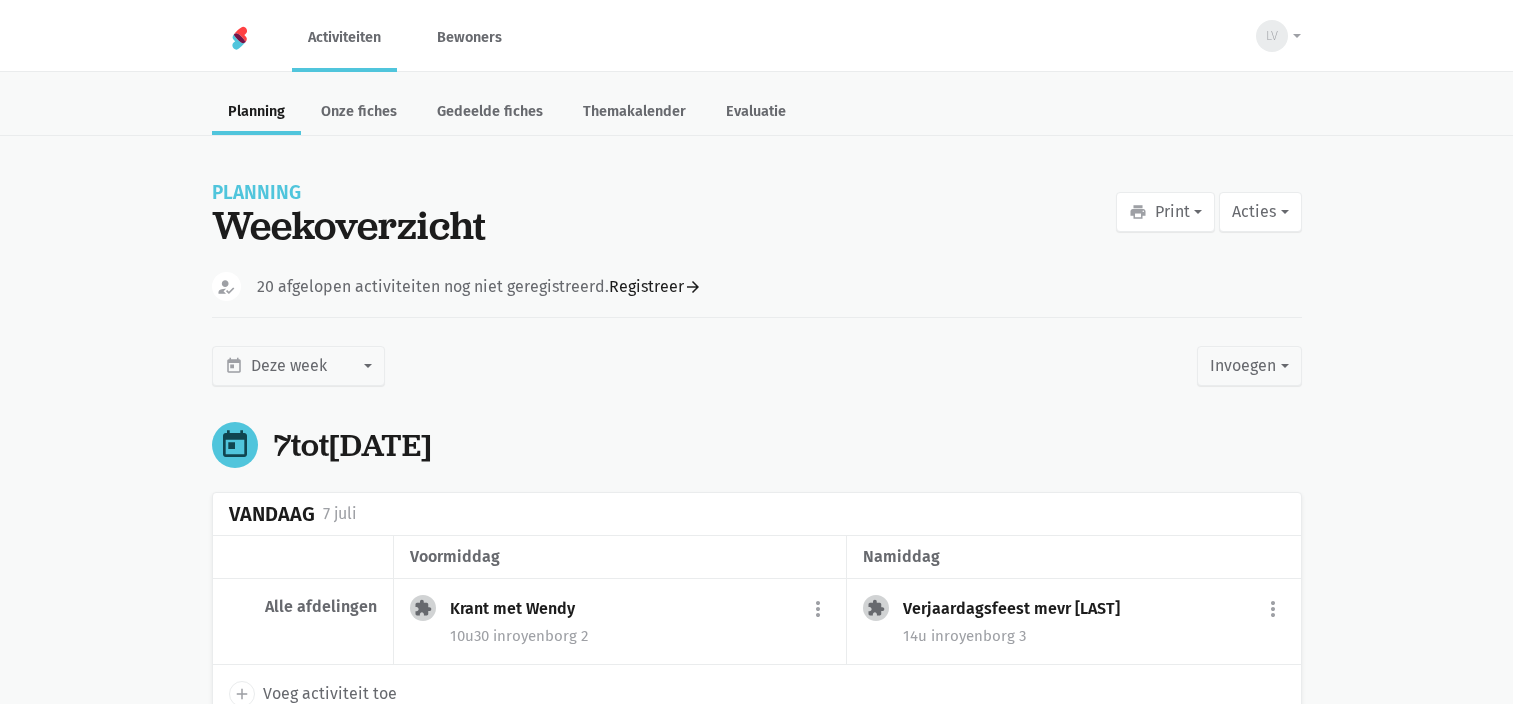 scroll, scrollTop: 0, scrollLeft: 0, axis: both 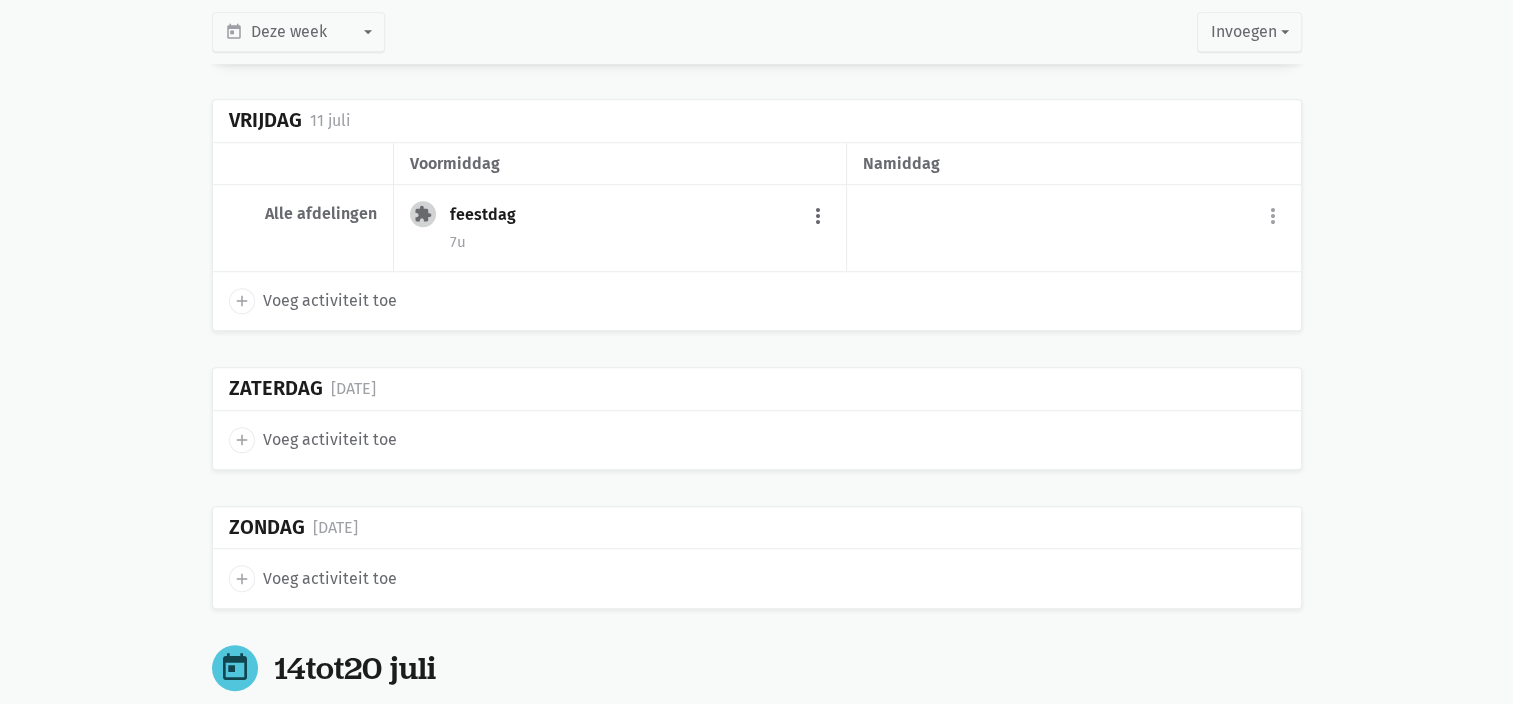 click on "more_vert" at bounding box center (818, 216) 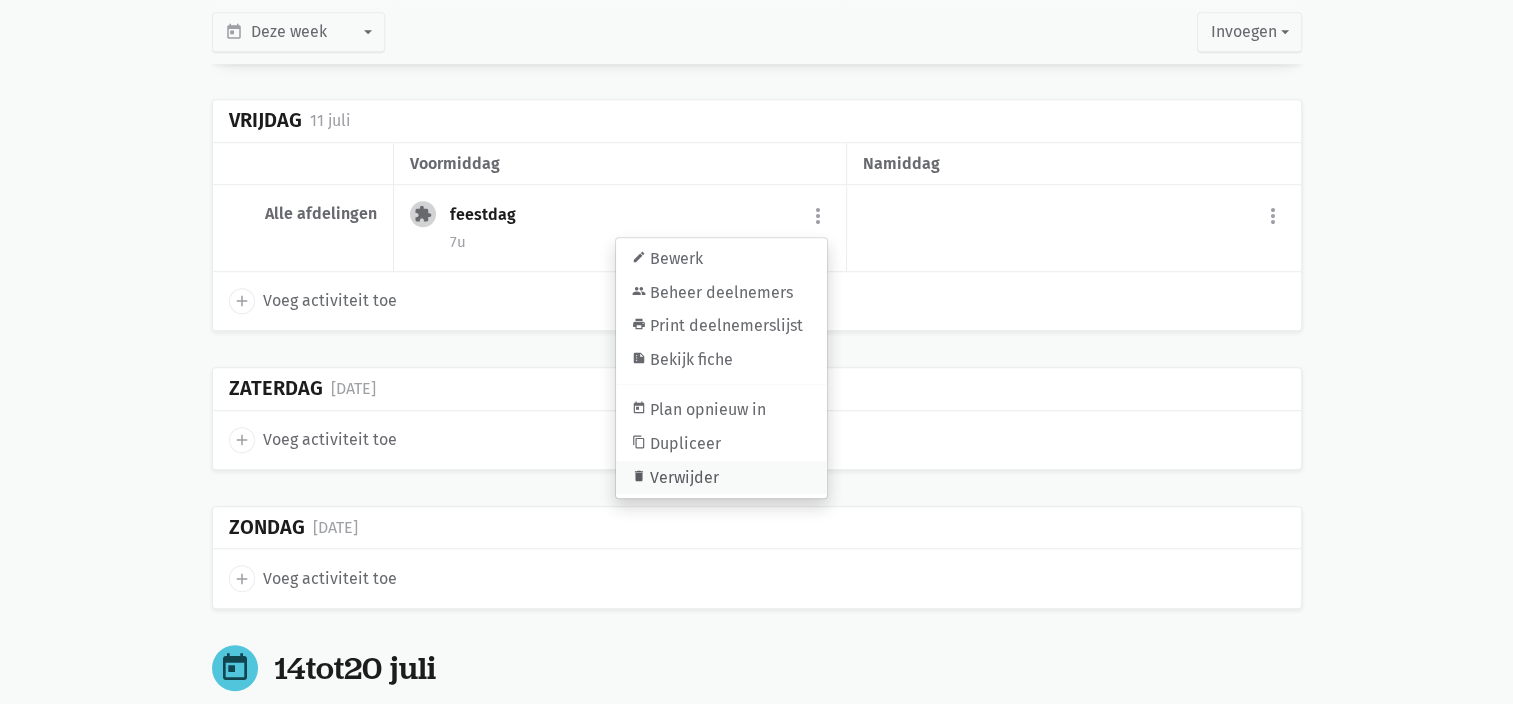 click on "delete
Verwijder" at bounding box center [721, 478] 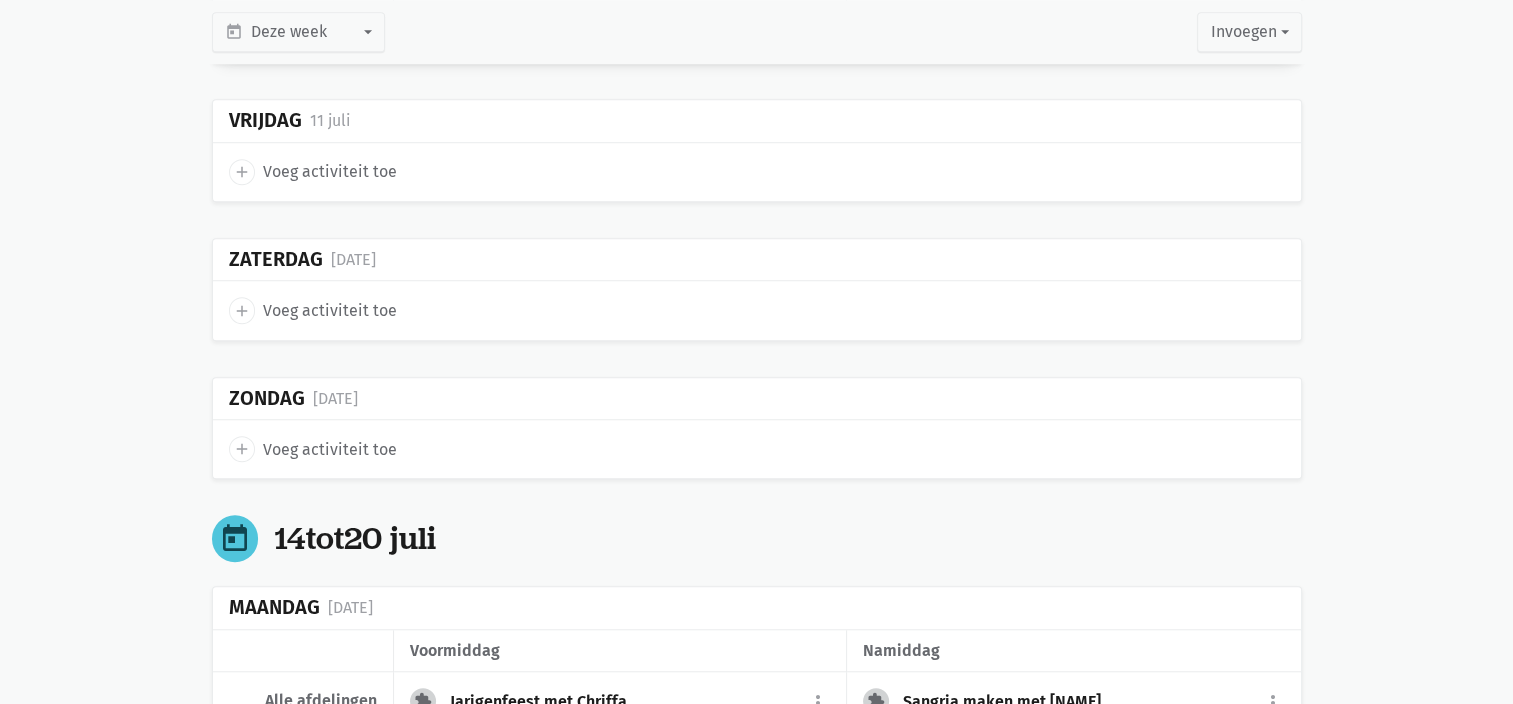 click on "add" at bounding box center [242, 172] 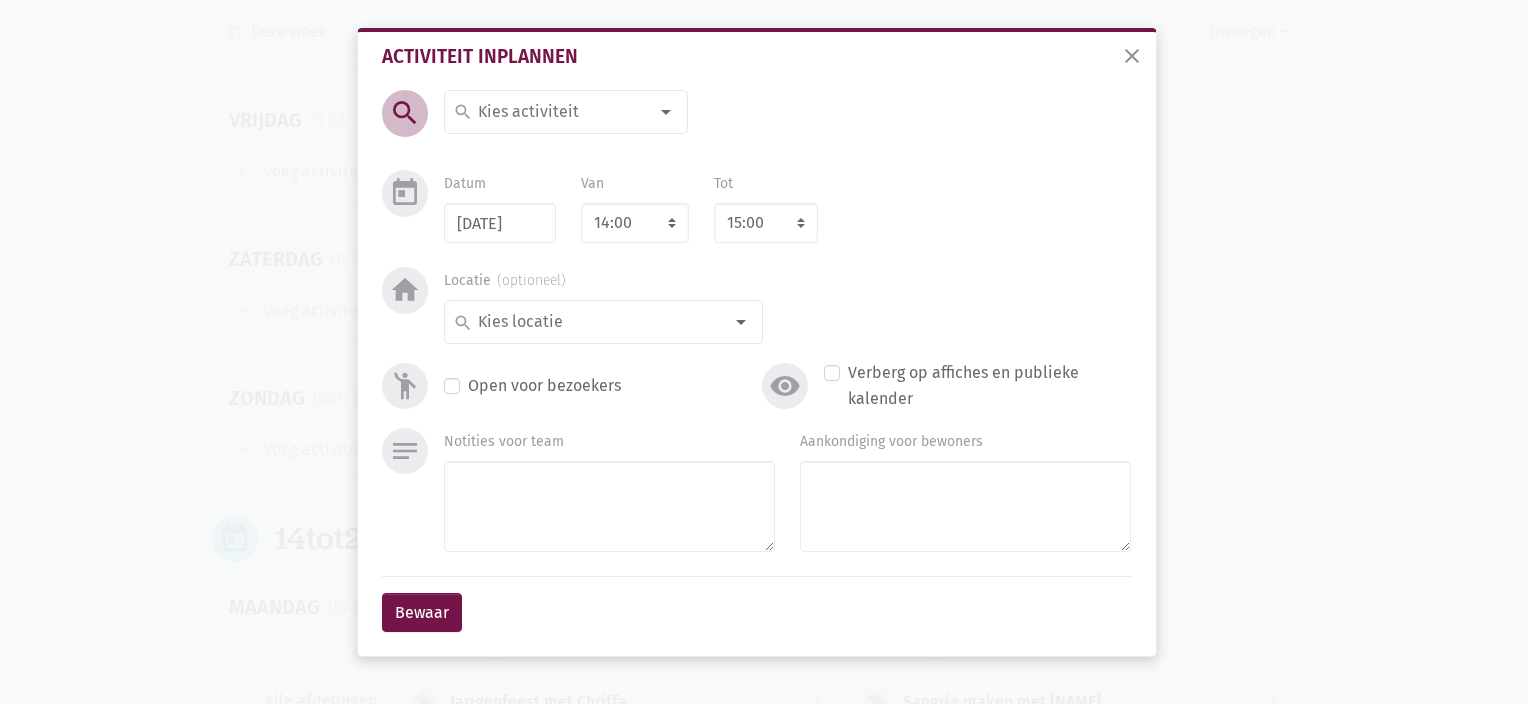 click at bounding box center (561, 112) 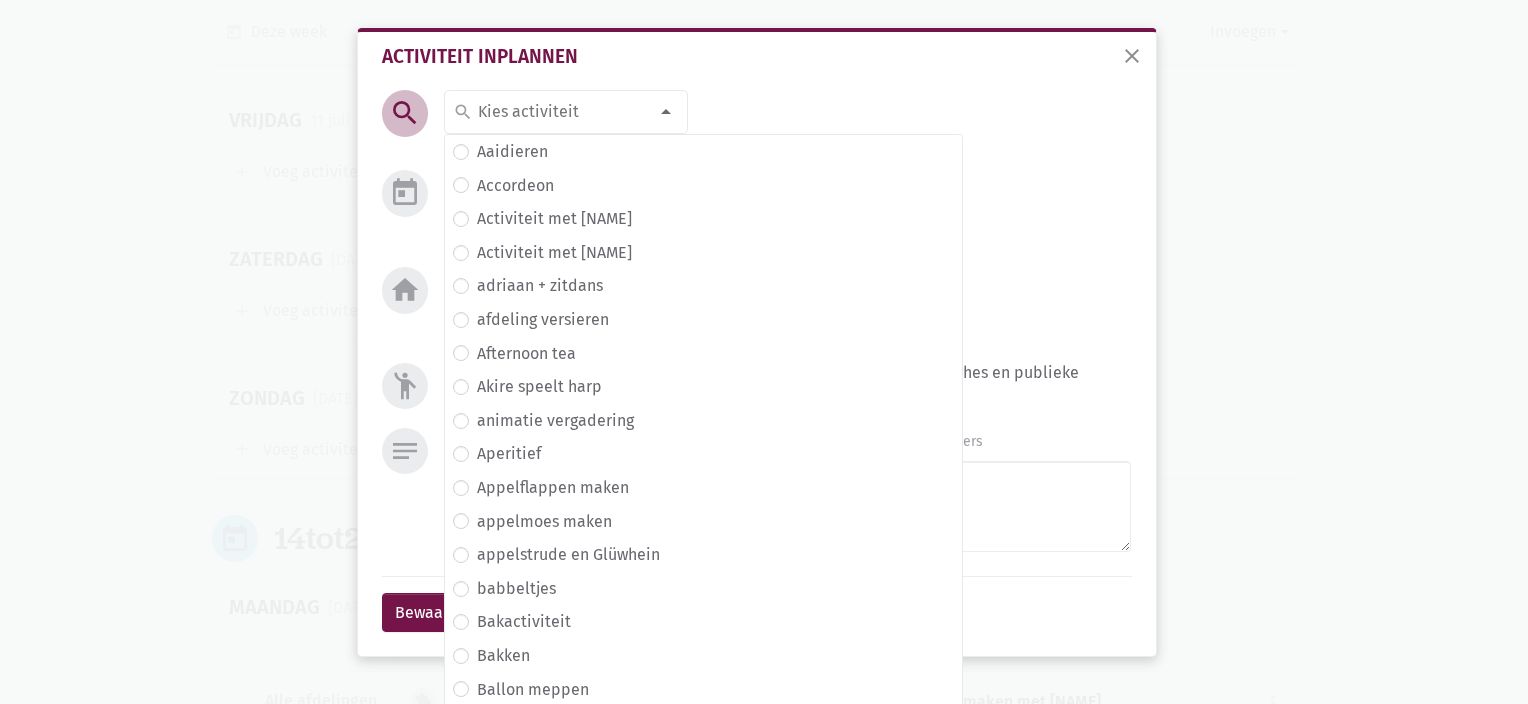 click at bounding box center (561, 112) 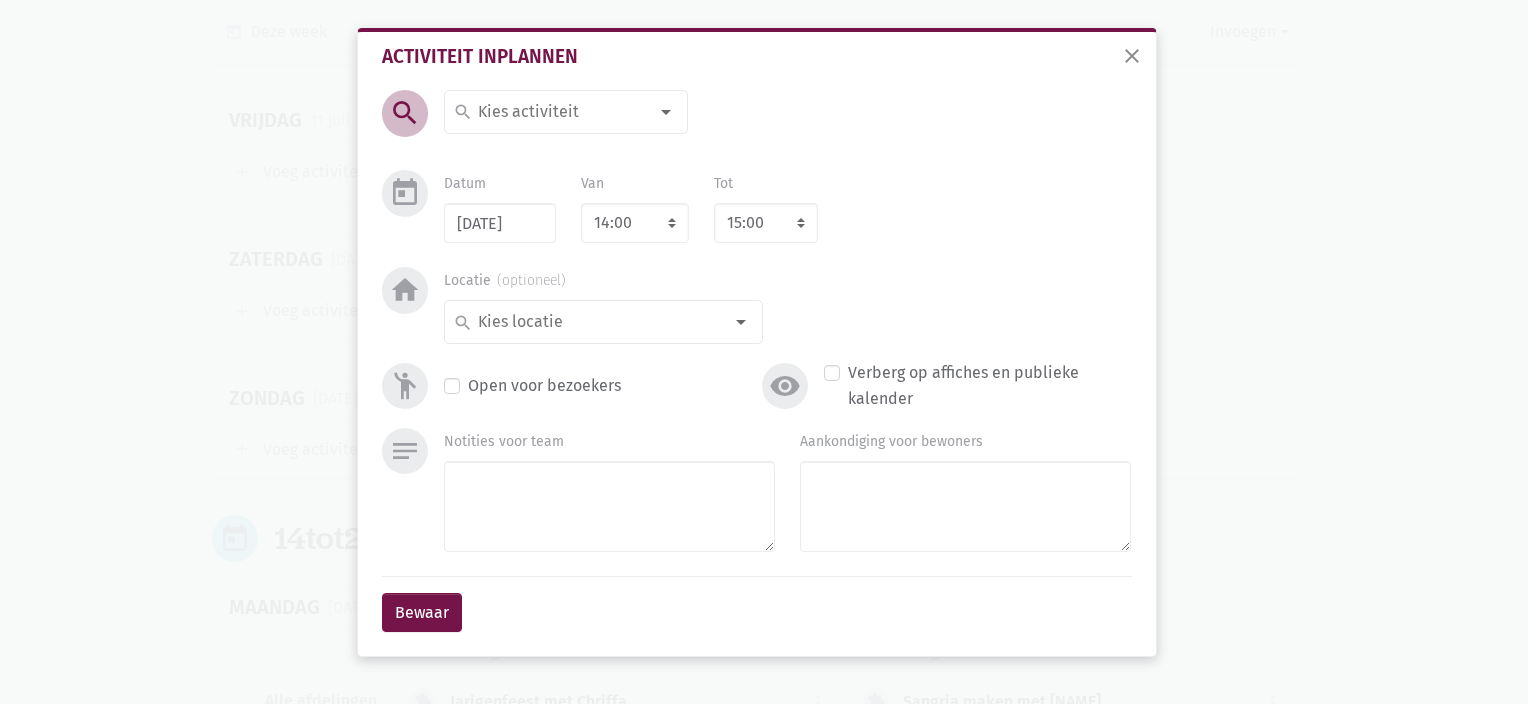 click at bounding box center (561, 112) 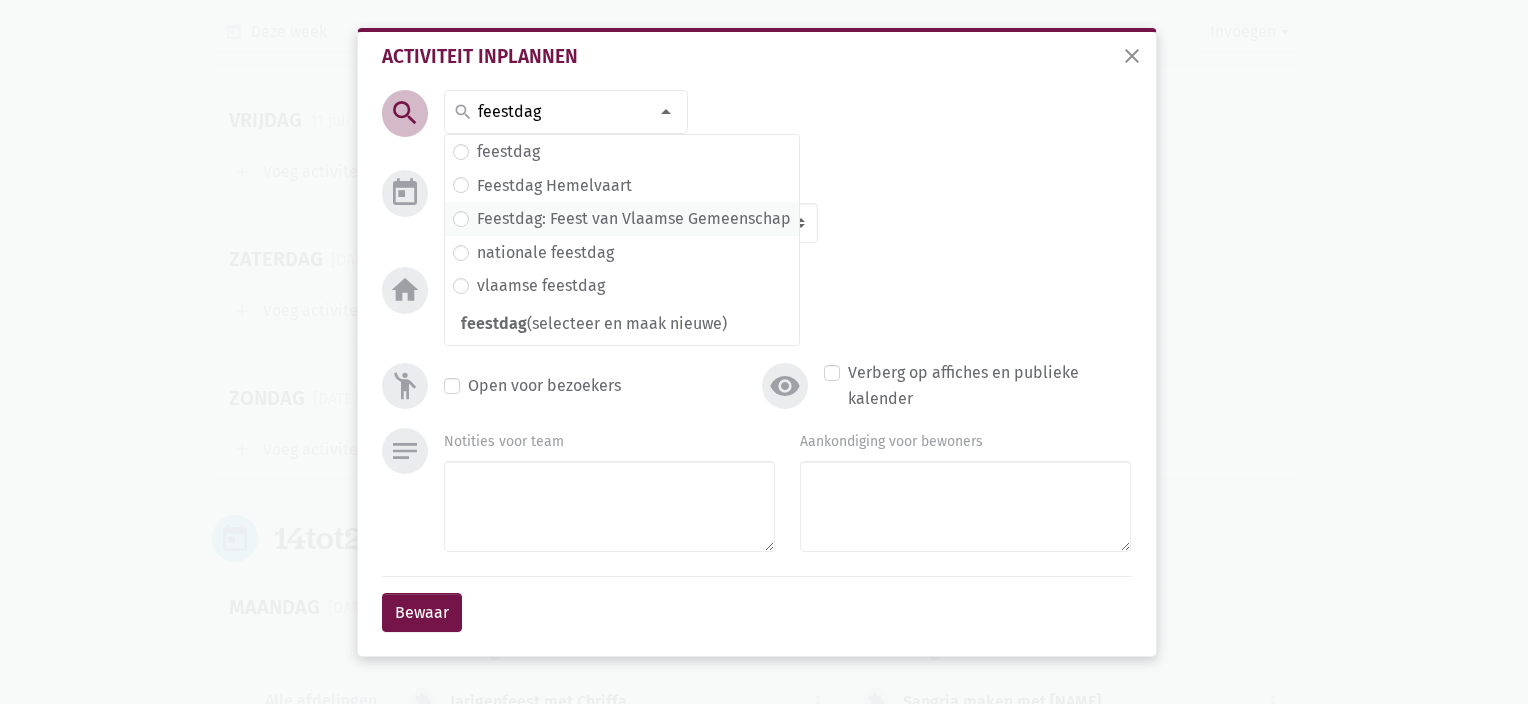 type on "feestdag" 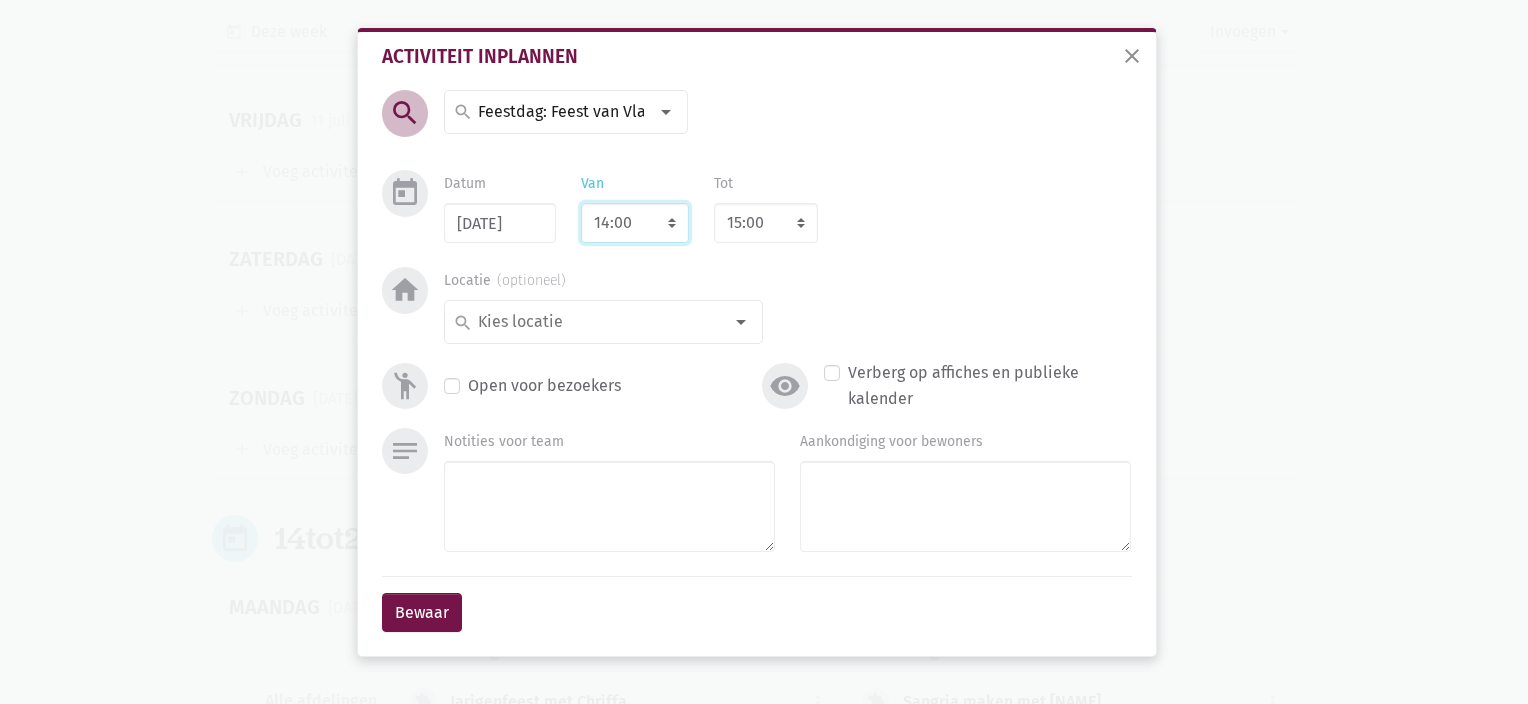 click on "7:00
7:15
7:30
7:45
8:00
8:15
8:30
8:45
9:00
9:15
9:30
9:45
10:00
10:15
10:30
10:45
11:00
11:15
11:30
11:45
12:00
12:15
12:30
12:45
13:00
13:15
13:30
13:45
14:00
14:15
14:30
14:45
15:00
15:15
15:30
15:45
16:00
16:15
16:30
16:45
17:00
17:15
17:30
17:45
18:00
18:15
18:30
18:45
19:00
19:15
19:30
19:45
20:00
20:15
20:30
20:45
21:00
21:15
21:30
21:45
22:00" at bounding box center [635, 223] 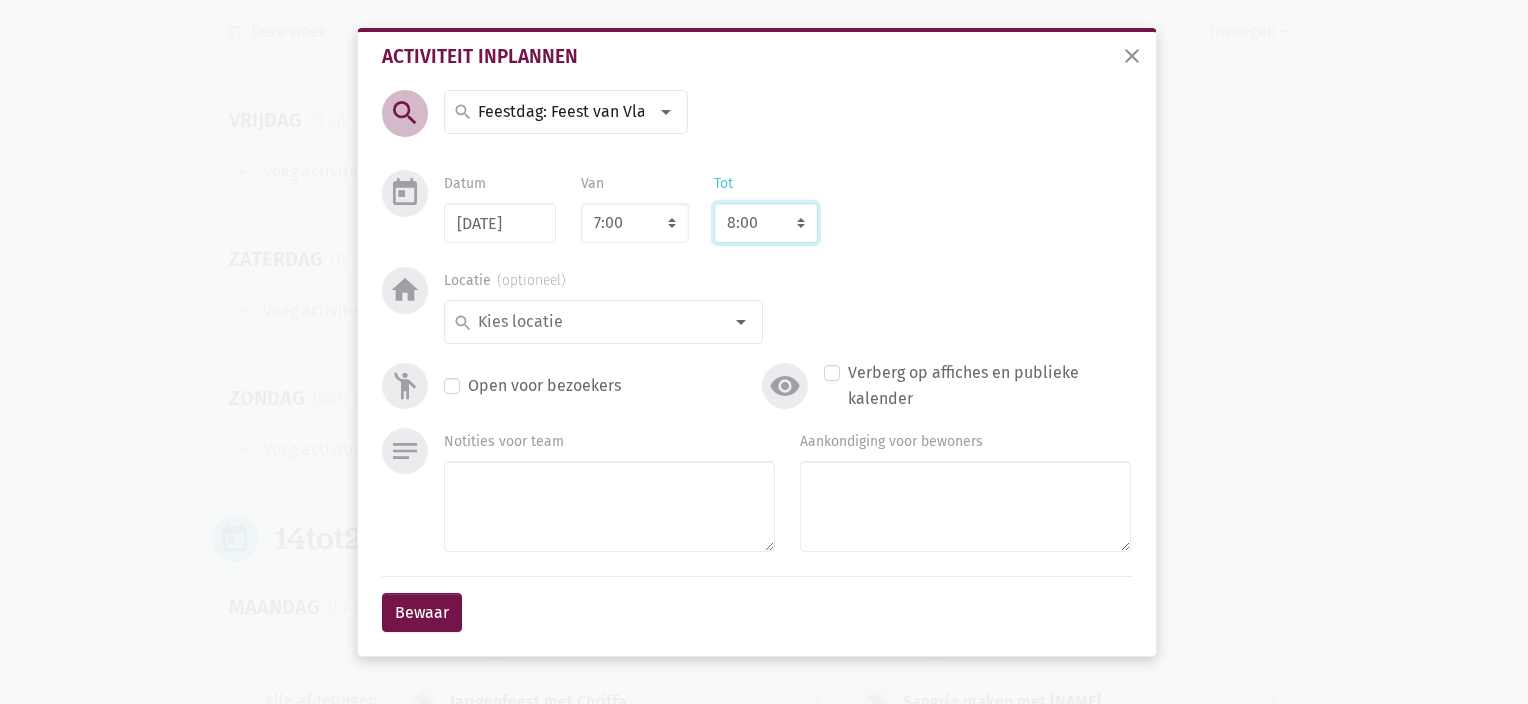 click on "[TIME]" at bounding box center [766, 223] 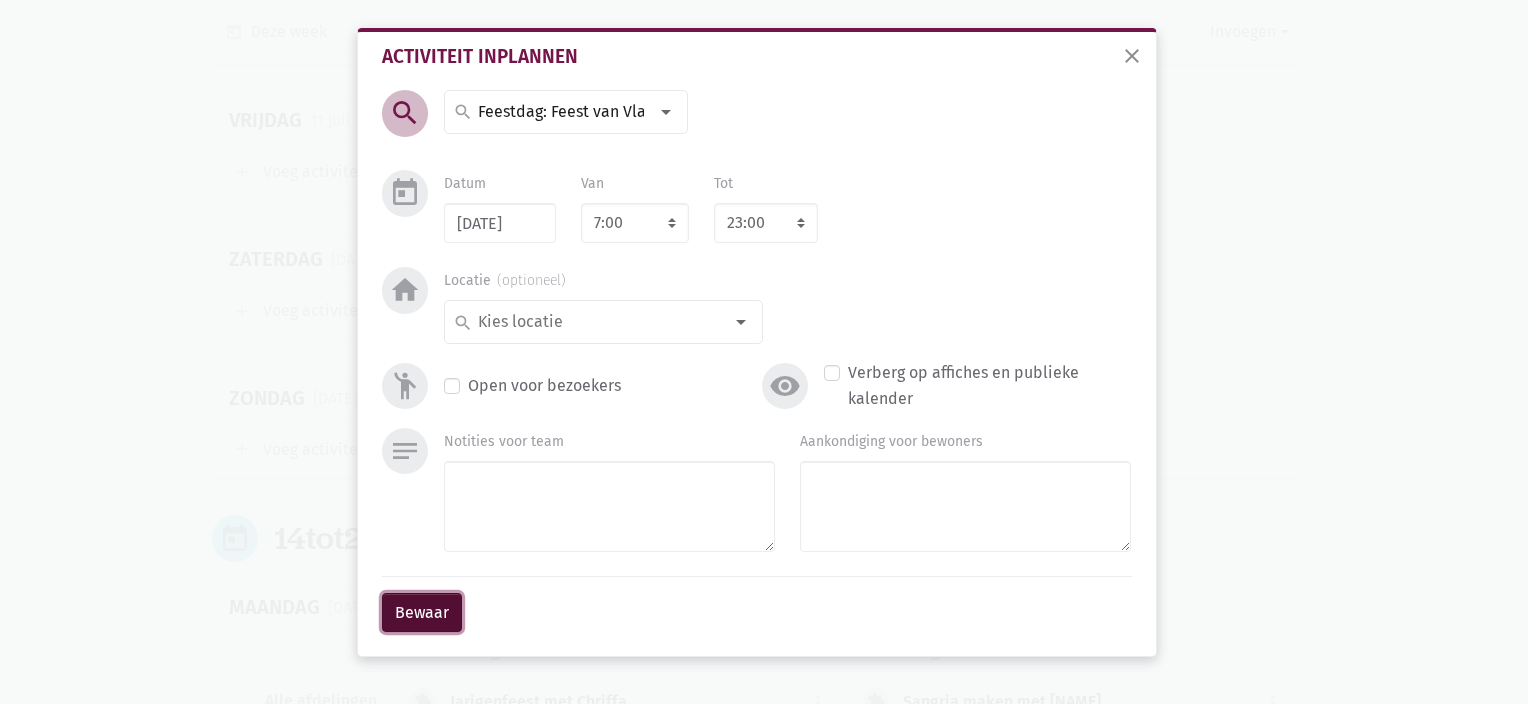 click on "Bewaar" at bounding box center [422, 613] 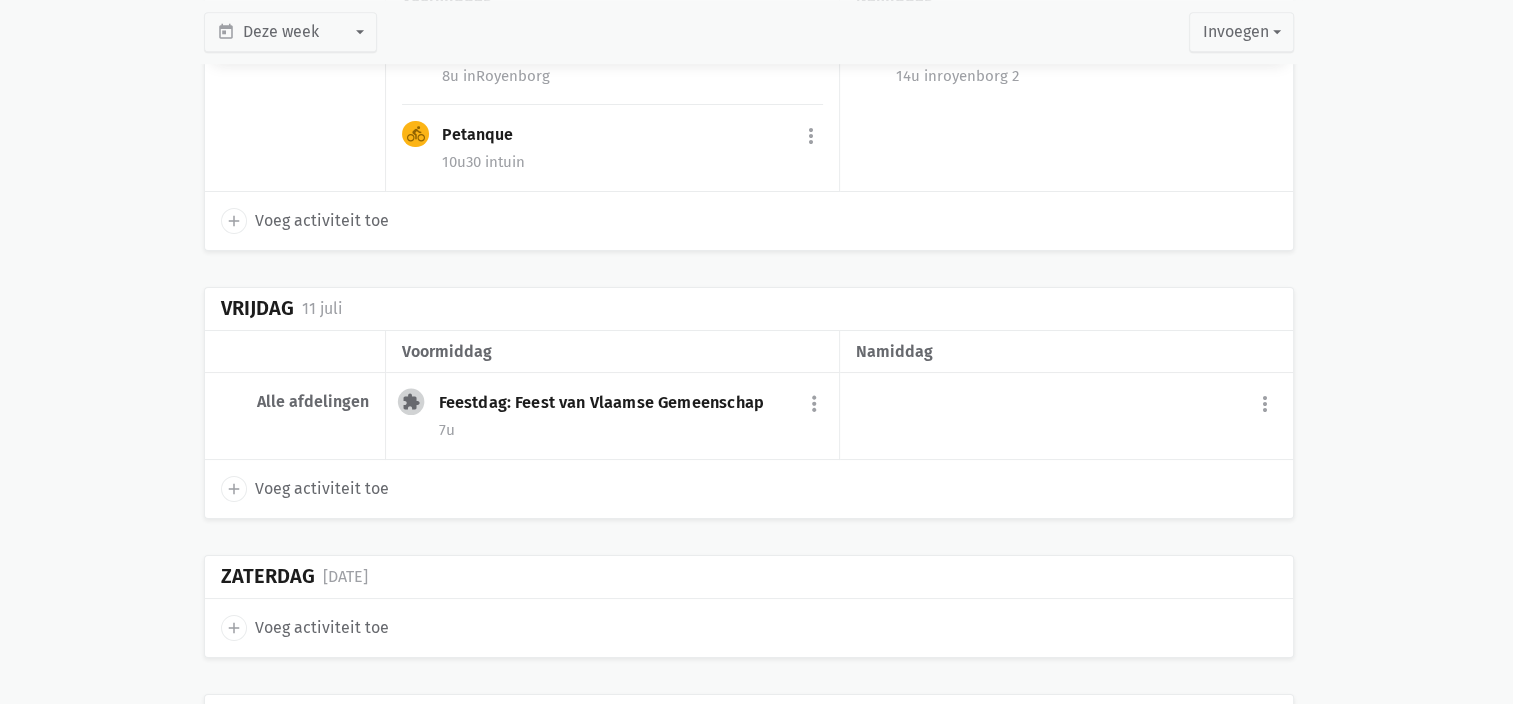 scroll, scrollTop: 1361, scrollLeft: 0, axis: vertical 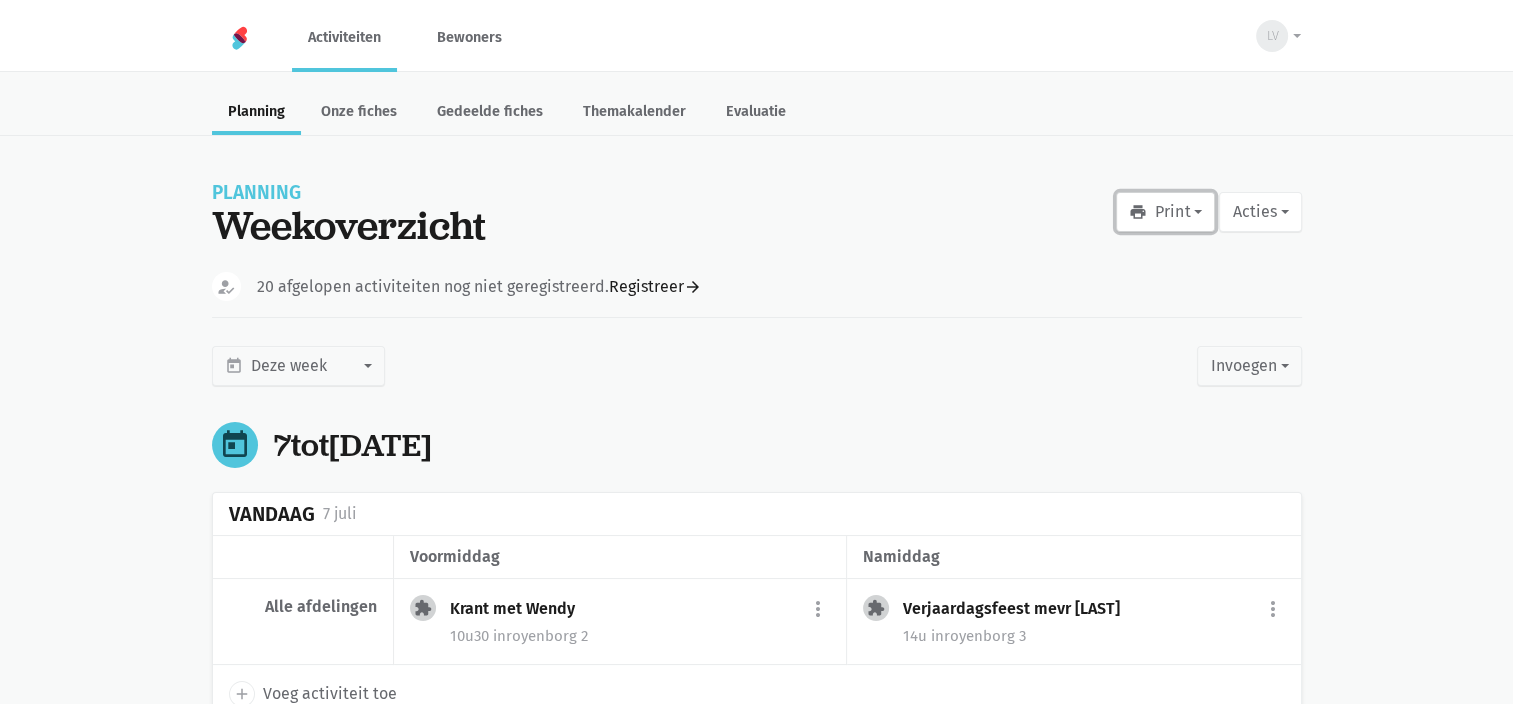 click on "print
Print" at bounding box center (1165, 212) 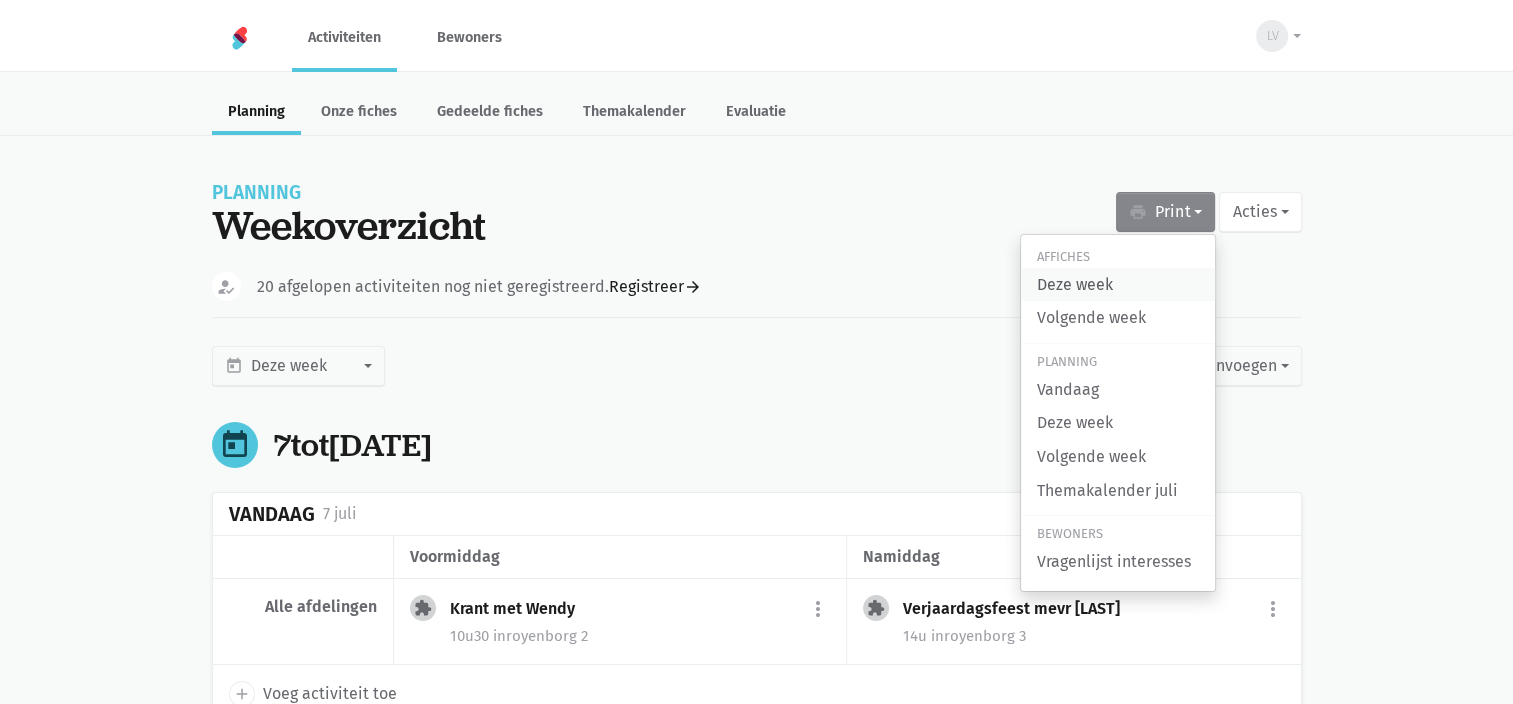 click on "Deze week" at bounding box center [1118, 285] 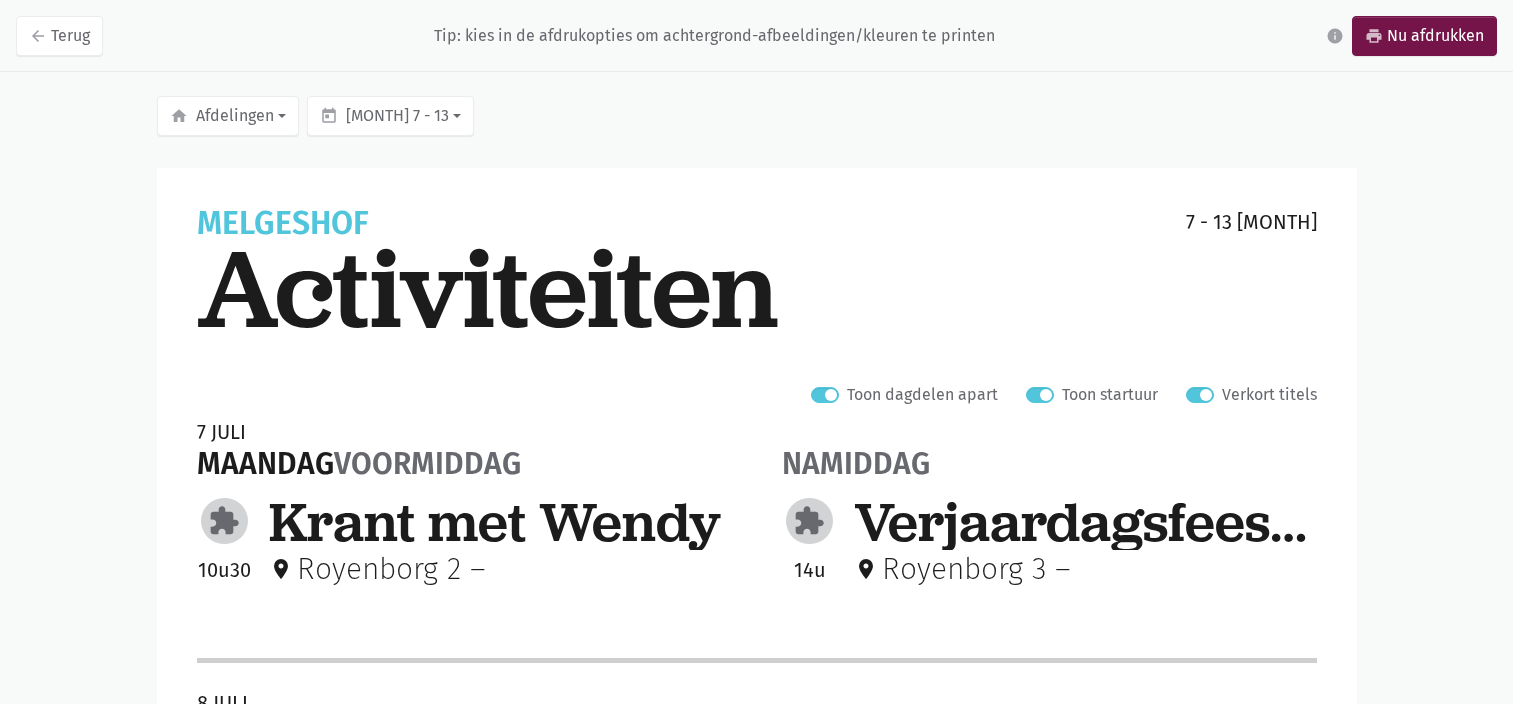 scroll, scrollTop: 0, scrollLeft: 0, axis: both 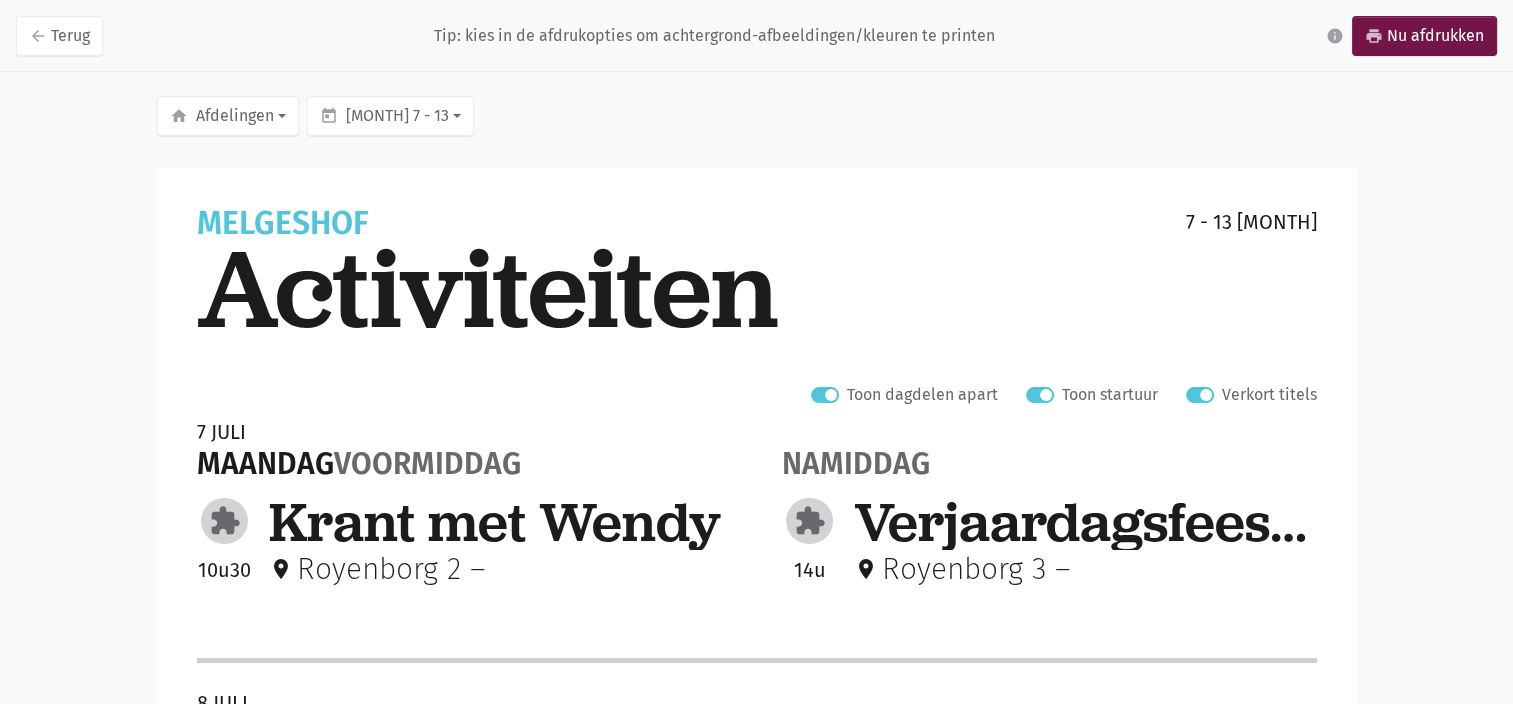 click on "Verkort titels" at bounding box center (1269, 395) 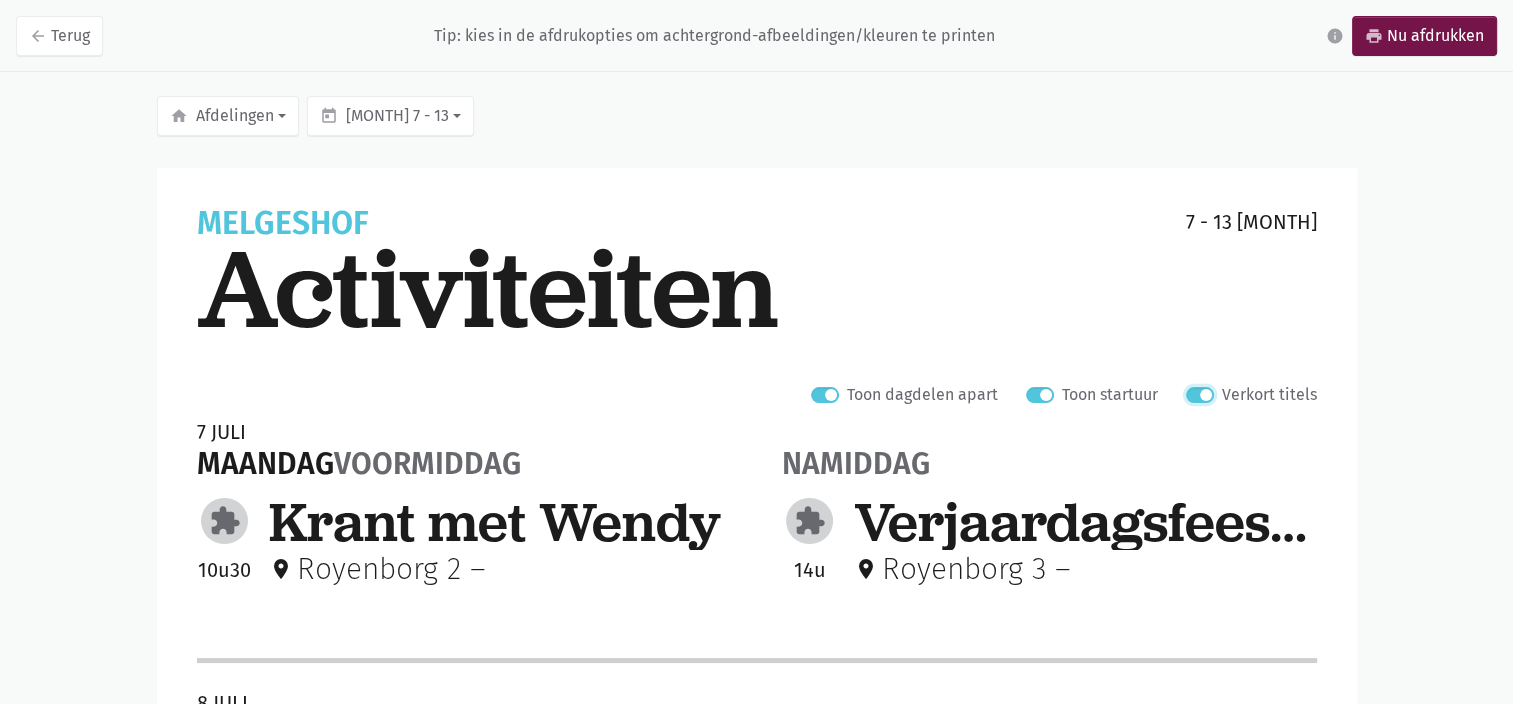 click on "Verkort titels" at bounding box center [1194, 392] 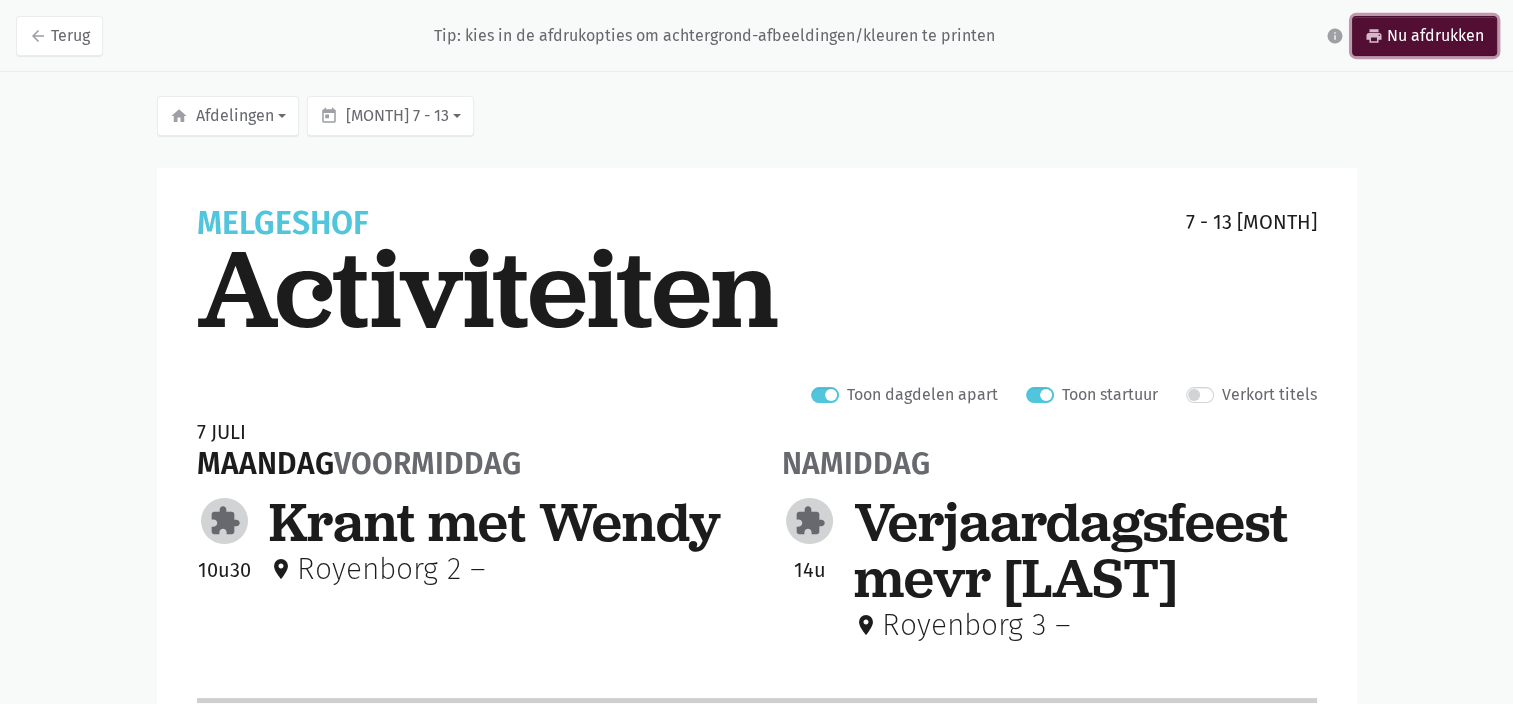 click on "print
Nu afdrukken" at bounding box center [1424, 36] 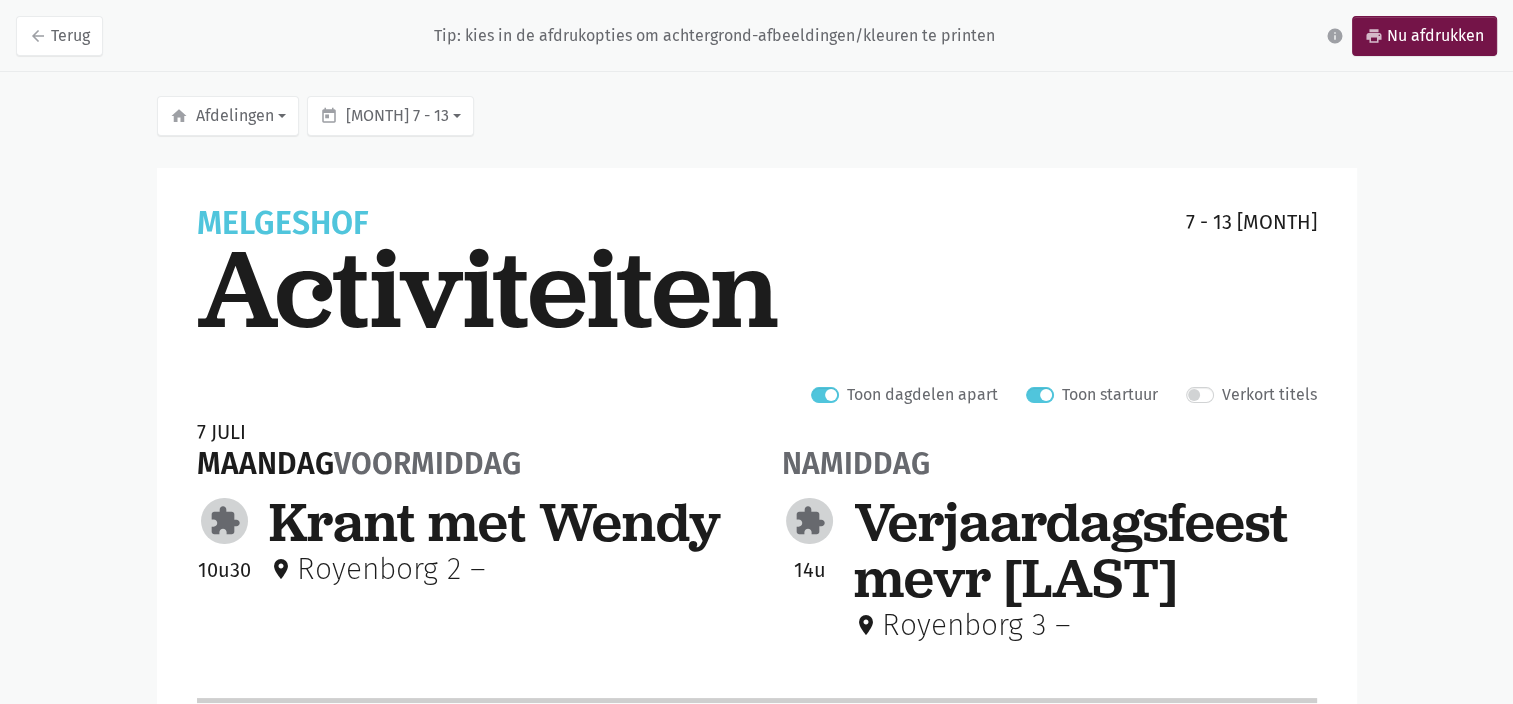 click on "place
Royenborg 3
–" at bounding box center [377, 569] 